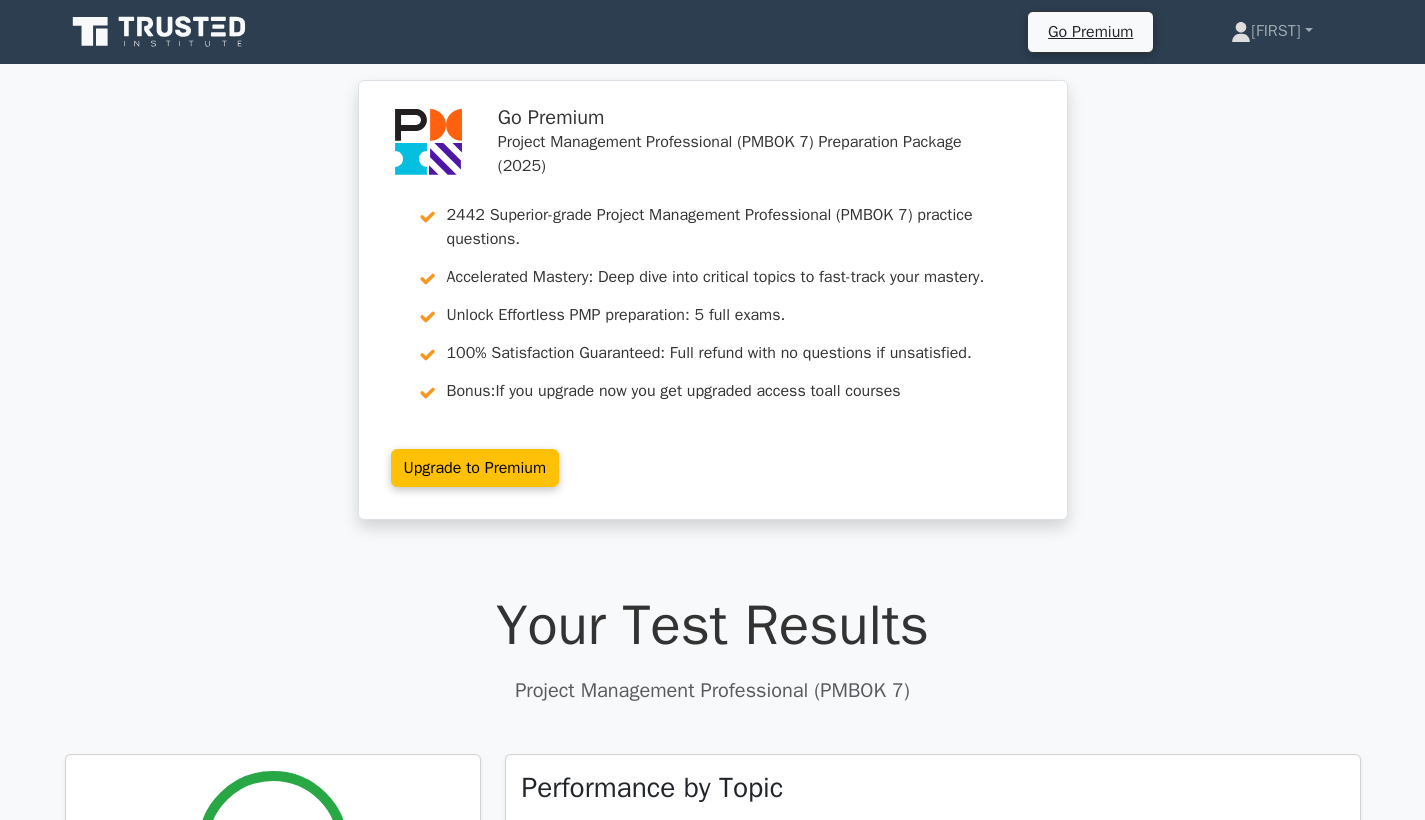 scroll, scrollTop: 1344, scrollLeft: 0, axis: vertical 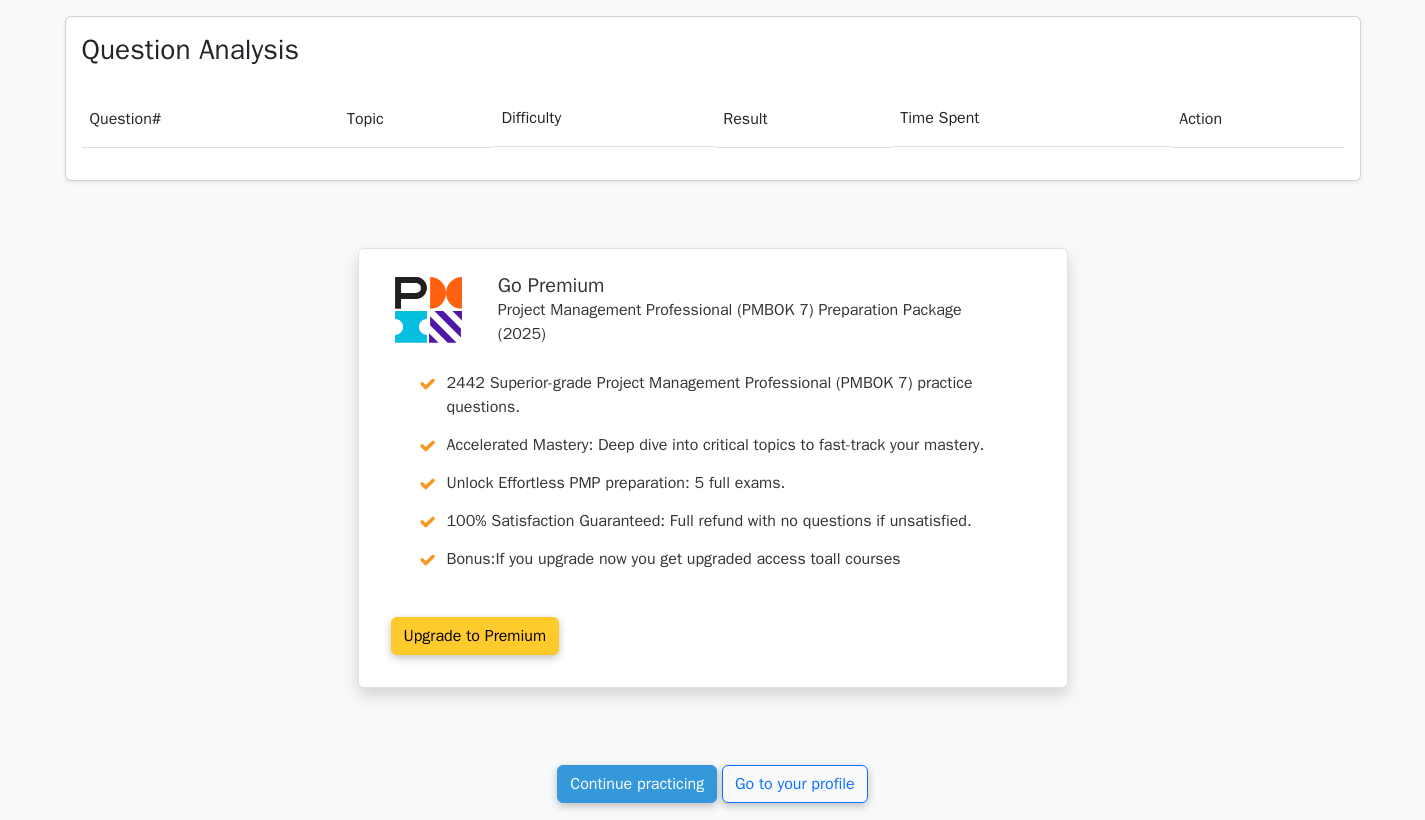 click on "Upgrade to Premium" at bounding box center [475, 636] 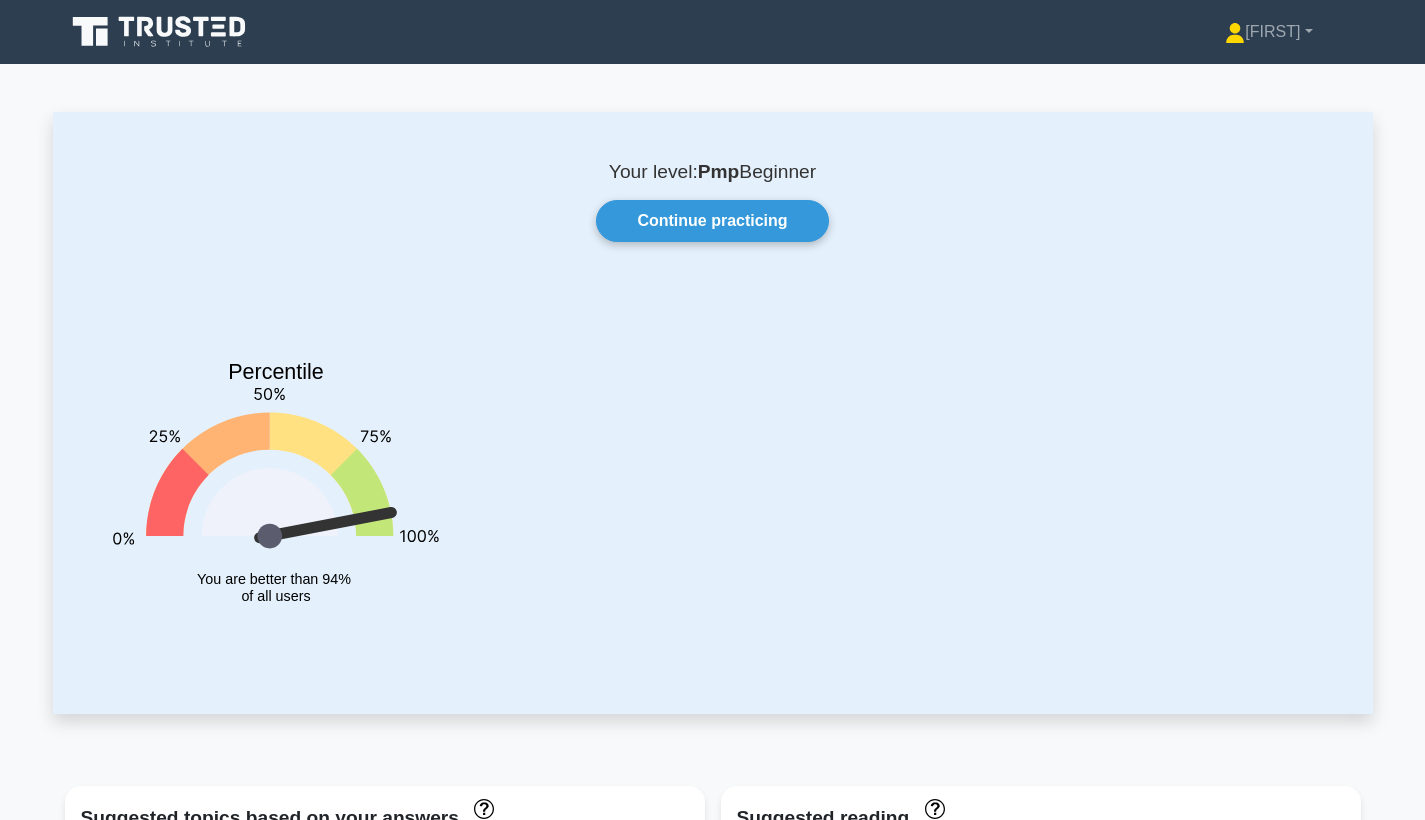 scroll, scrollTop: 0, scrollLeft: 0, axis: both 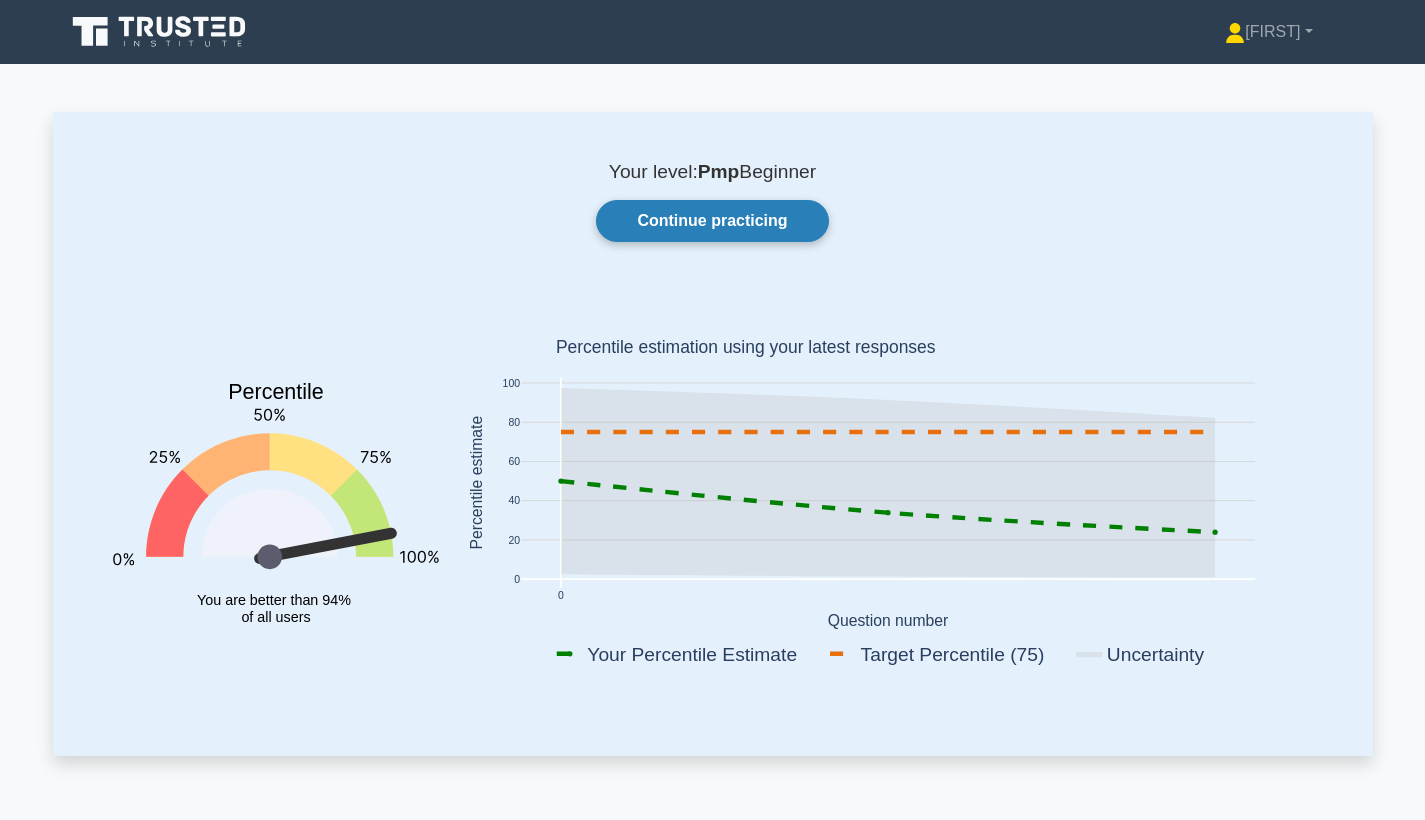 click on "Continue practicing" at bounding box center [712, 221] 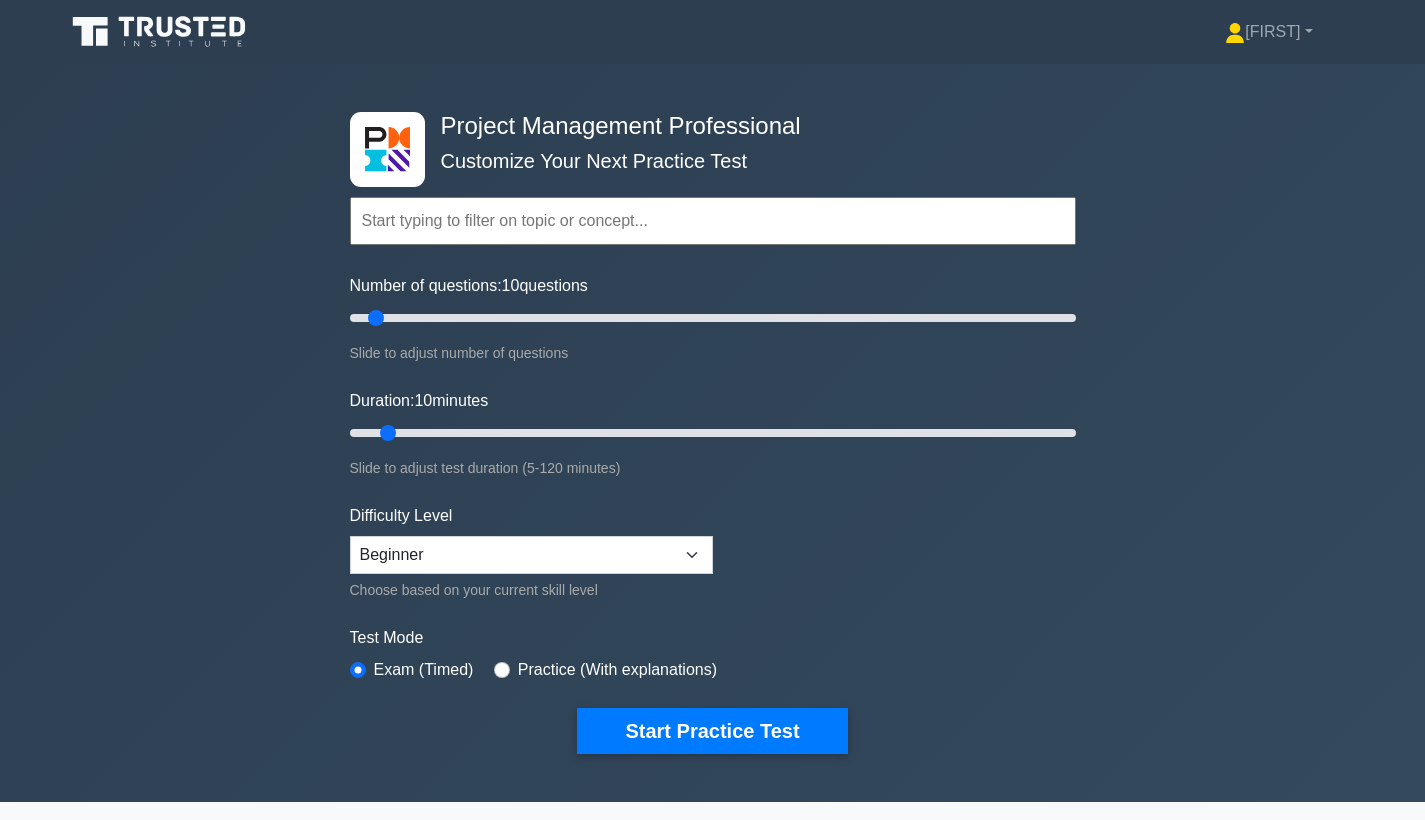 scroll, scrollTop: 0, scrollLeft: 0, axis: both 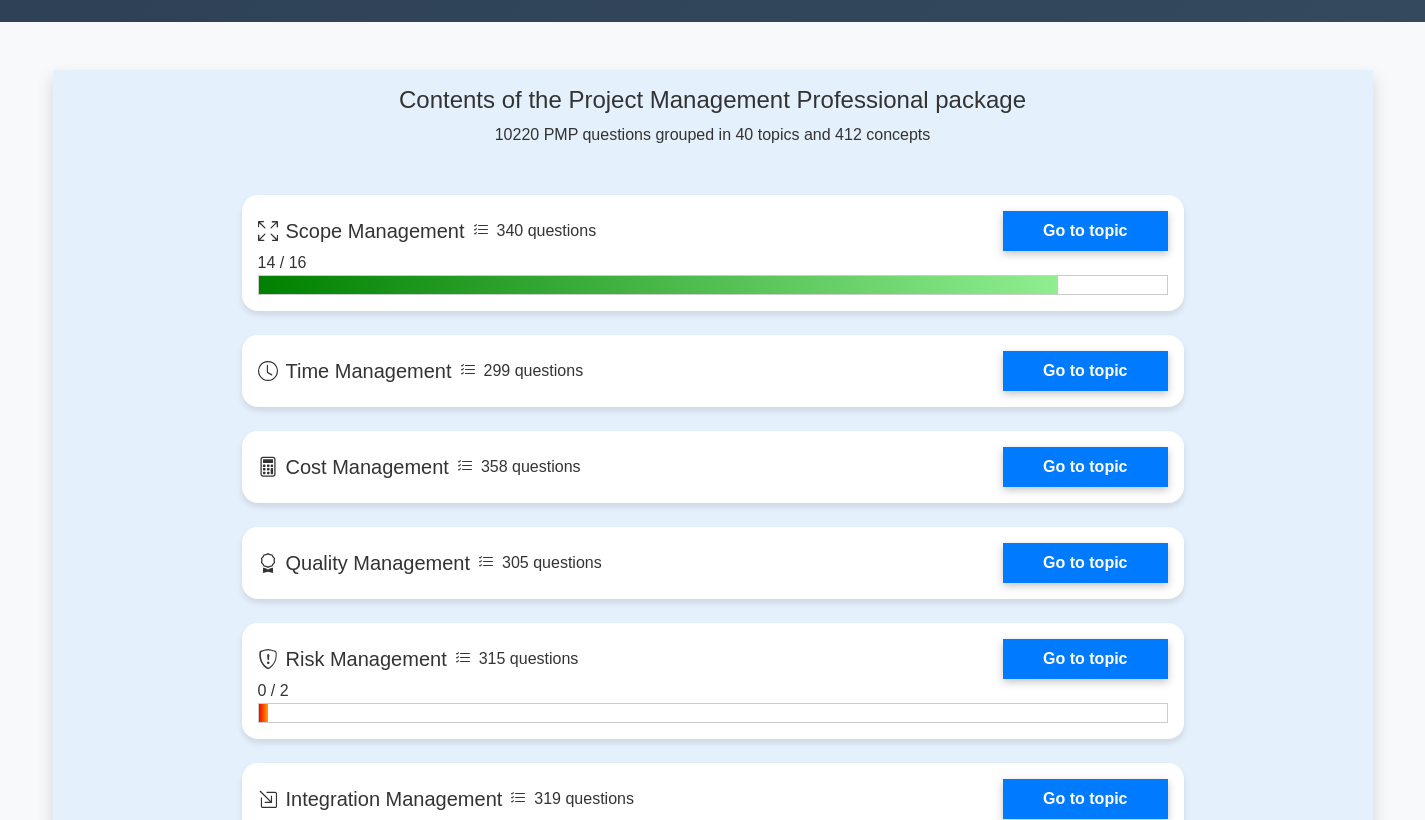 drag, startPoint x: 1424, startPoint y: 167, endPoint x: 1425, endPoint y: 138, distance: 29.017237 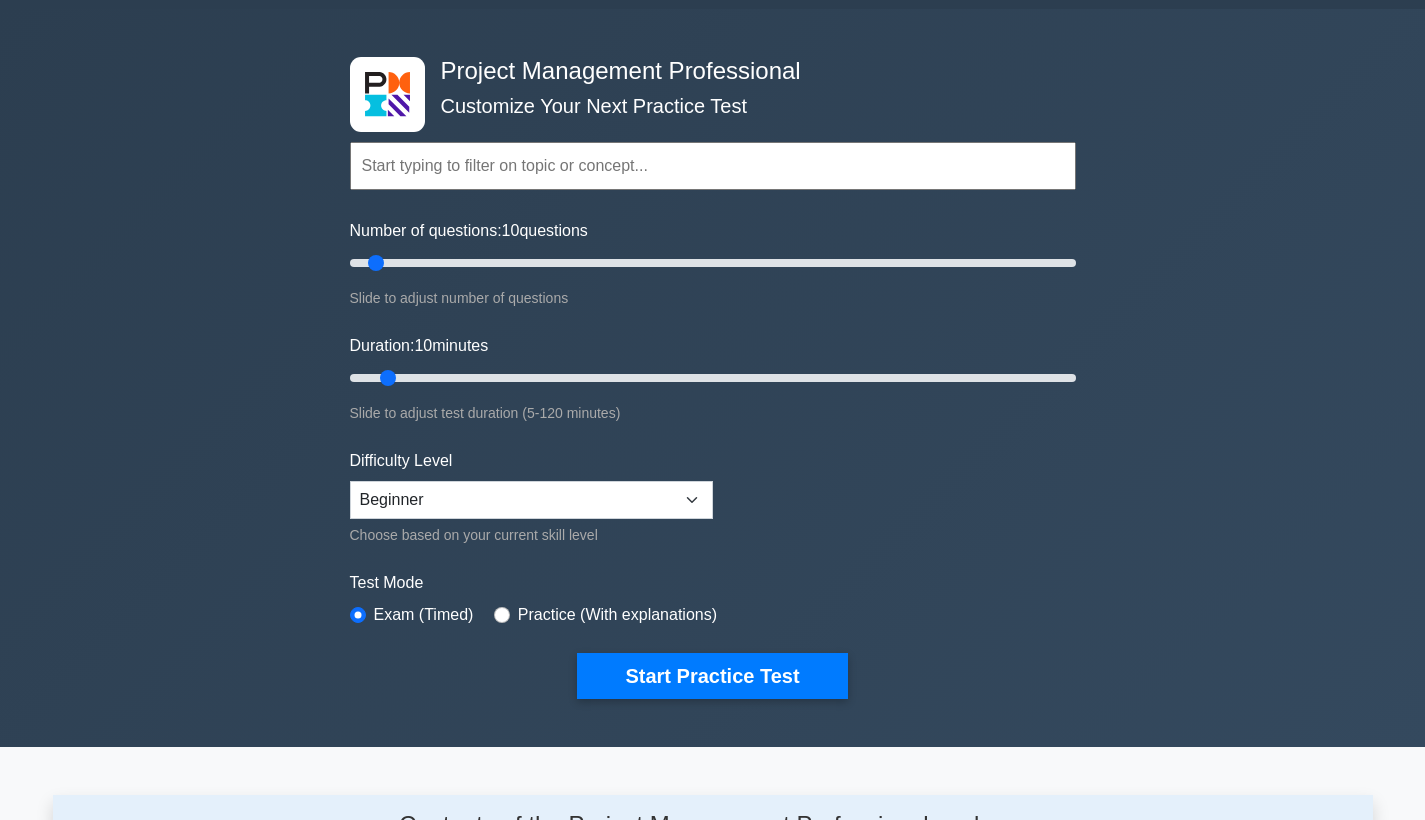 scroll, scrollTop: 134, scrollLeft: 0, axis: vertical 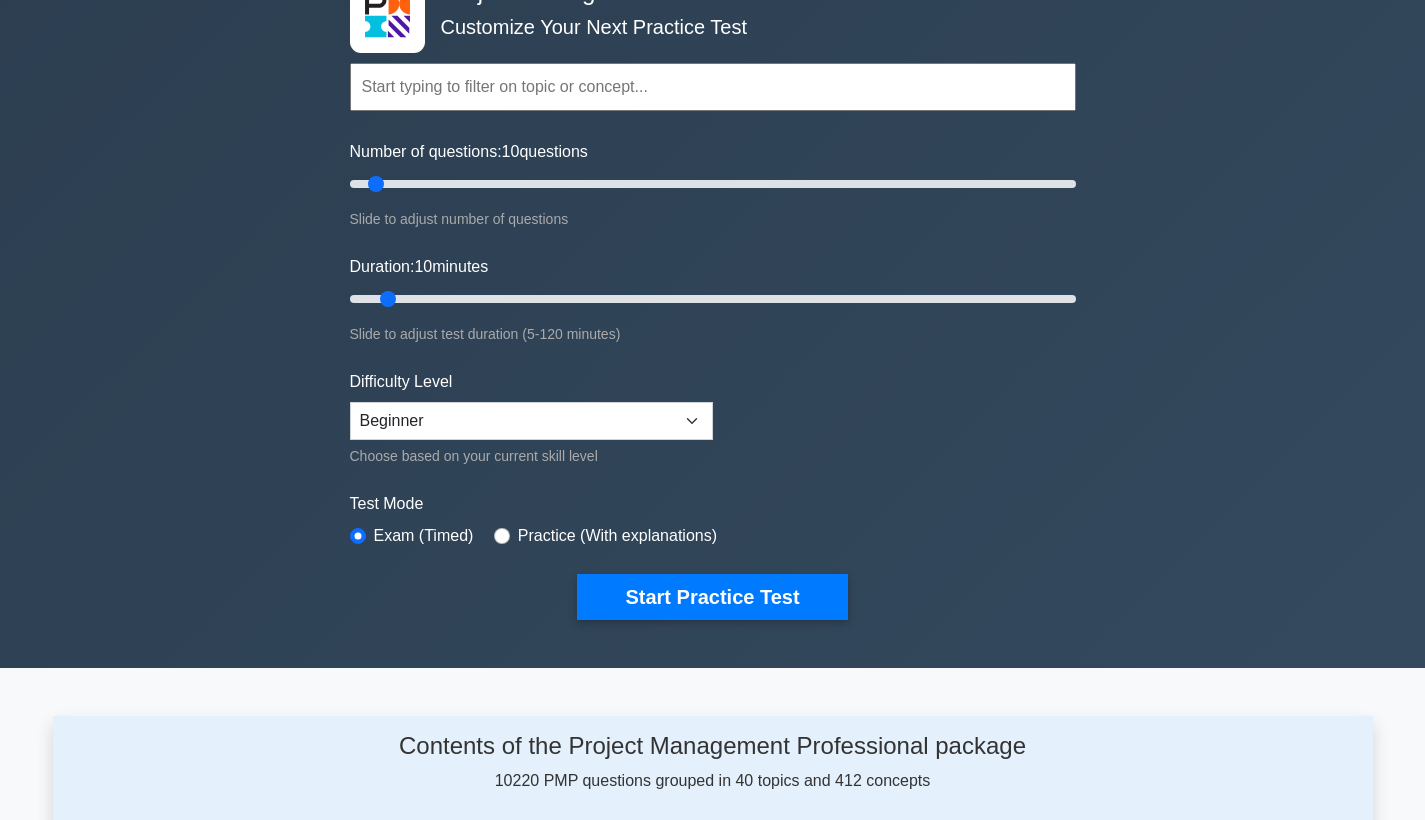 click on "Project Management Professional
Customize Your Next Practice Test
Topics
Scope Management
Time Management
Cost Management
Quality Management
Risk Management
Integration Management
Human Resource Management
Concepts" at bounding box center (712, 299) 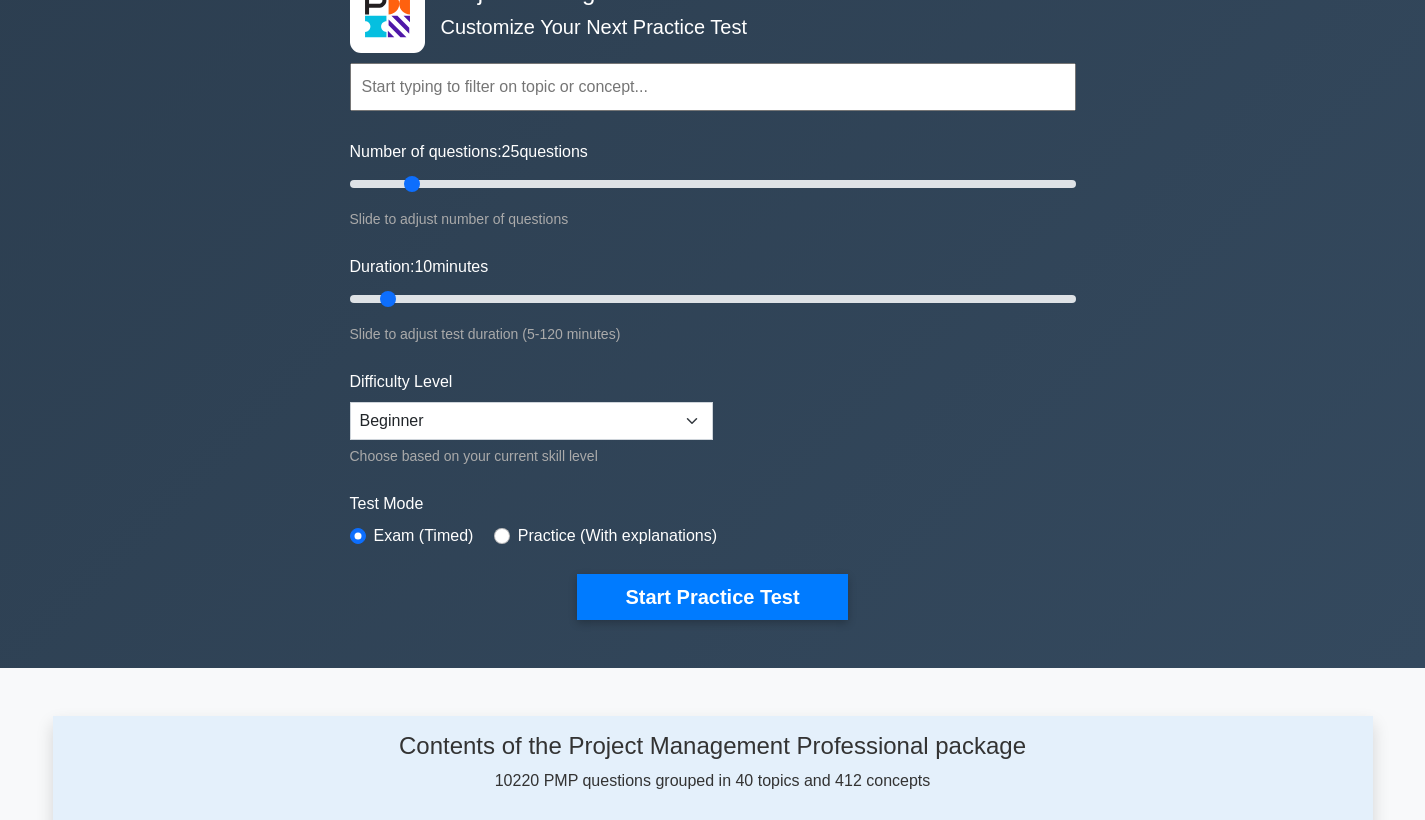 drag, startPoint x: 382, startPoint y: 179, endPoint x: 421, endPoint y: 180, distance: 39.012817 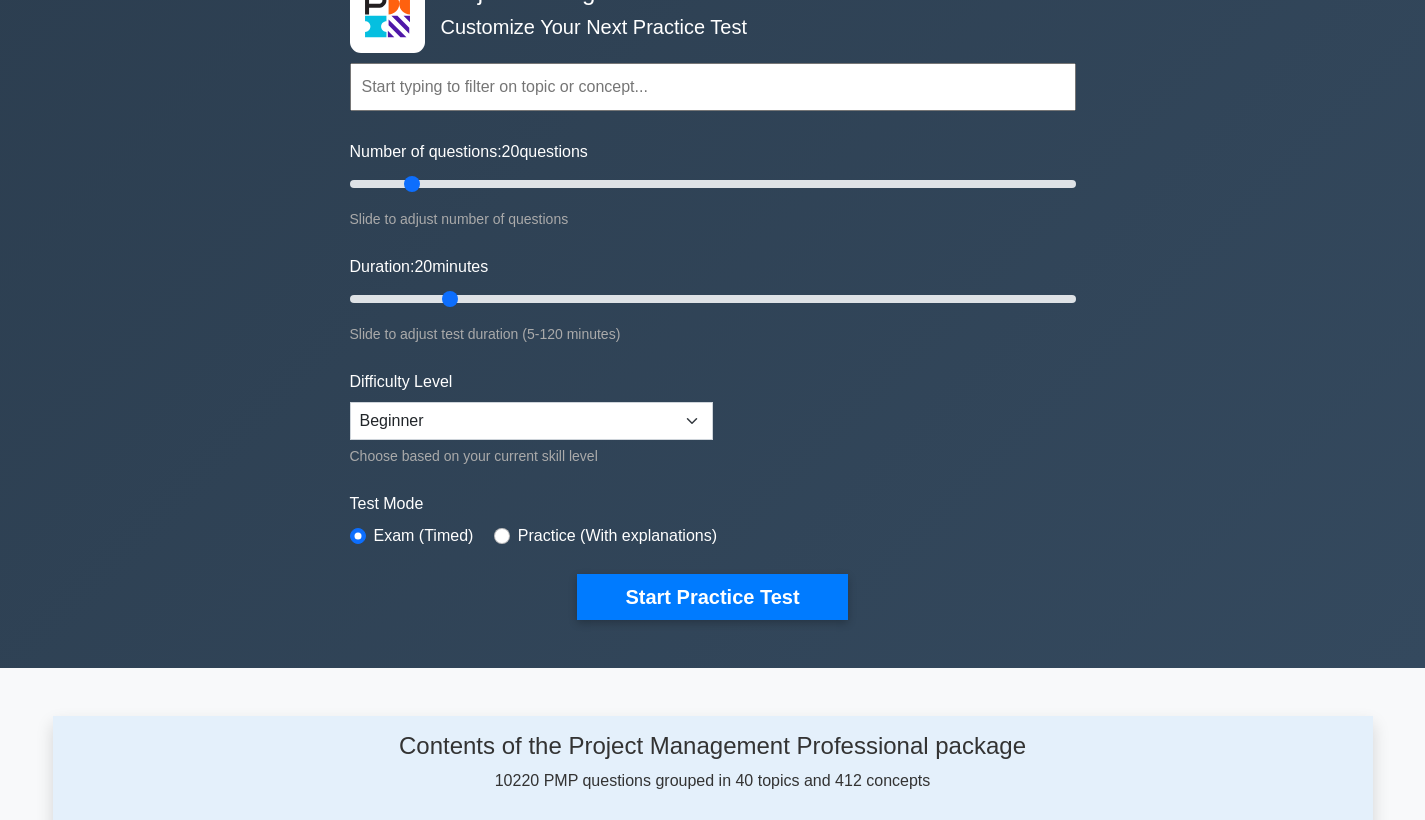 drag, startPoint x: 391, startPoint y: 294, endPoint x: 441, endPoint y: 294, distance: 50 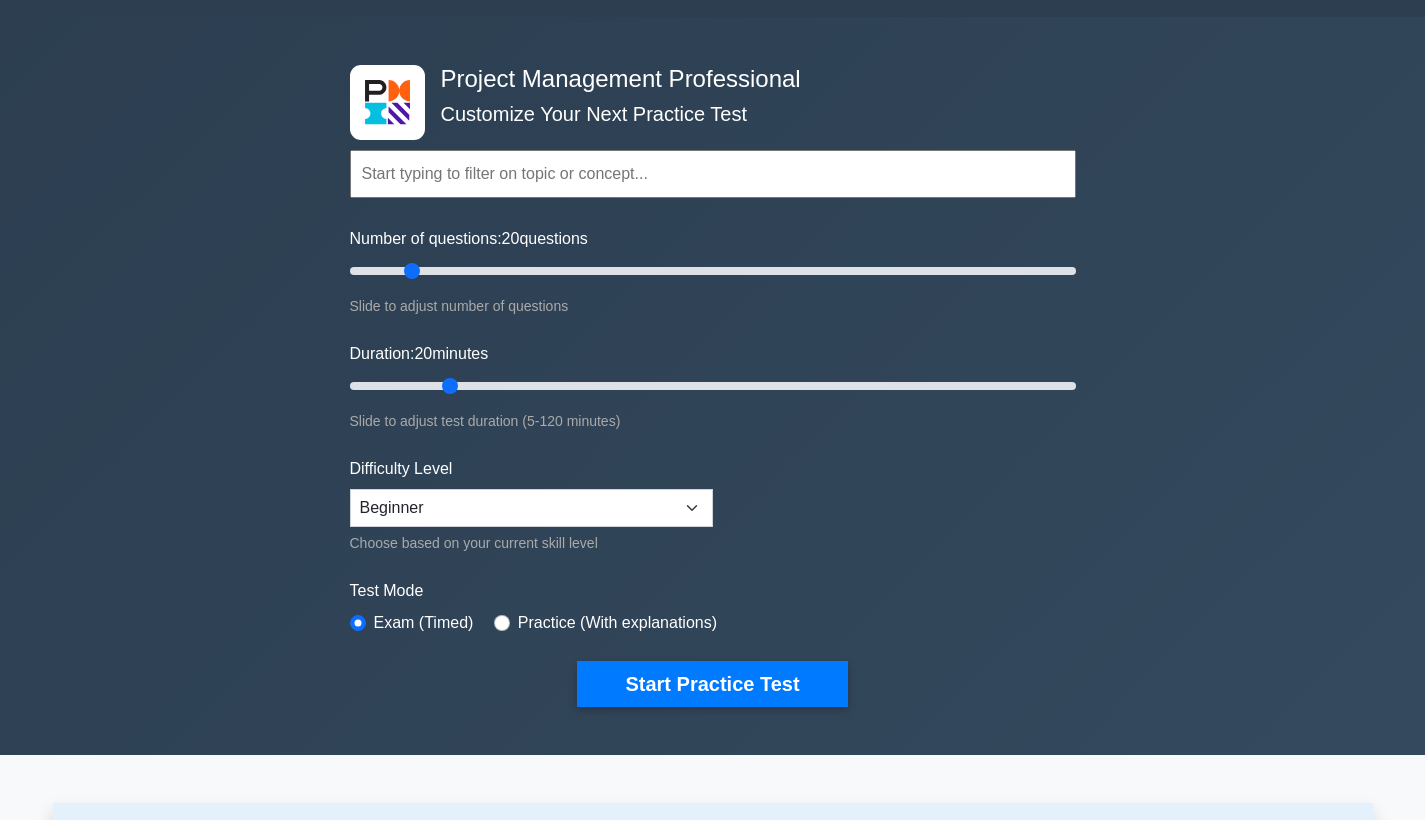 scroll, scrollTop: 0, scrollLeft: 0, axis: both 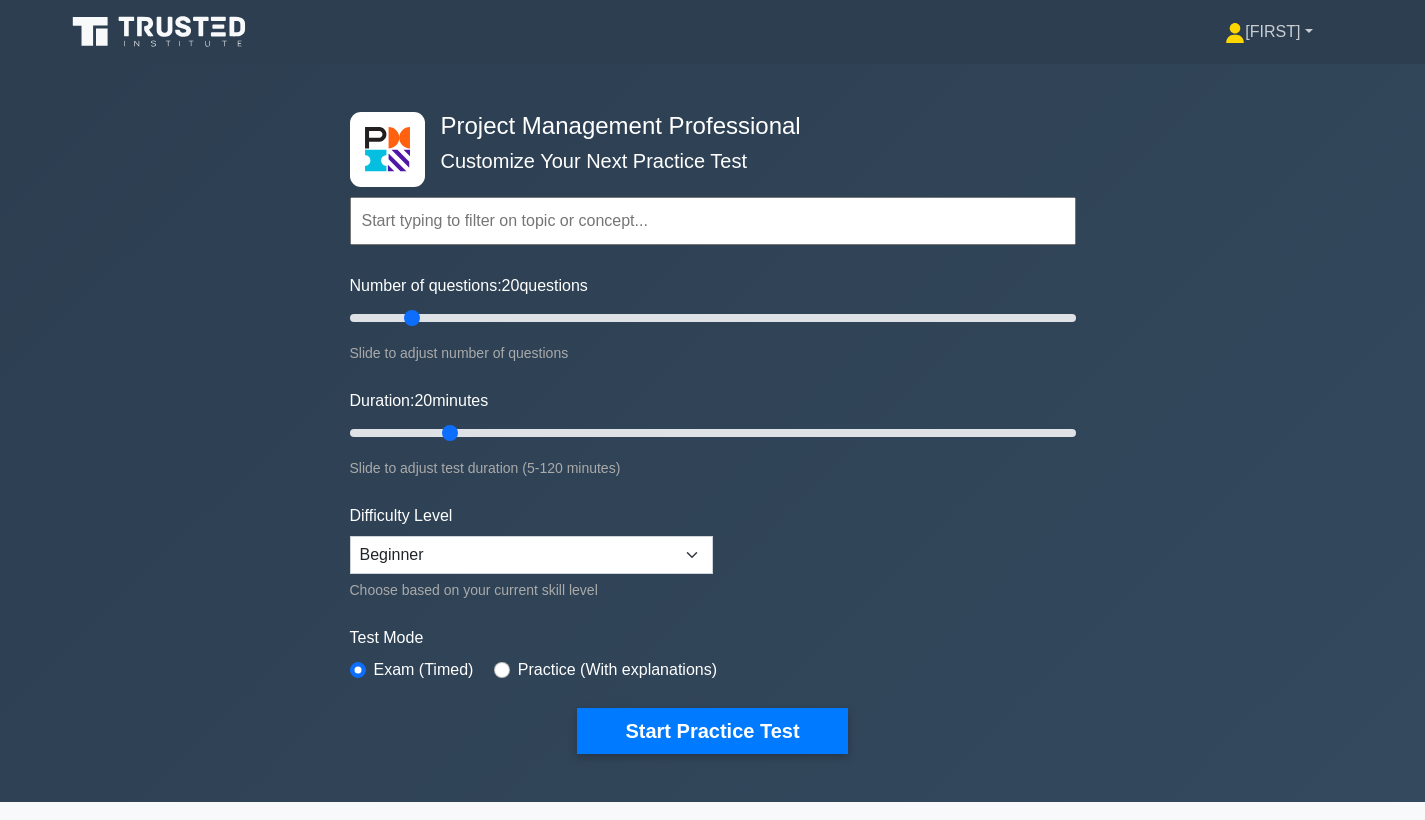 click on "[FIRST]" at bounding box center (1268, 32) 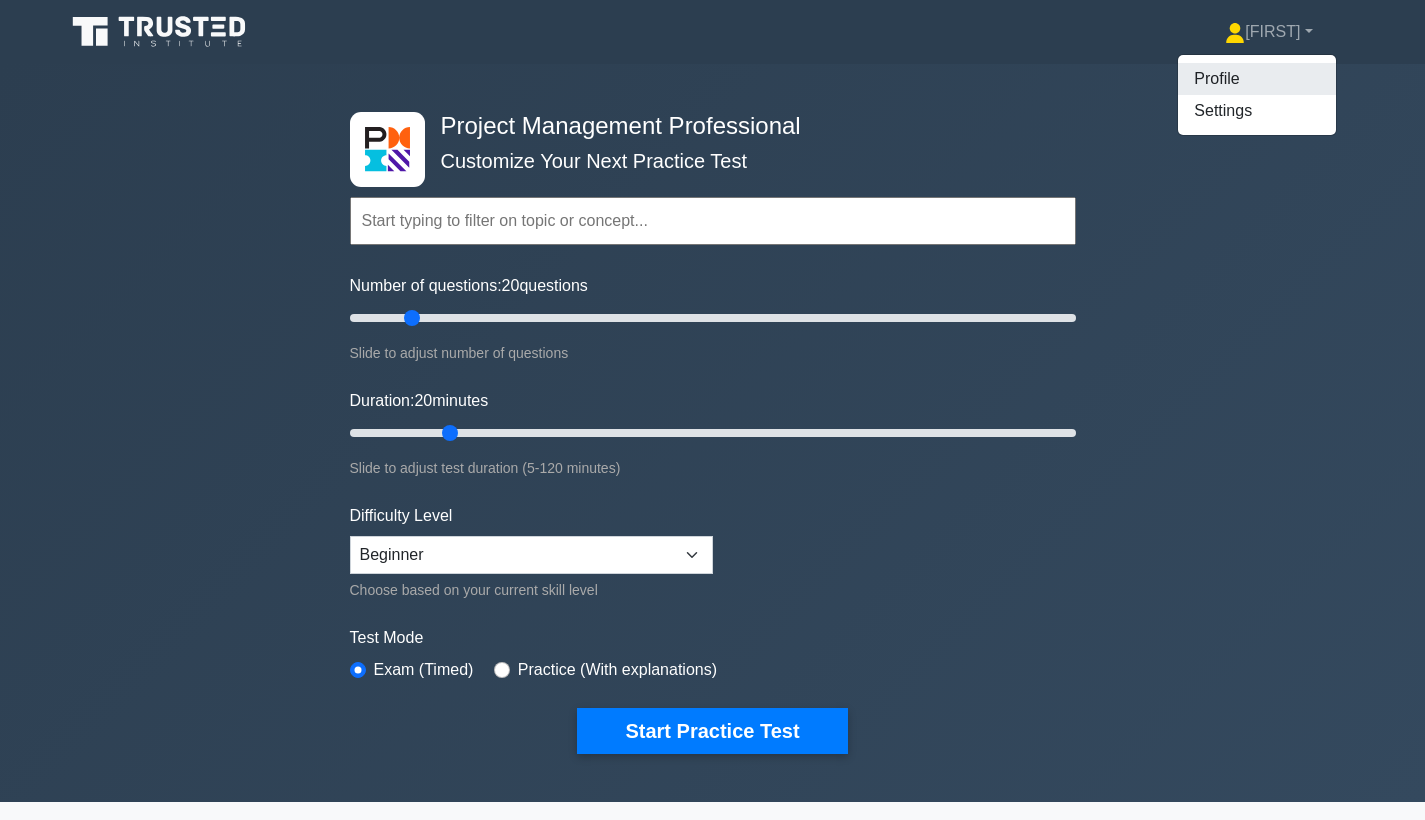 click on "Profile" at bounding box center (1257, 79) 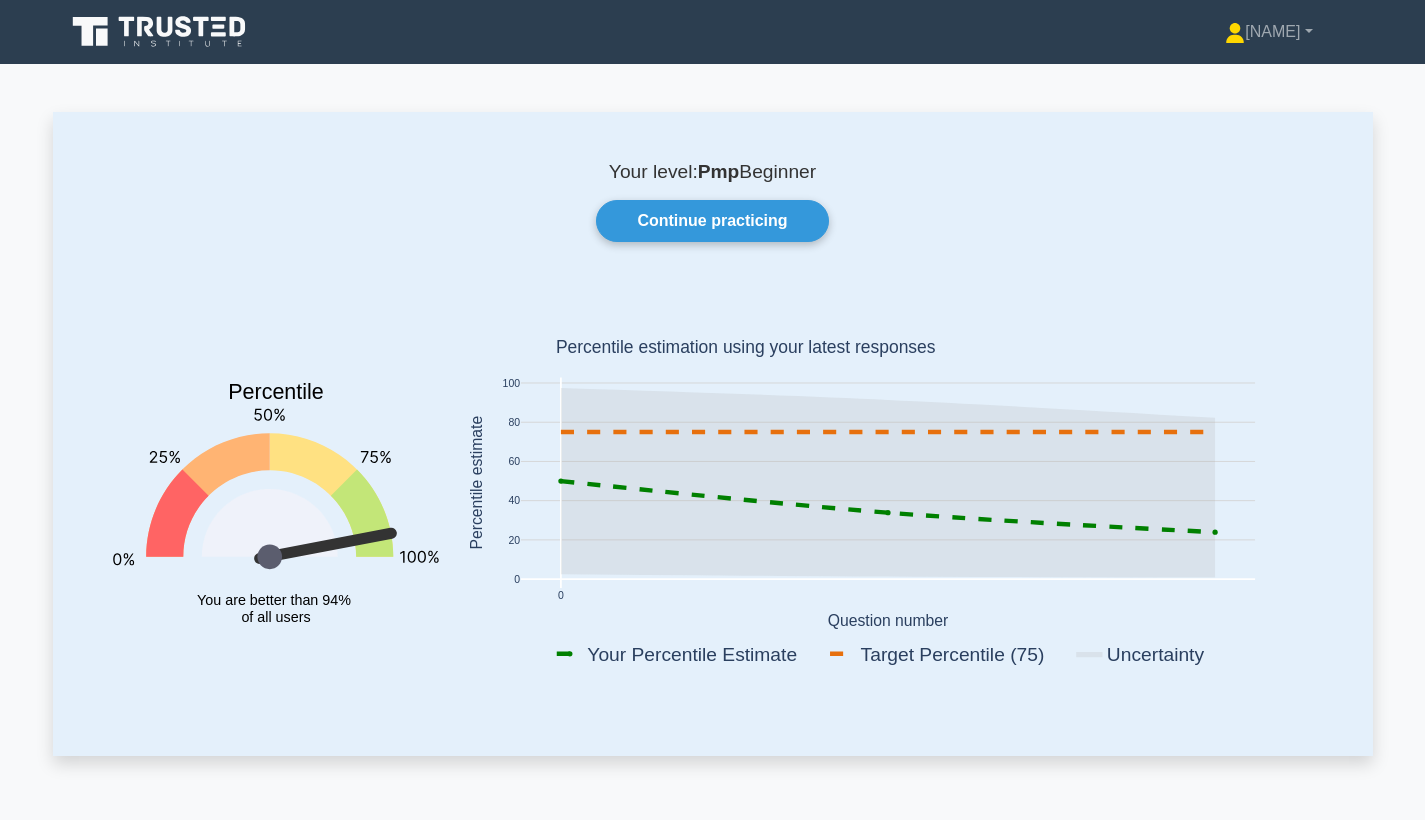 scroll, scrollTop: 0, scrollLeft: 0, axis: both 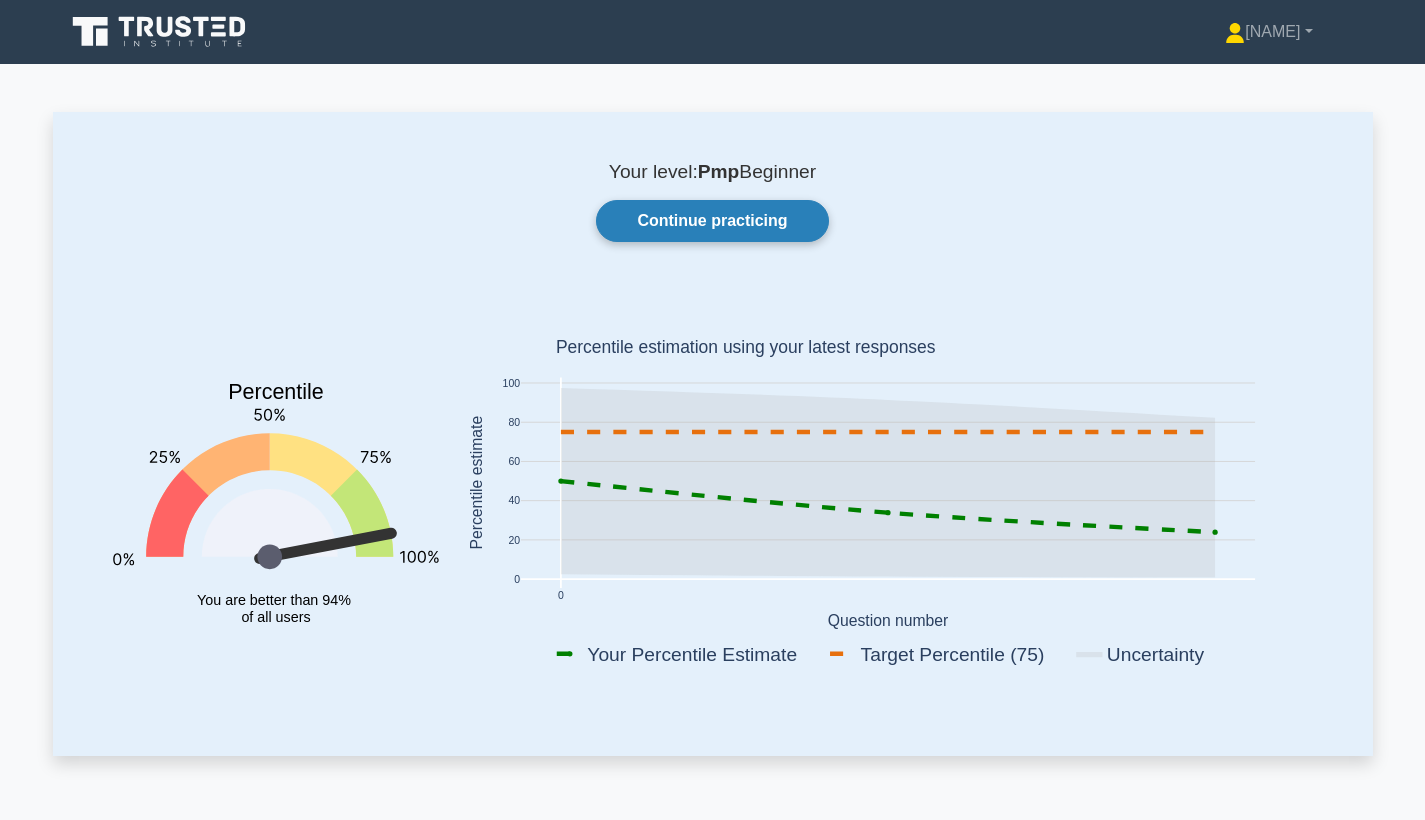 click on "Continue practicing" at bounding box center (712, 221) 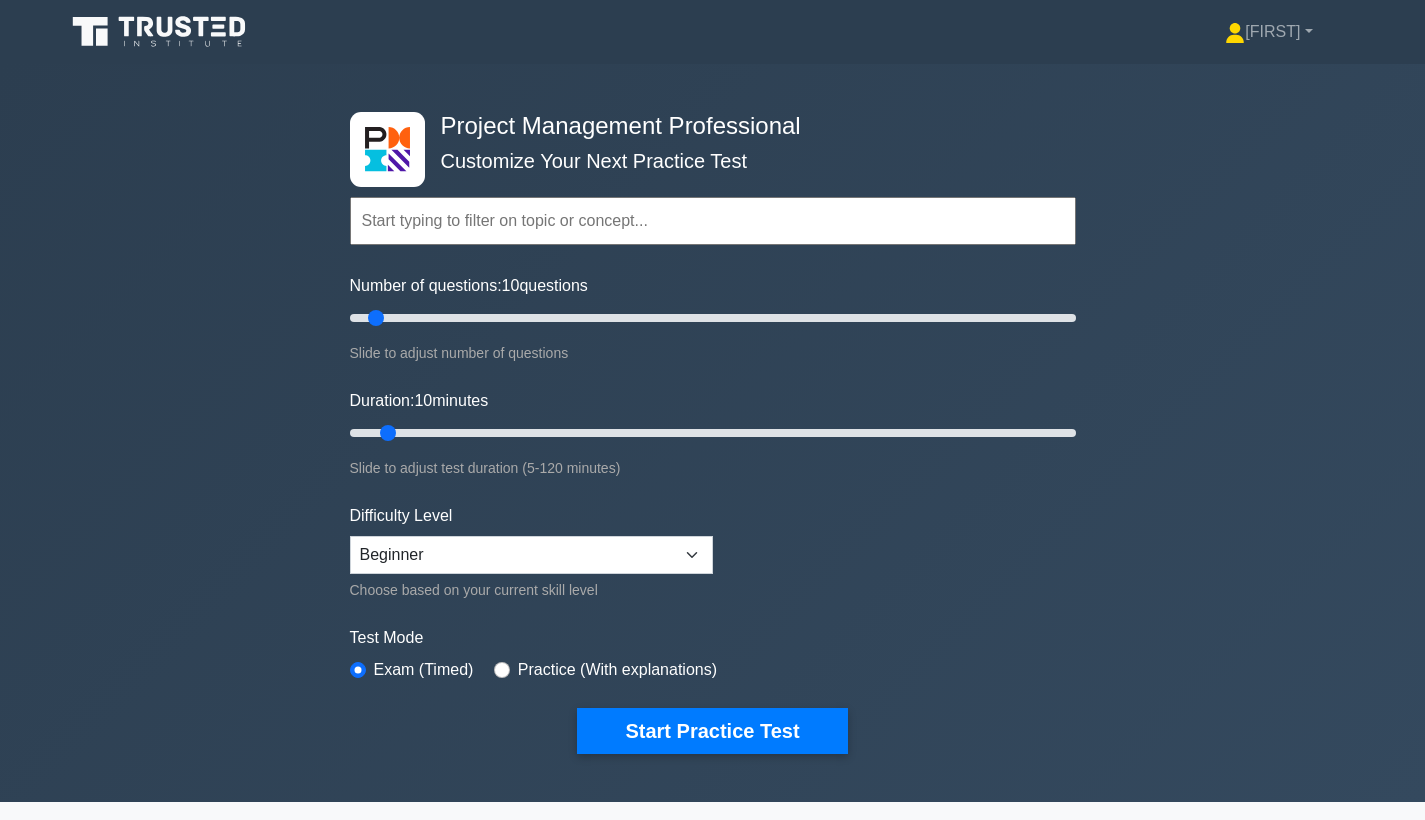 scroll, scrollTop: 0, scrollLeft: 0, axis: both 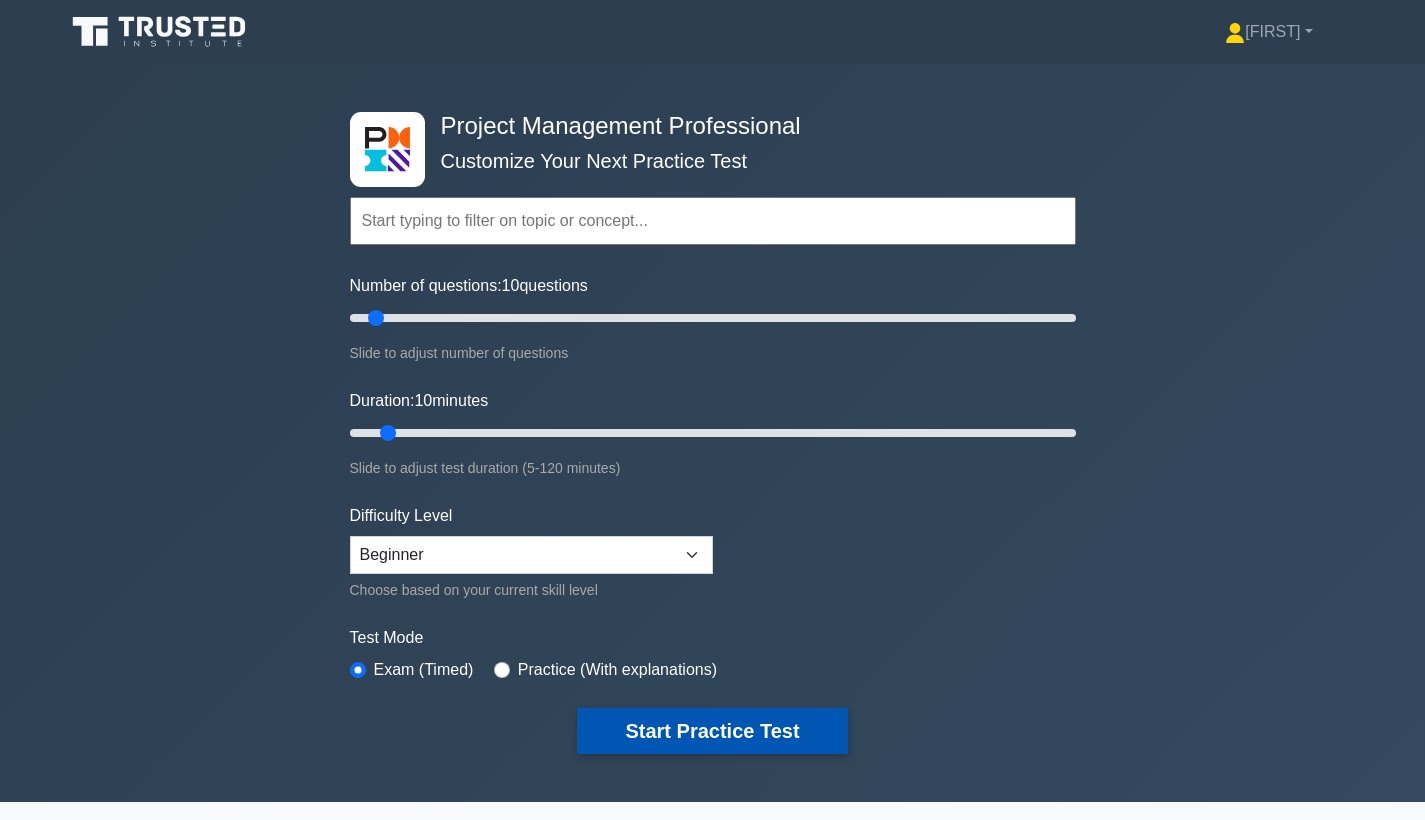 click on "Start Practice Test" at bounding box center (712, 731) 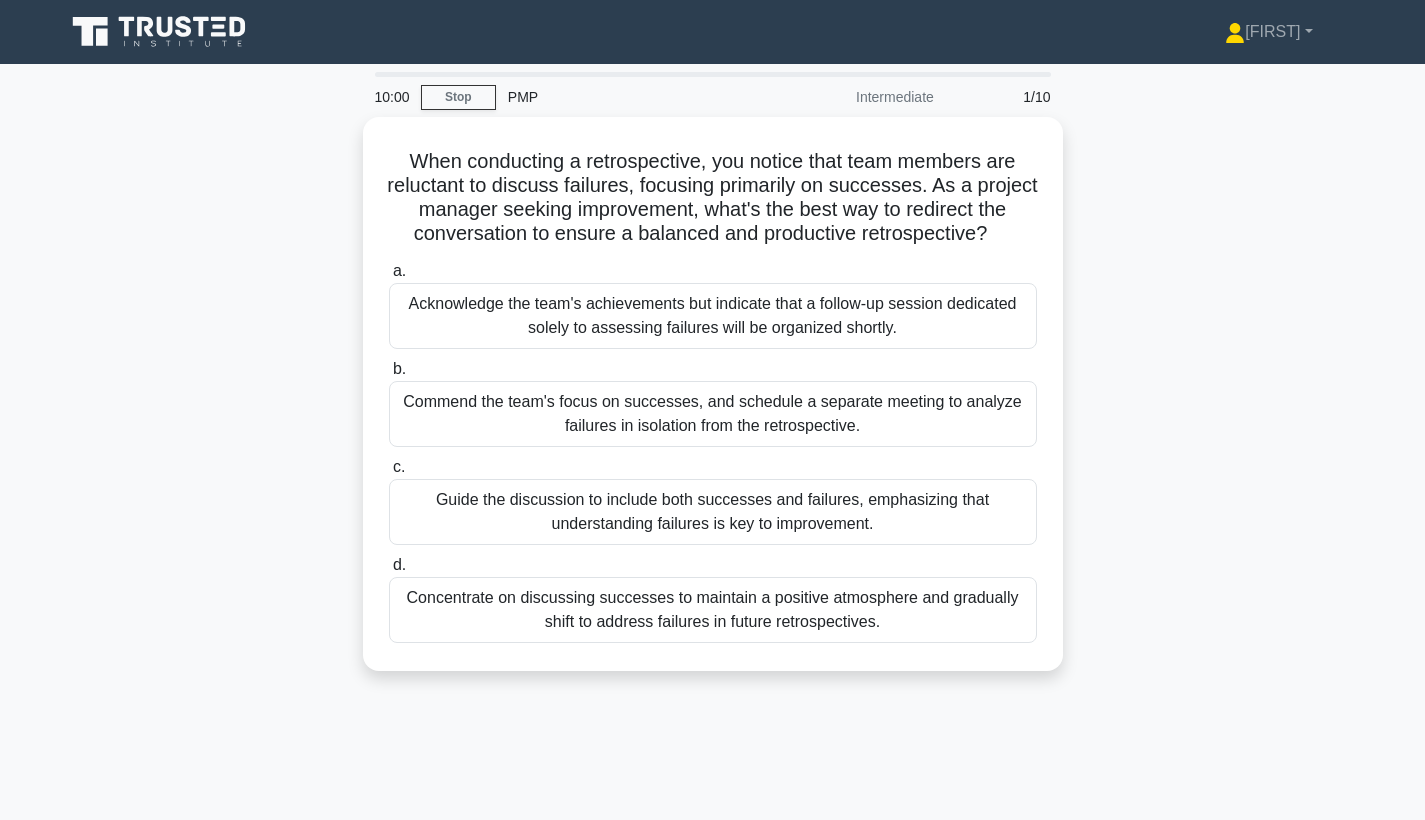 scroll, scrollTop: 0, scrollLeft: 0, axis: both 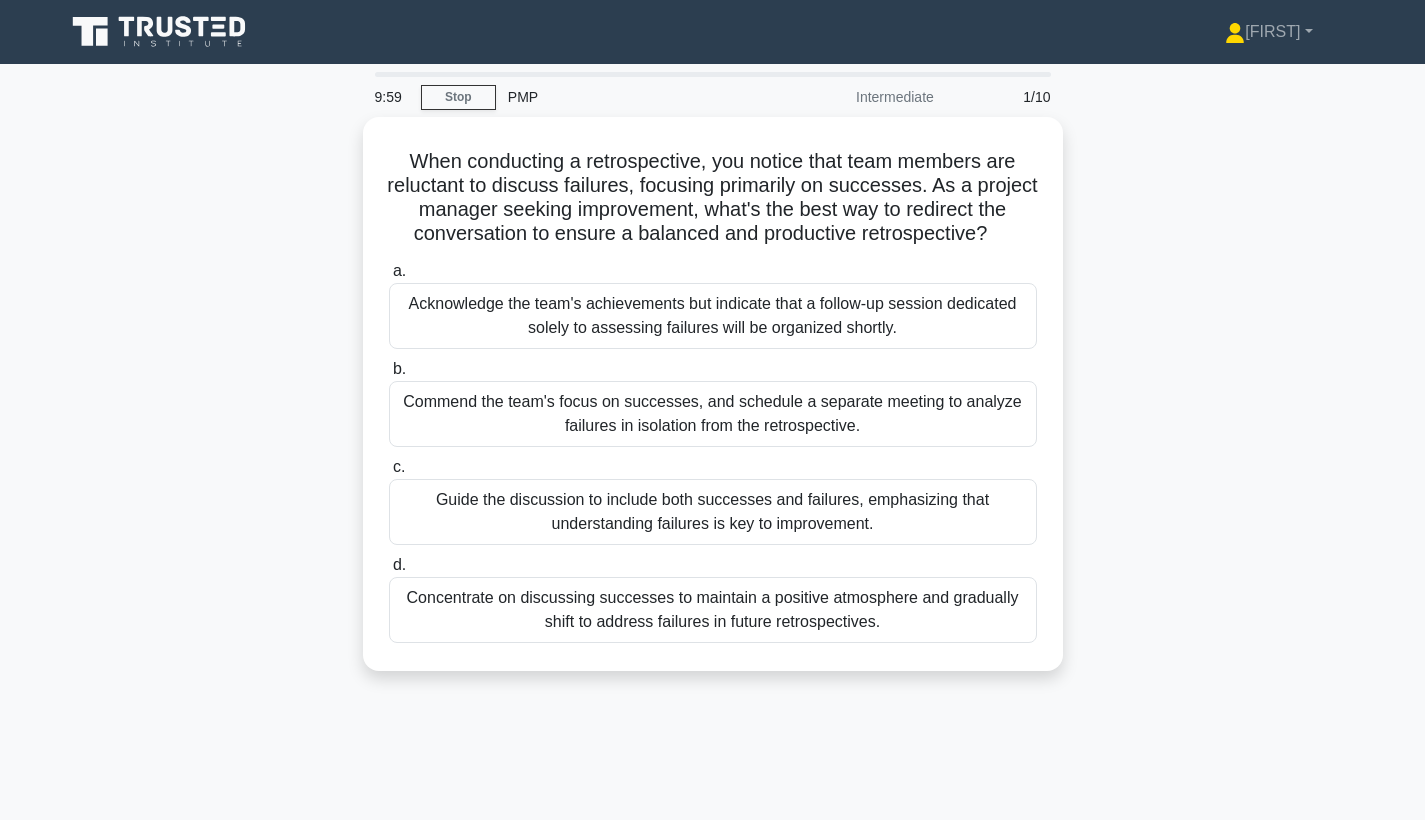 click on "When conducting a retrospective, you notice that team members are reluctant to discuss failures, focusing primarily on successes. As a project manager seeking improvement, what's the best way to redirect the conversation to ensure a balanced and productive retrospective?
.spinner_0XTQ{transform-origin:center;animation:spinner_y6GP .75s linear infinite}@keyframes spinner_y6GP{100%{transform:rotate(360deg)}}
a.
b.
c." at bounding box center (713, 406) 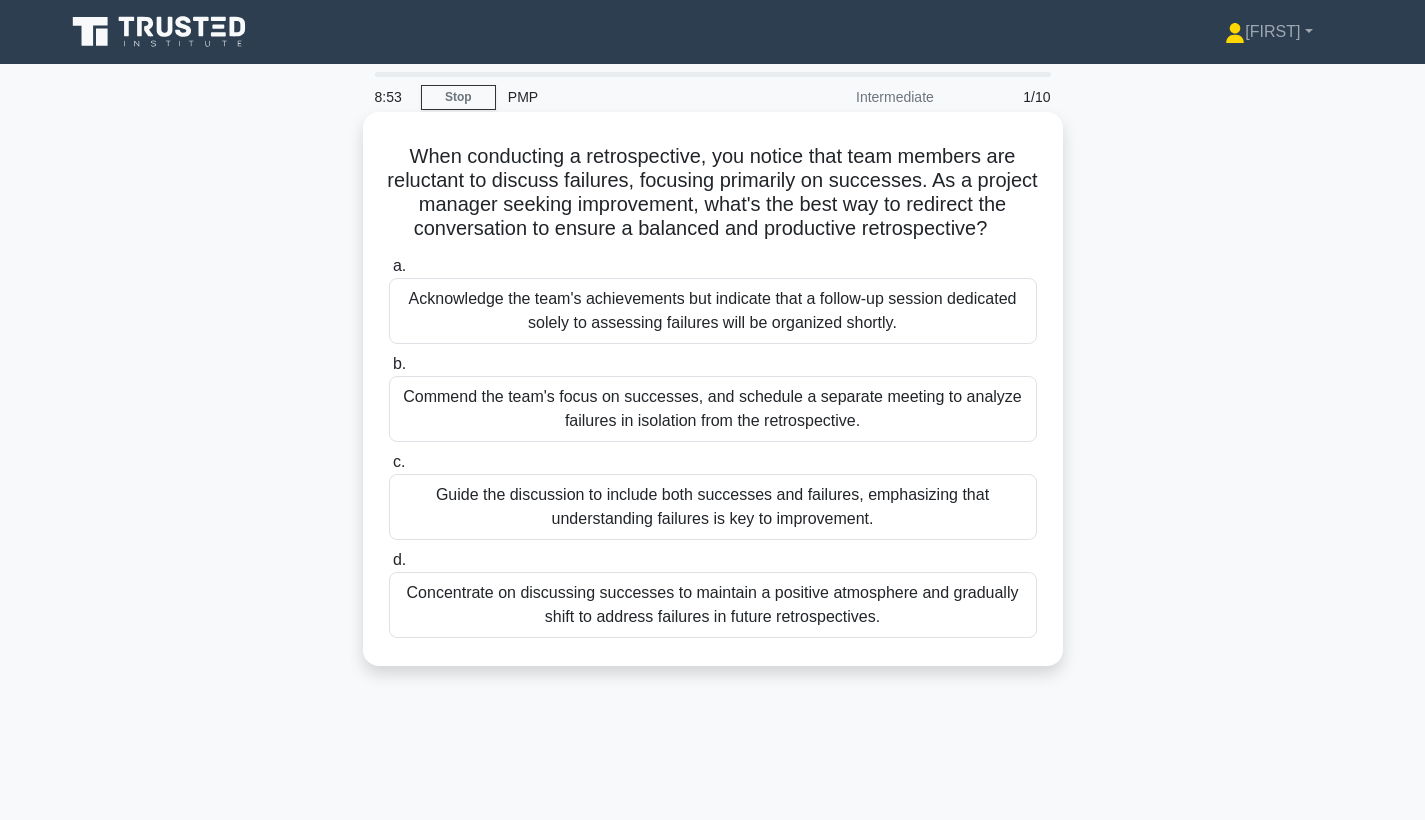 click on "Guide the discussion to include both successes and failures, emphasizing that understanding failures is key to improvement." at bounding box center (713, 507) 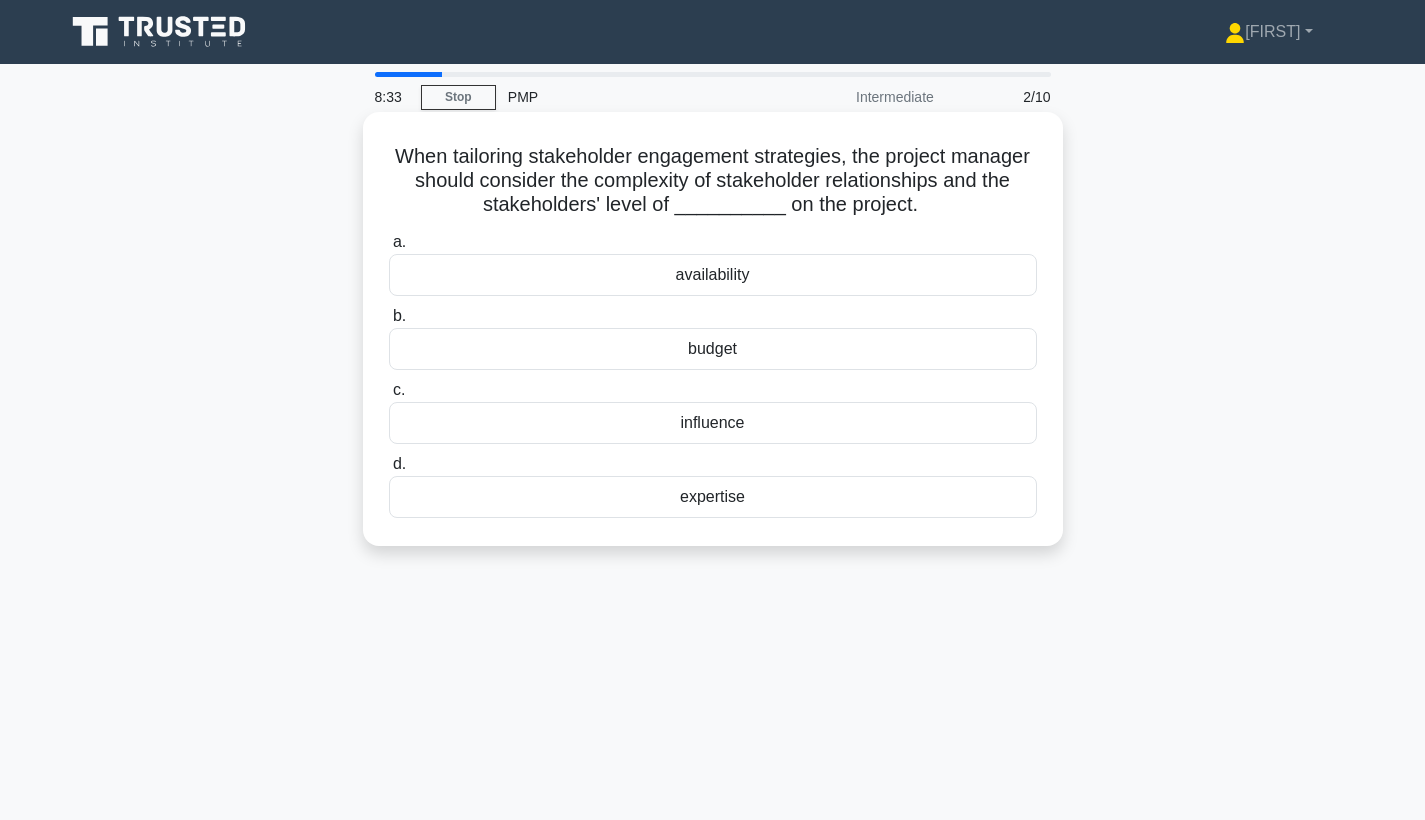 click on "influence" at bounding box center (713, 423) 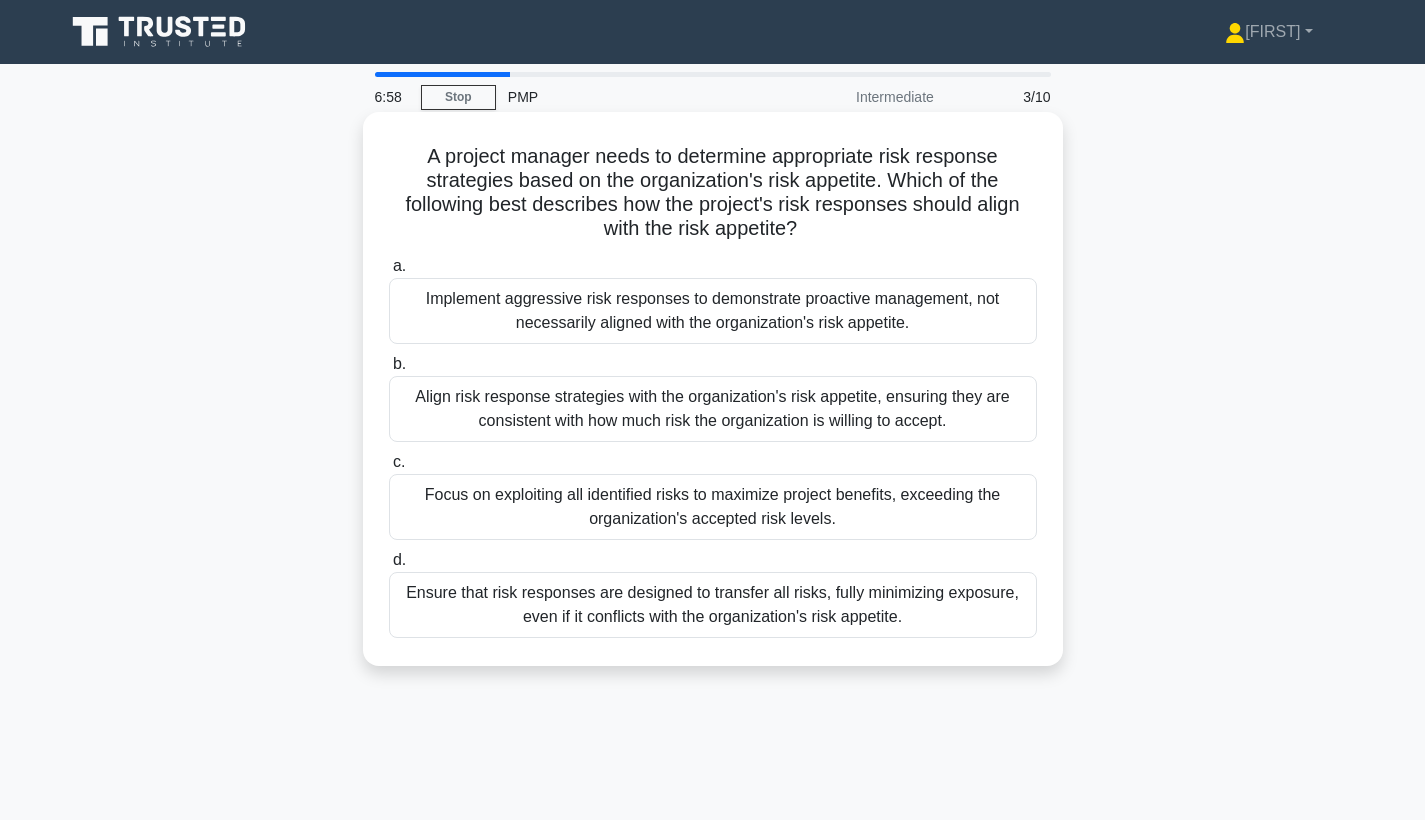 click on "Align risk response strategies with the organization's risk appetite, ensuring they are consistent with how much risk the organization is willing to accept." at bounding box center (713, 409) 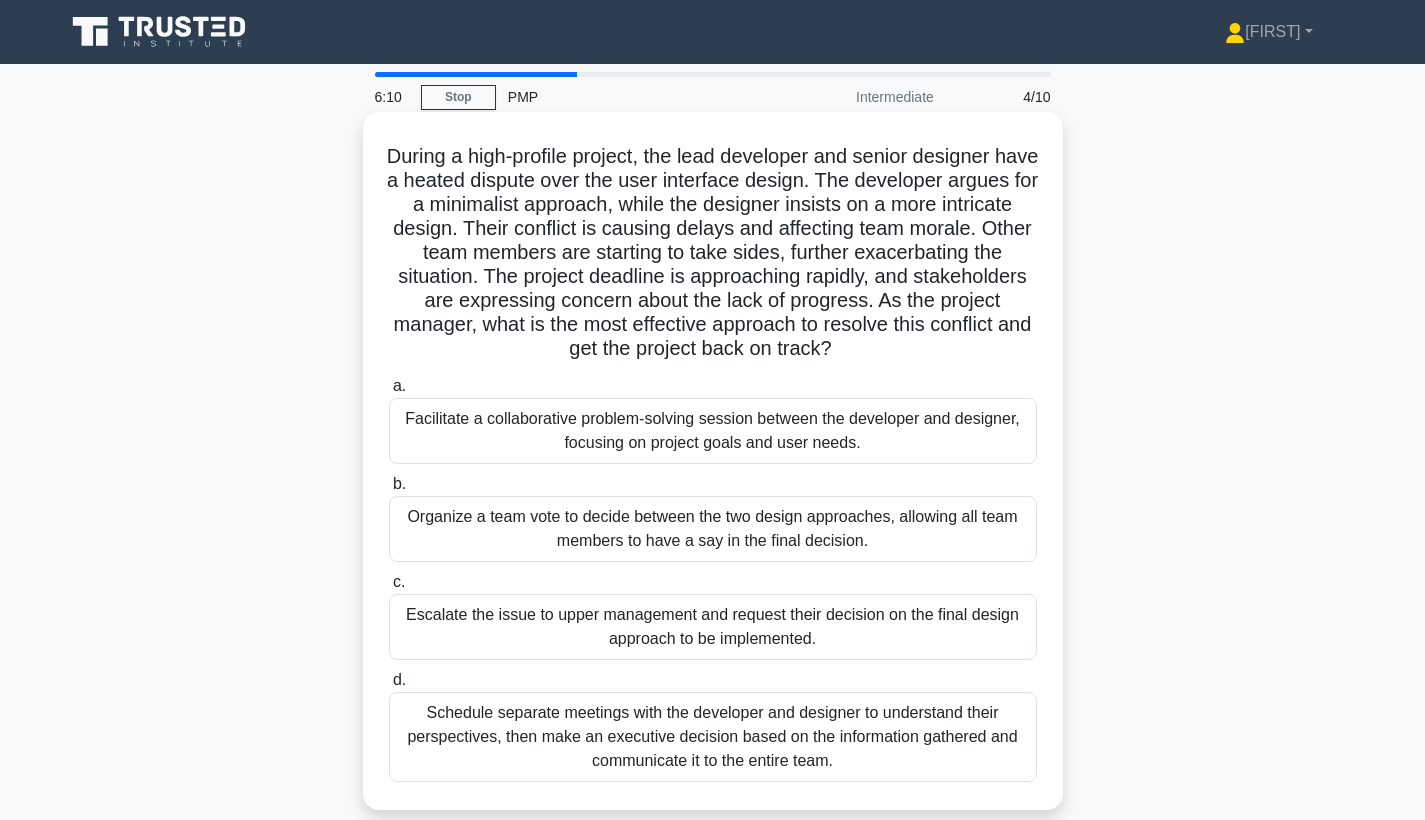 click on "Facilitate a collaborative problem-solving session between the developer and designer, focusing on project goals and user needs." at bounding box center [713, 431] 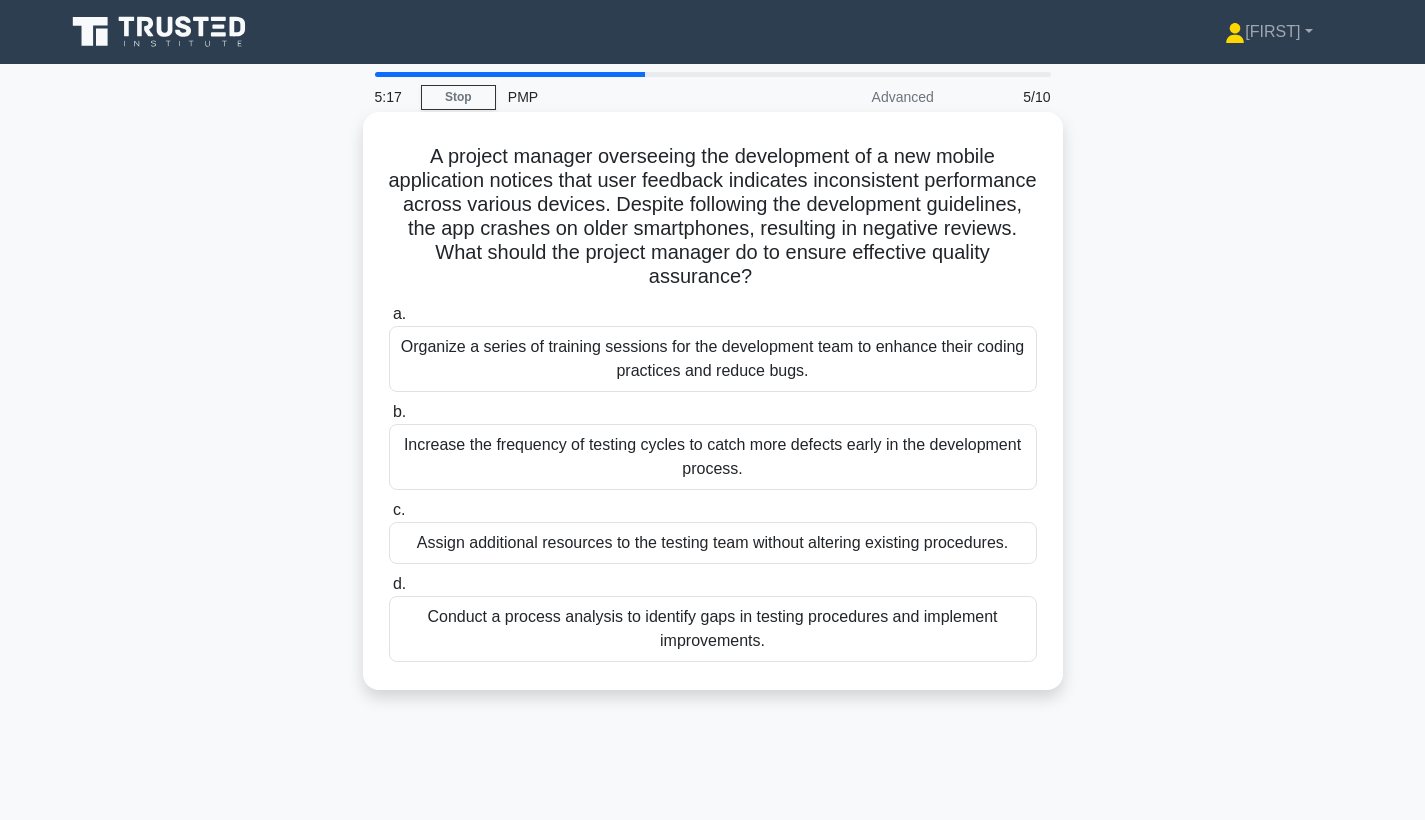 click on "Conduct a process analysis to identify gaps in testing procedures and implement improvements." at bounding box center (713, 629) 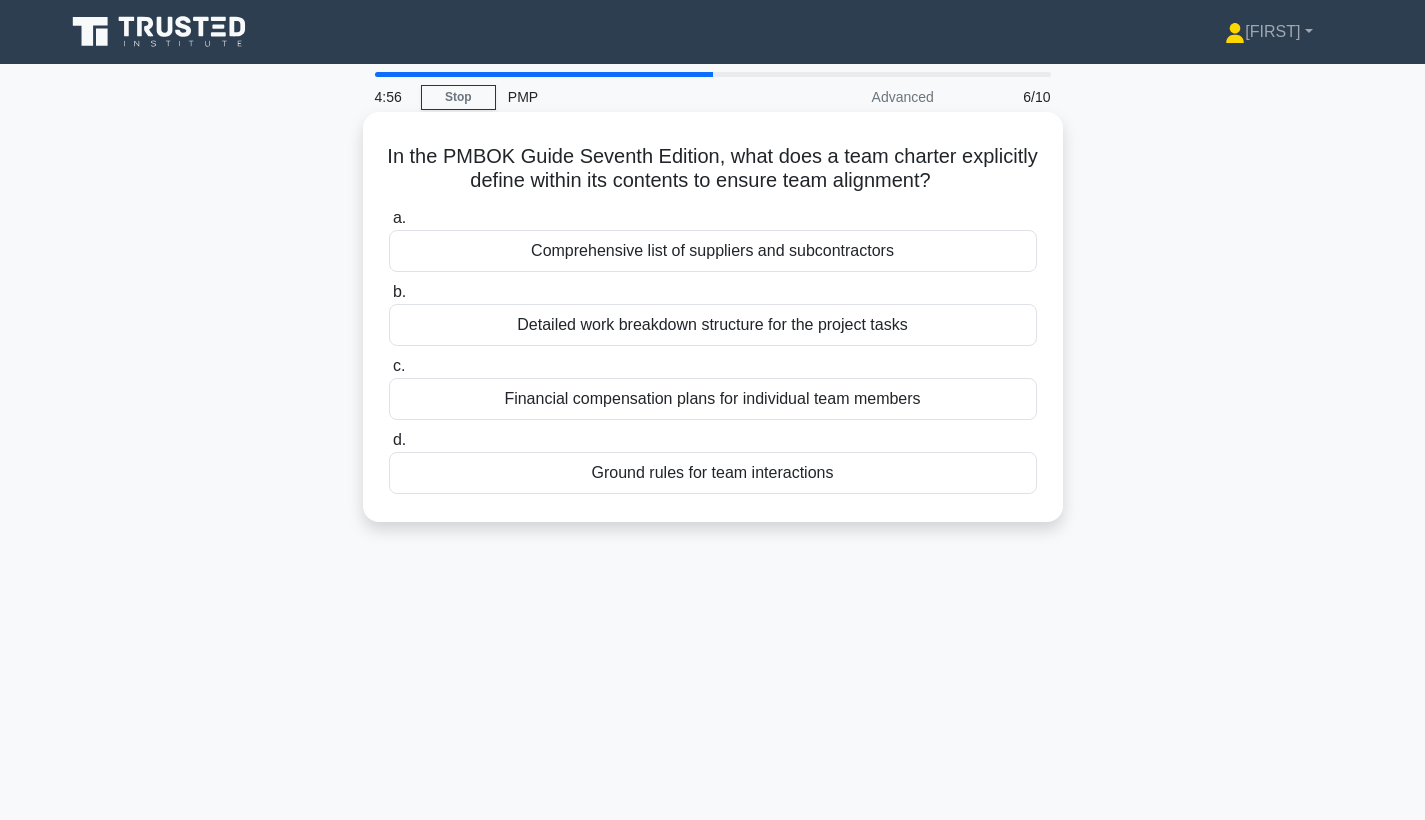 click on "Ground rules for team interactions" at bounding box center (713, 473) 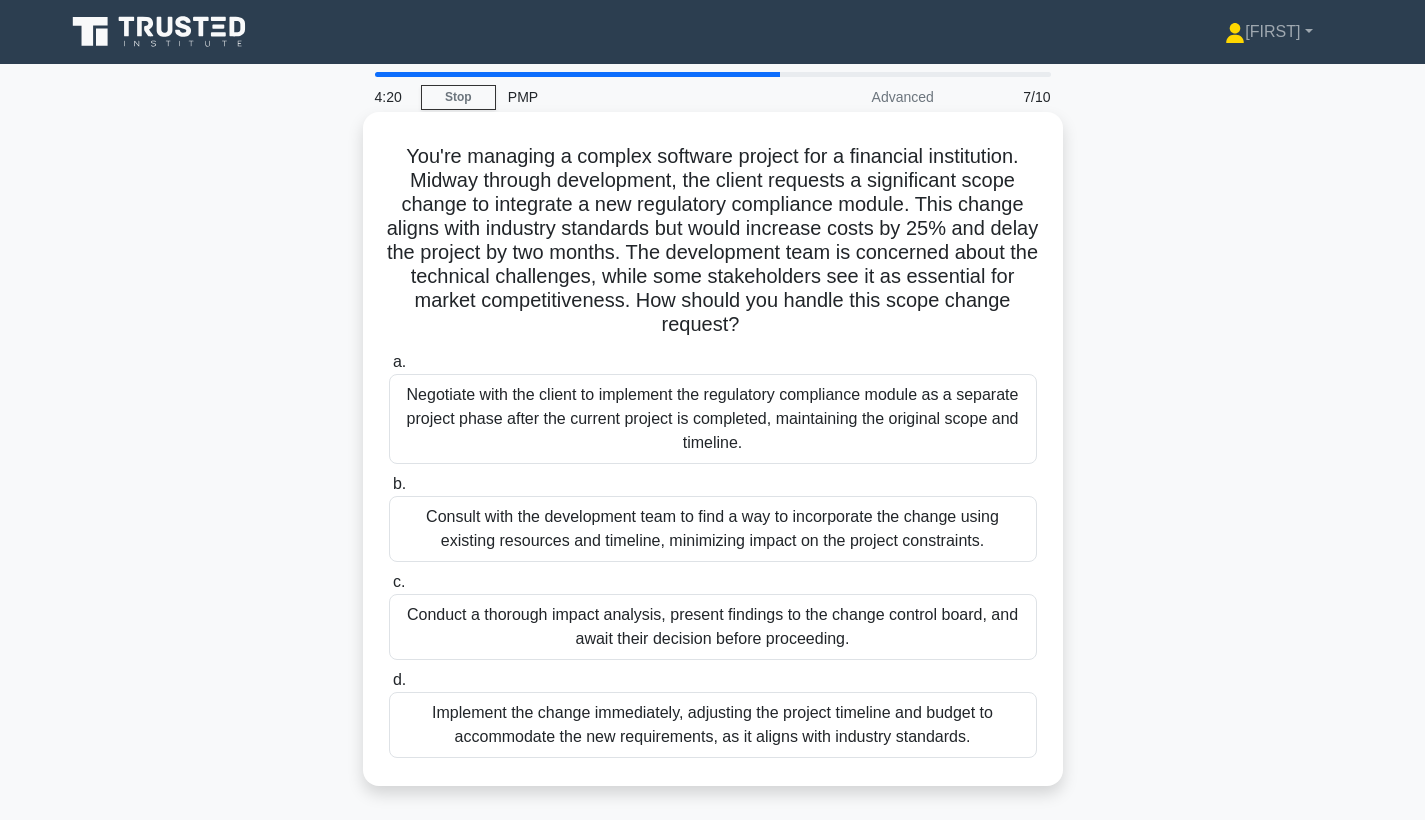 drag, startPoint x: 950, startPoint y: 330, endPoint x: 933, endPoint y: 331, distance: 17.029387 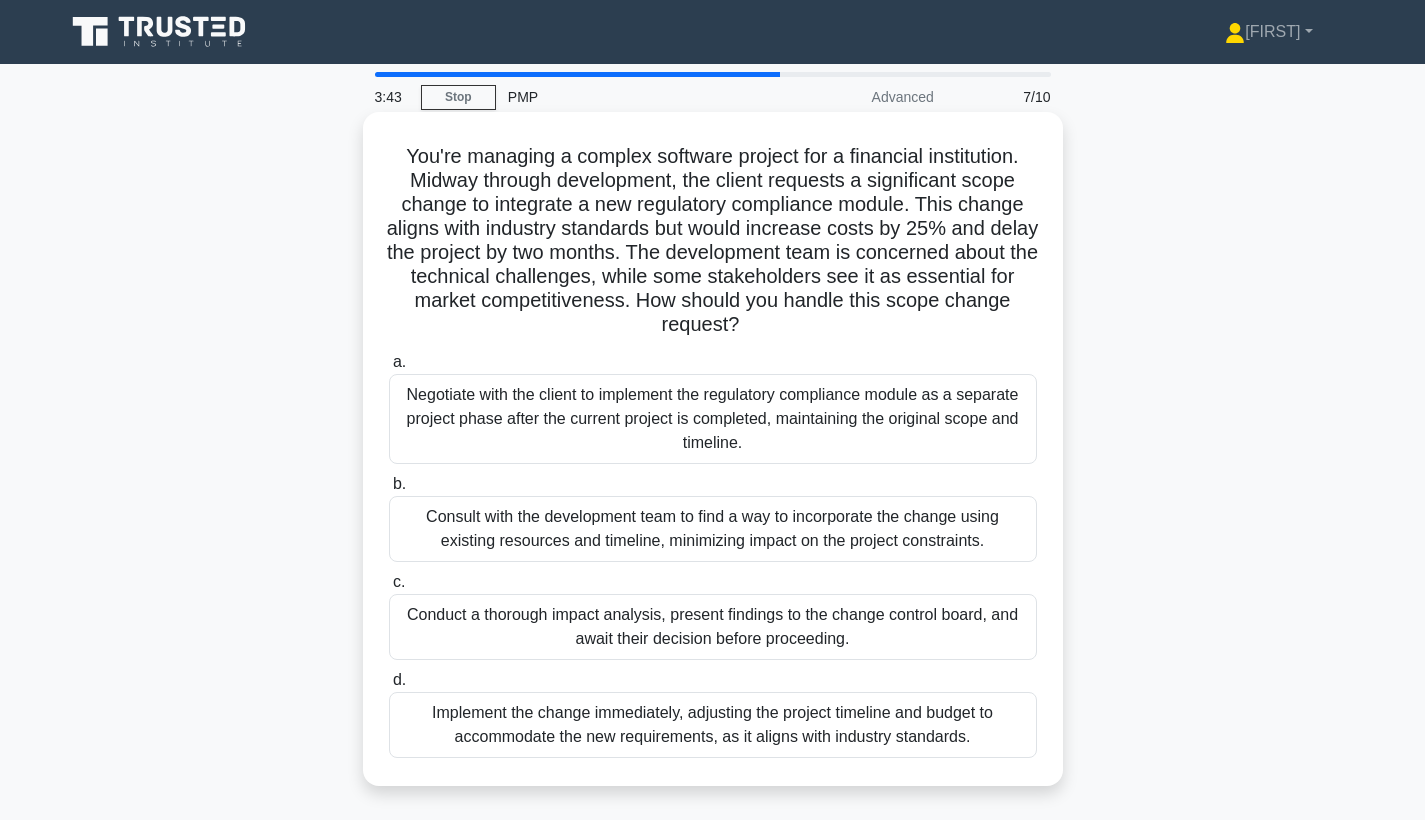 click on "Conduct a thorough impact analysis, present findings to the change control board, and await their decision before proceeding." at bounding box center [713, 627] 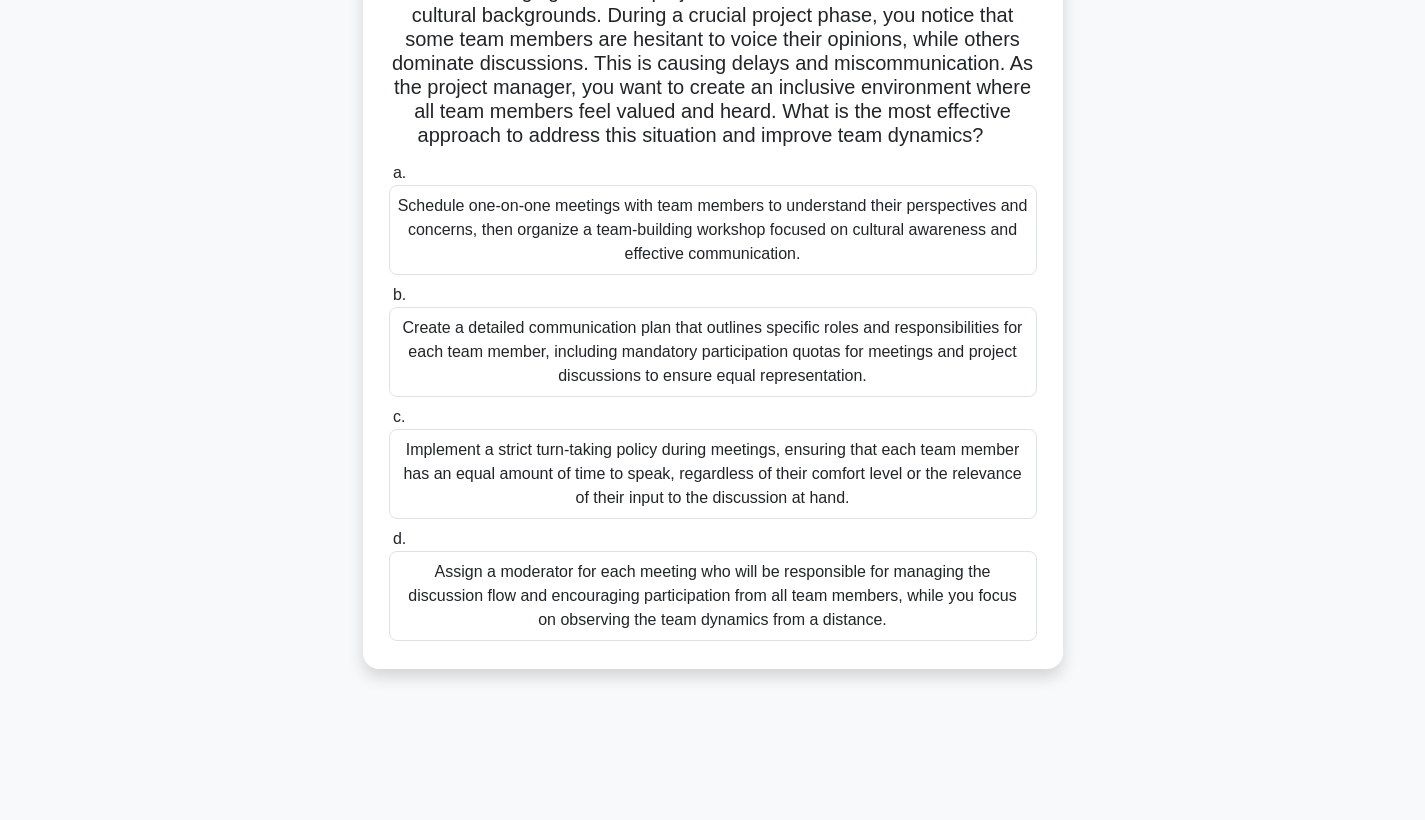 scroll, scrollTop: 172, scrollLeft: 0, axis: vertical 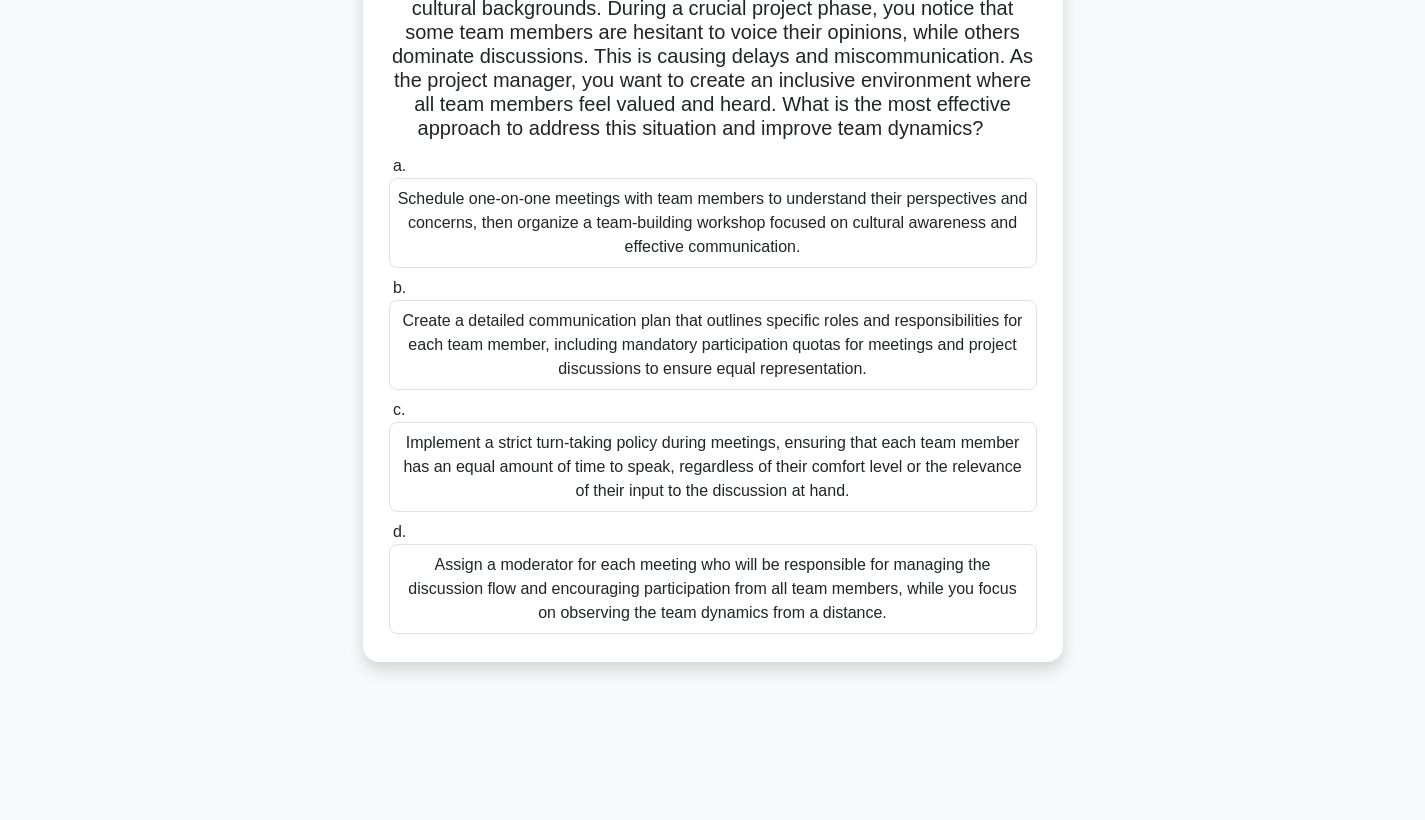click on "Assign a moderator for each meeting who will be responsible for managing the discussion flow and encouraging participation from all team members, while you focus on observing the team dynamics from a distance." at bounding box center [713, 589] 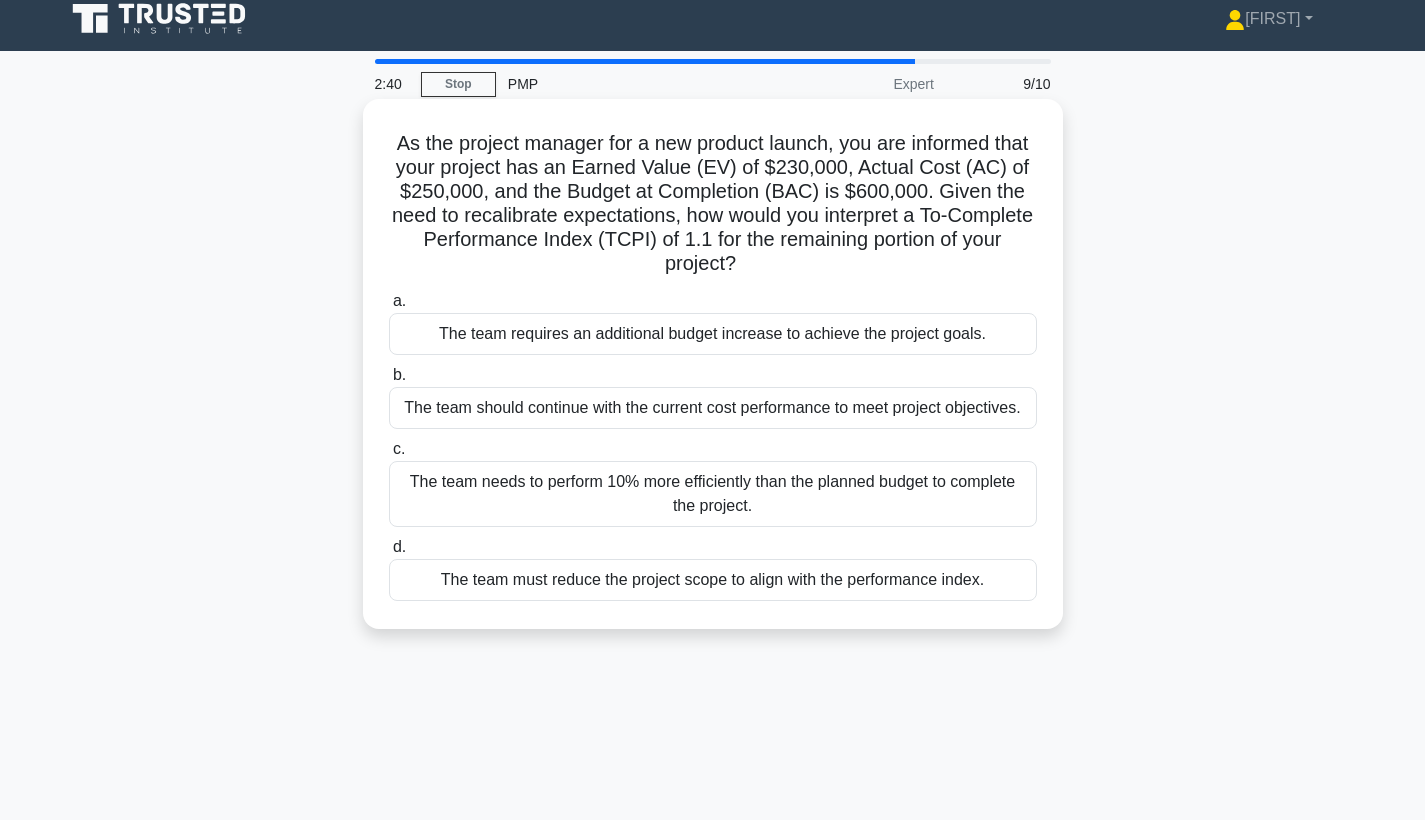scroll, scrollTop: 0, scrollLeft: 0, axis: both 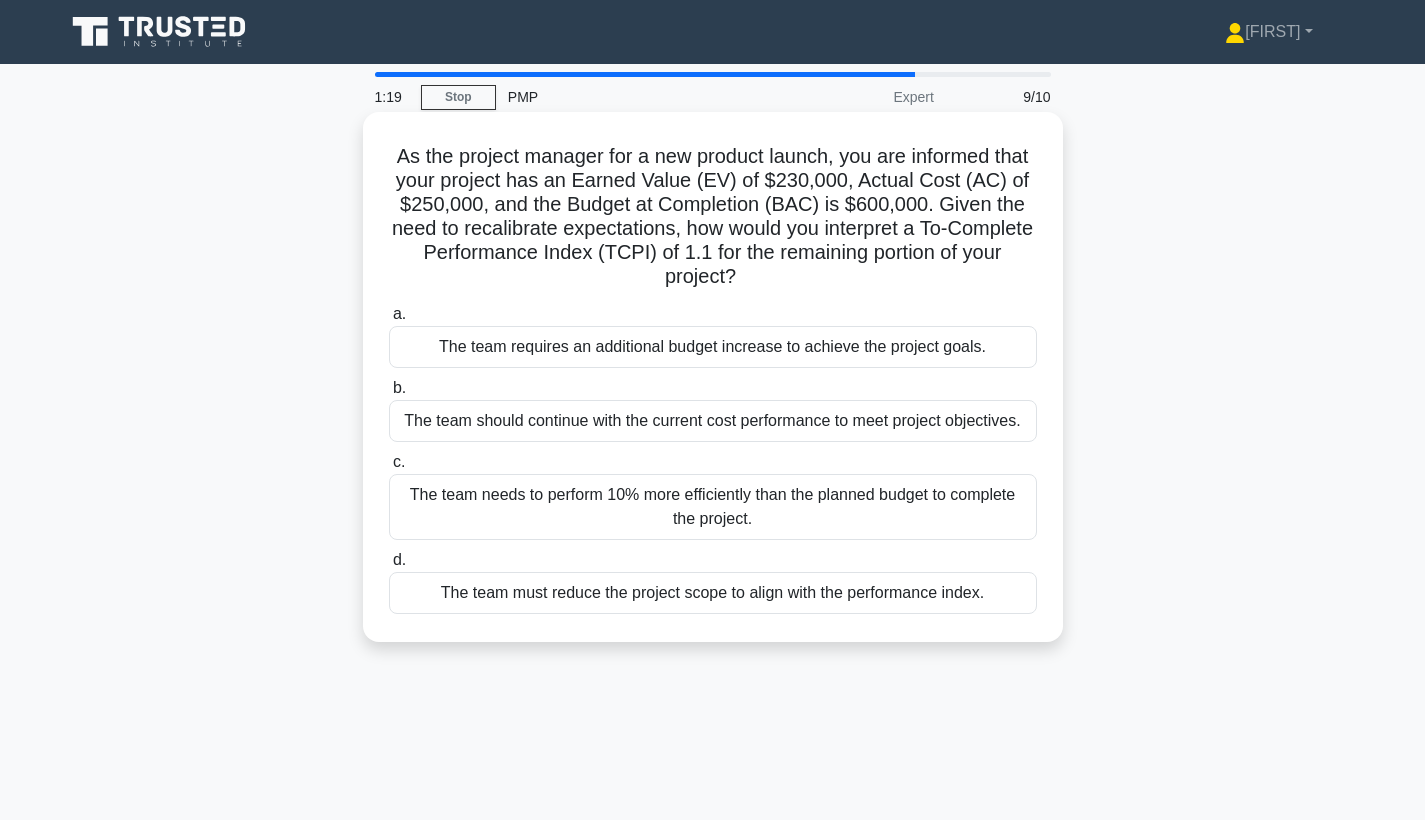 click on "The team needs to perform 10% more efficiently than the planned budget to complete the project." at bounding box center (713, 507) 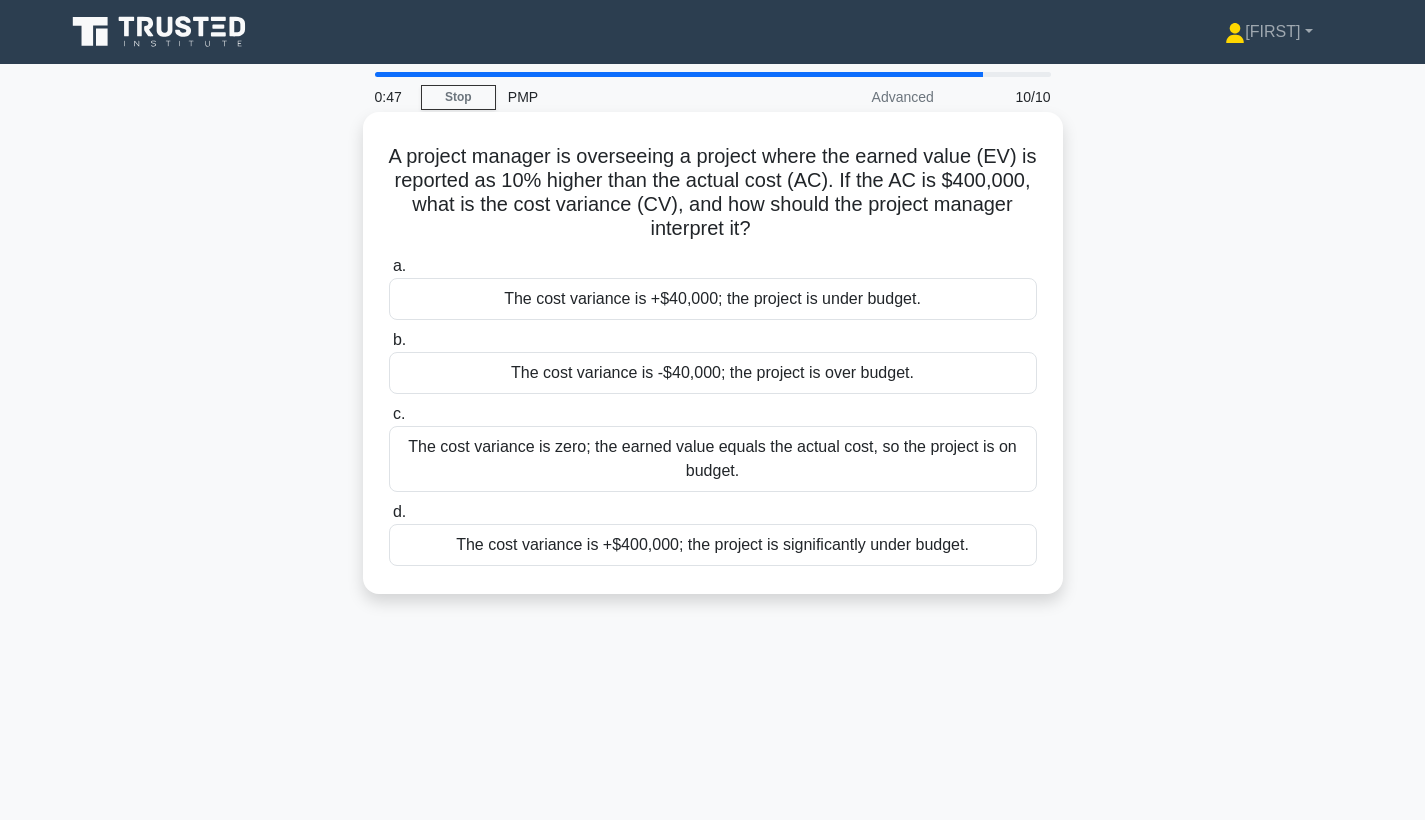 click on "The cost variance is +$40,000; the project is under budget." at bounding box center [713, 299] 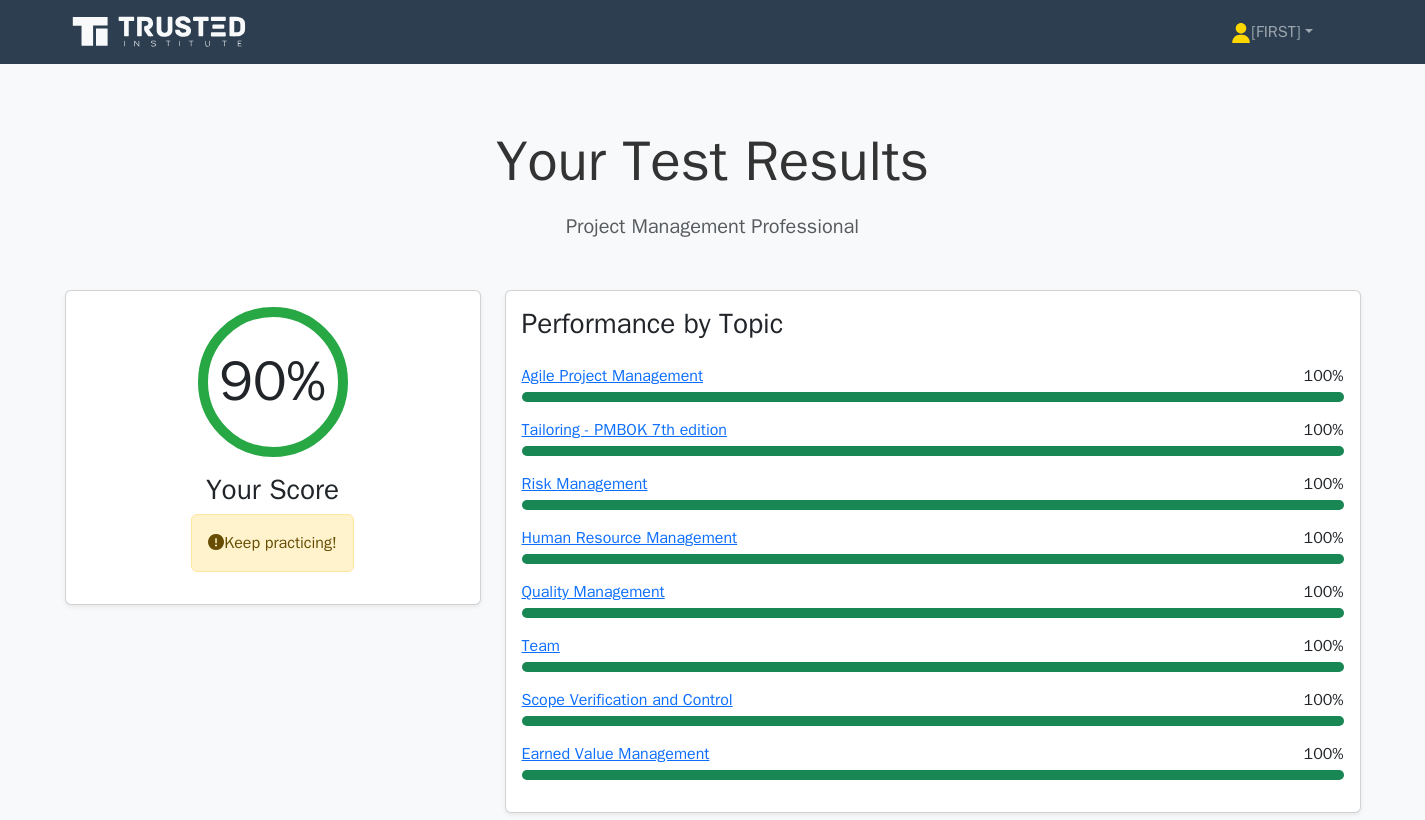 scroll, scrollTop: 0, scrollLeft: 0, axis: both 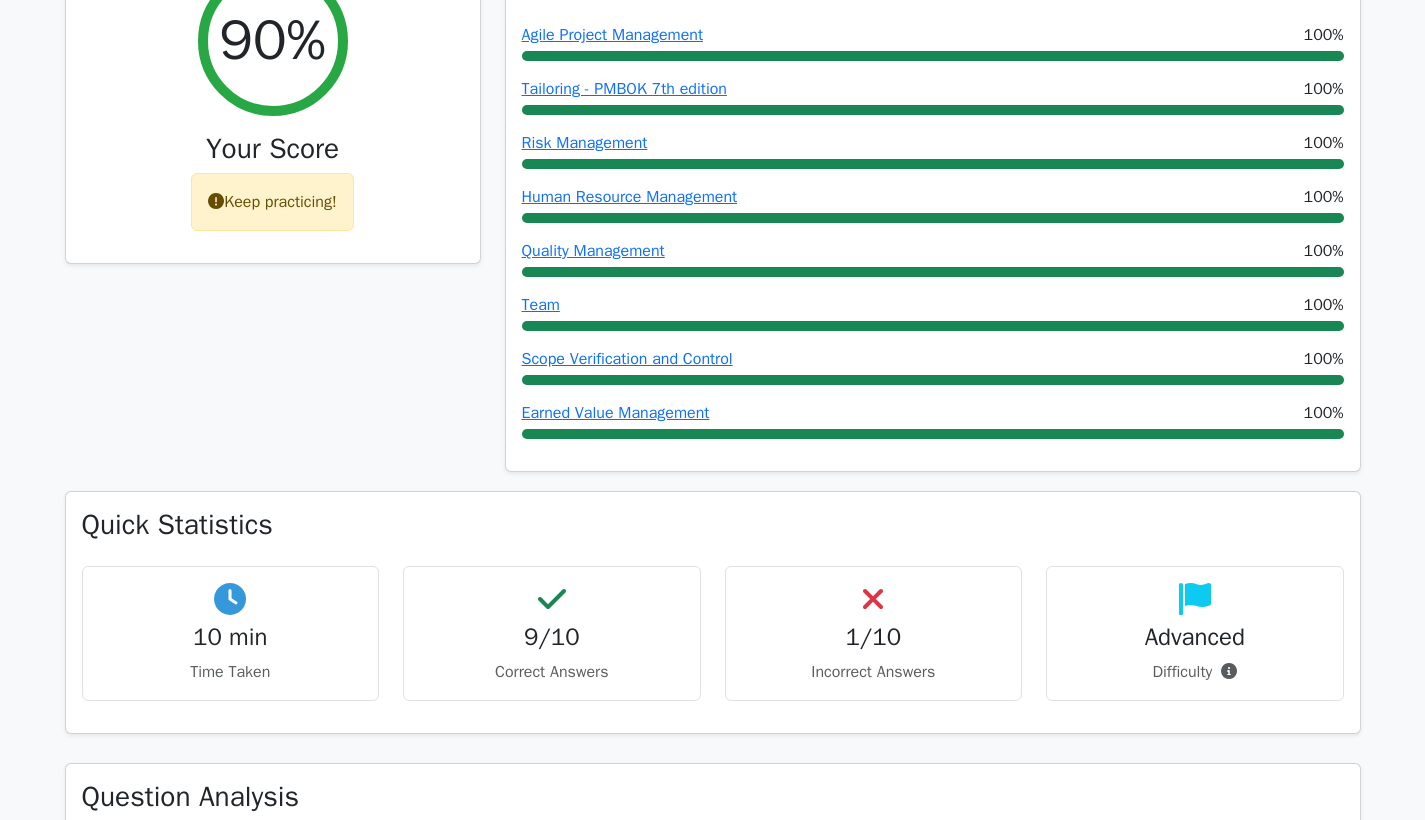 click on "1/10
Incorrect Answers" at bounding box center [874, 633] 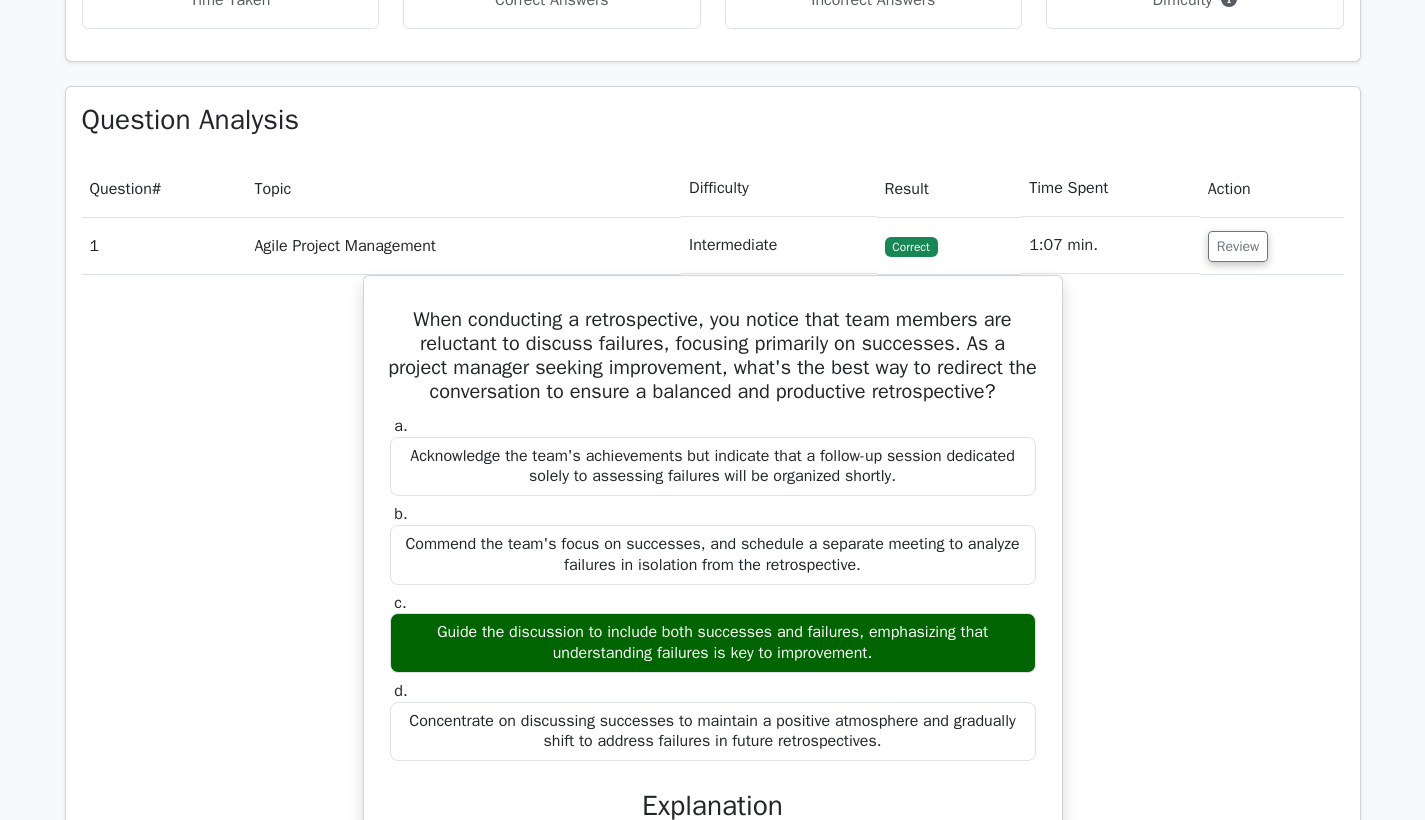 scroll, scrollTop: 1121, scrollLeft: 0, axis: vertical 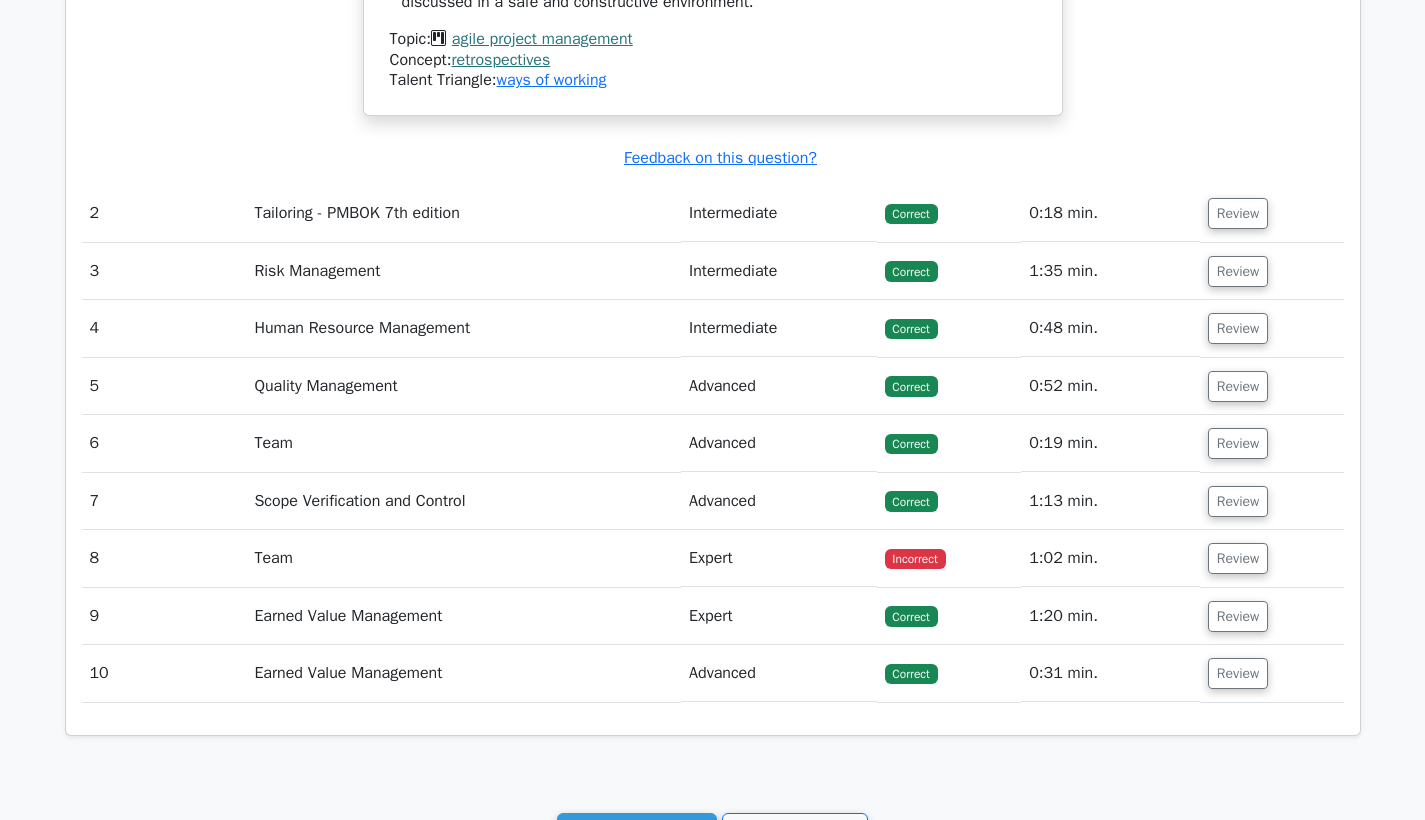 click on "Incorrect" at bounding box center (915, 559) 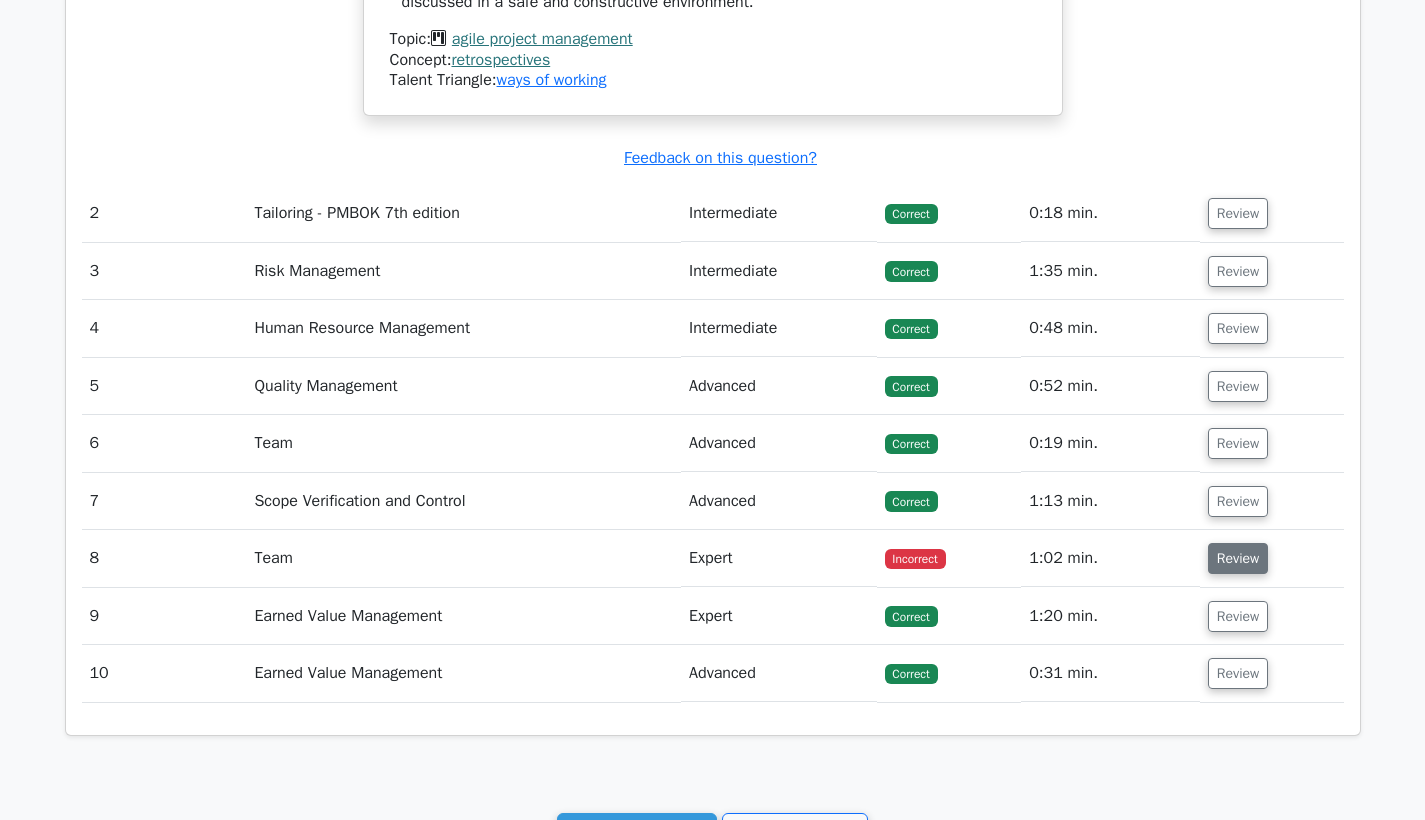 click on "Review" at bounding box center (1238, 558) 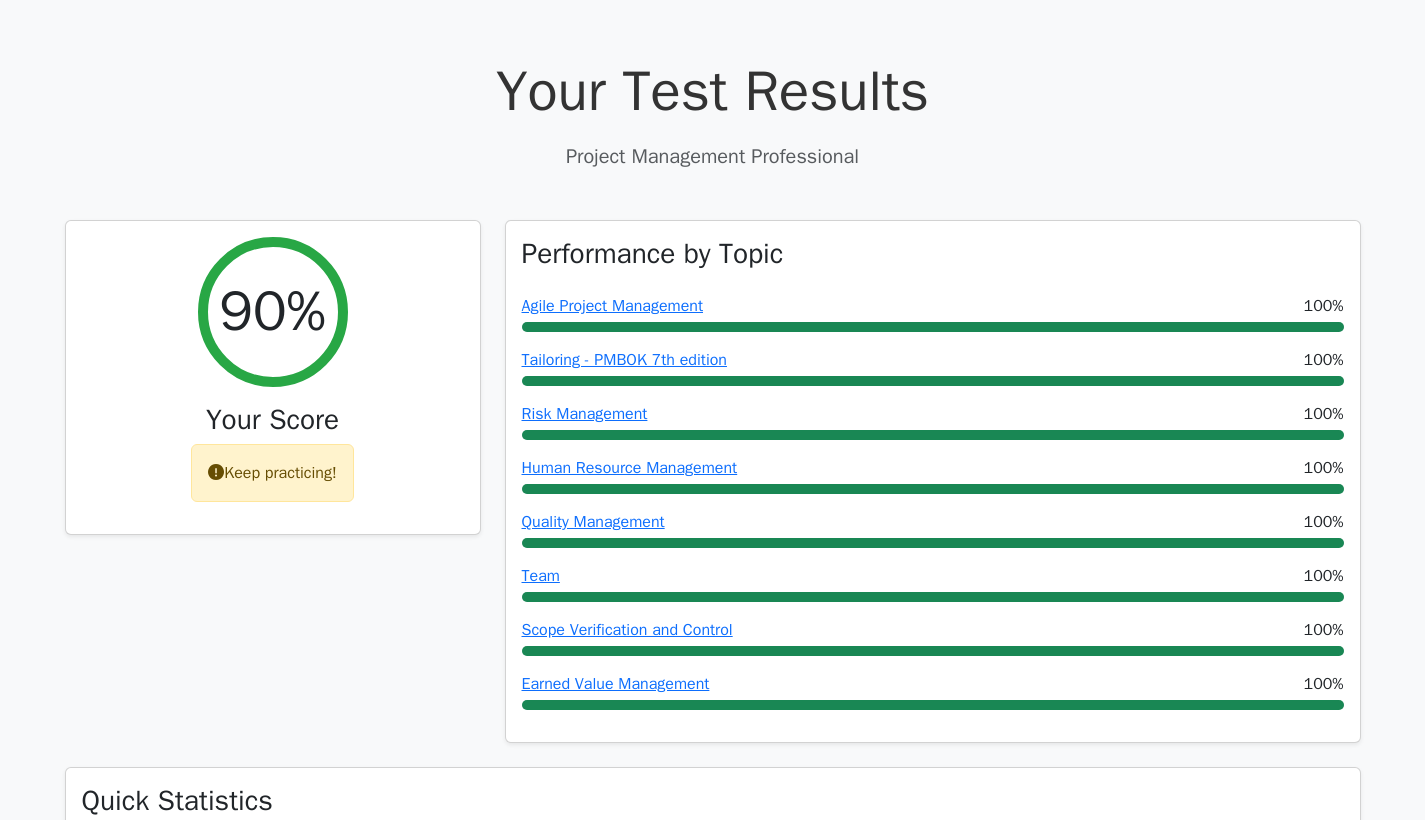 scroll, scrollTop: 52, scrollLeft: 0, axis: vertical 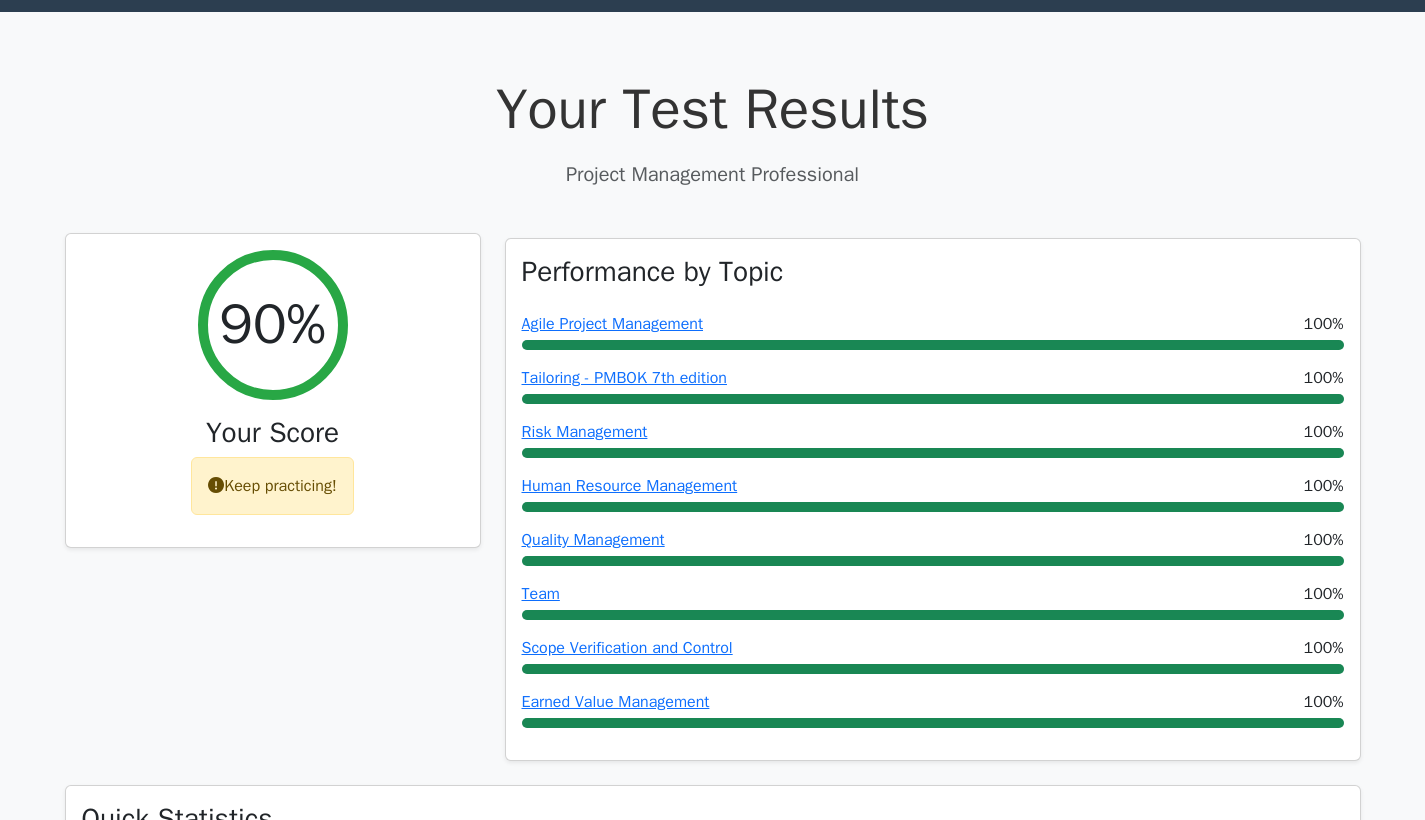 click on "Keep practicing!" at bounding box center (272, 486) 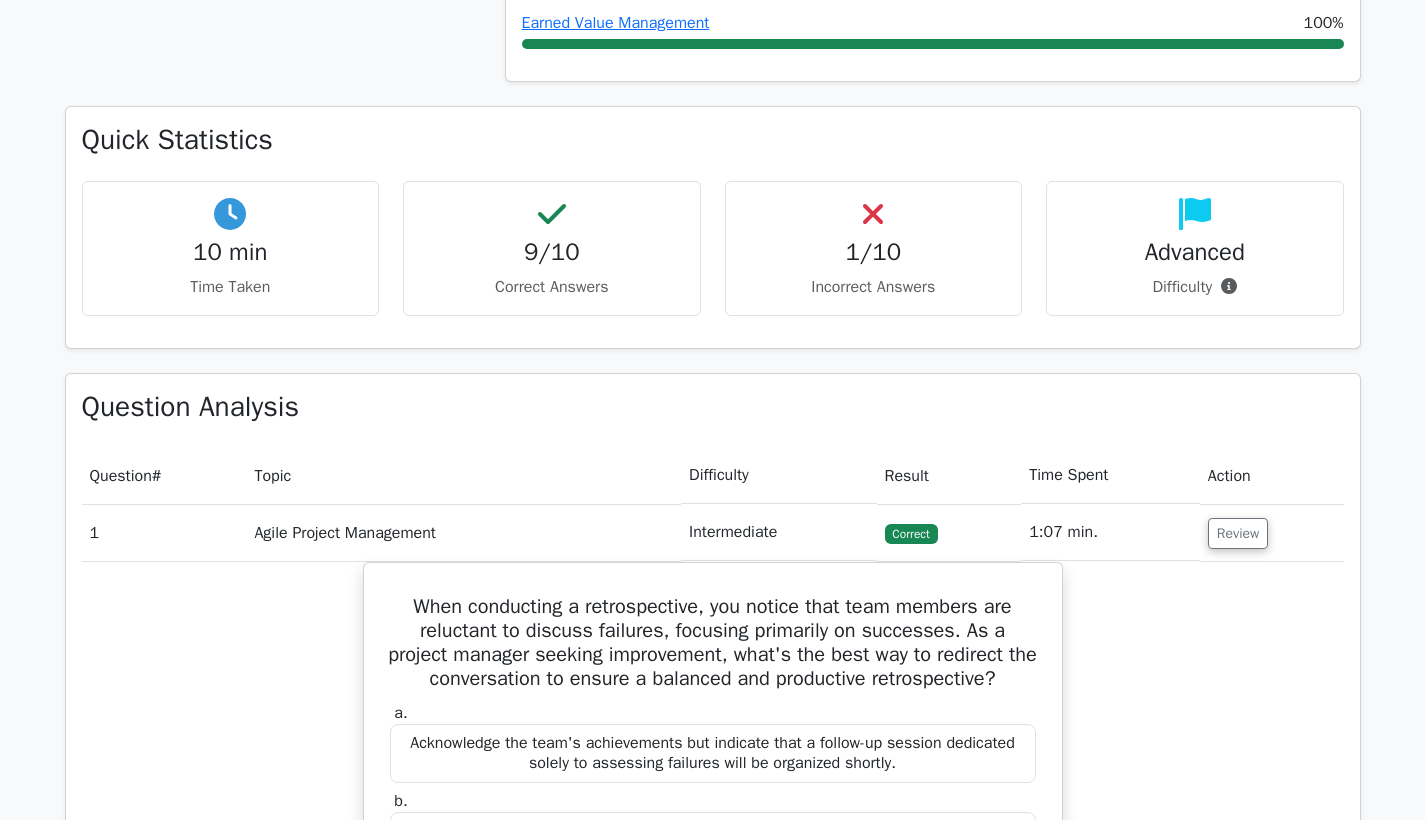 scroll, scrollTop: 832, scrollLeft: 0, axis: vertical 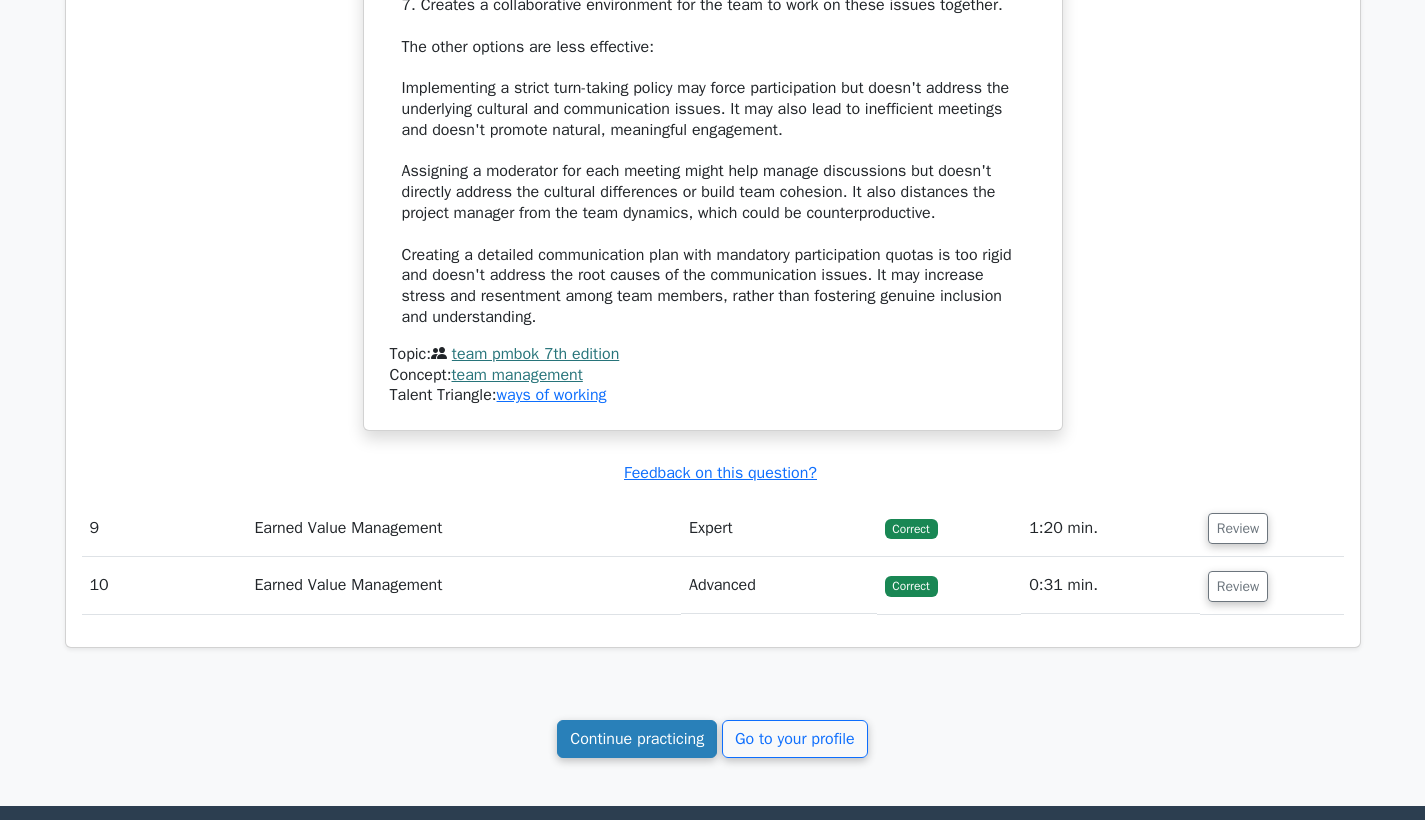 click on "Continue practicing" at bounding box center [637, 739] 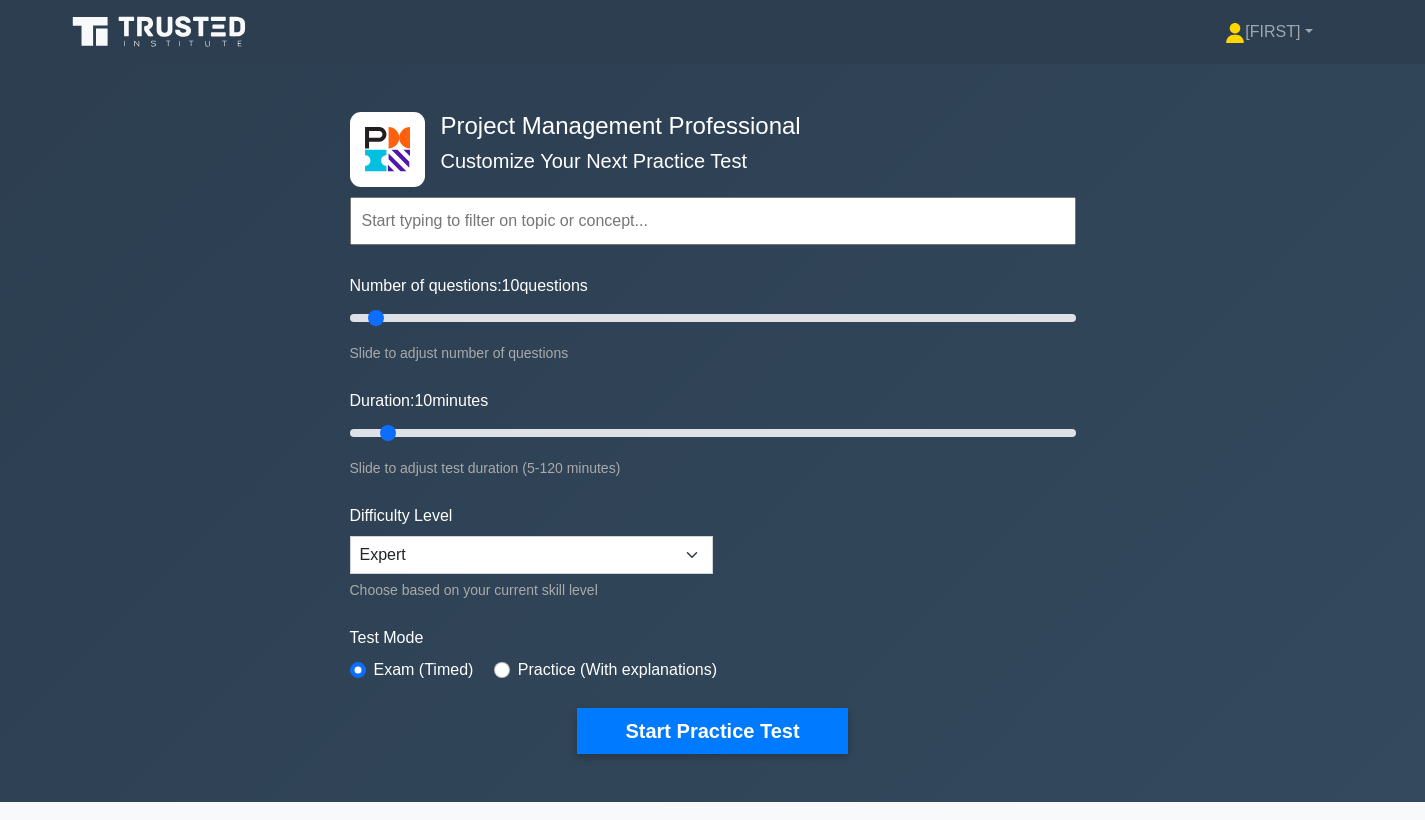 scroll, scrollTop: 0, scrollLeft: 0, axis: both 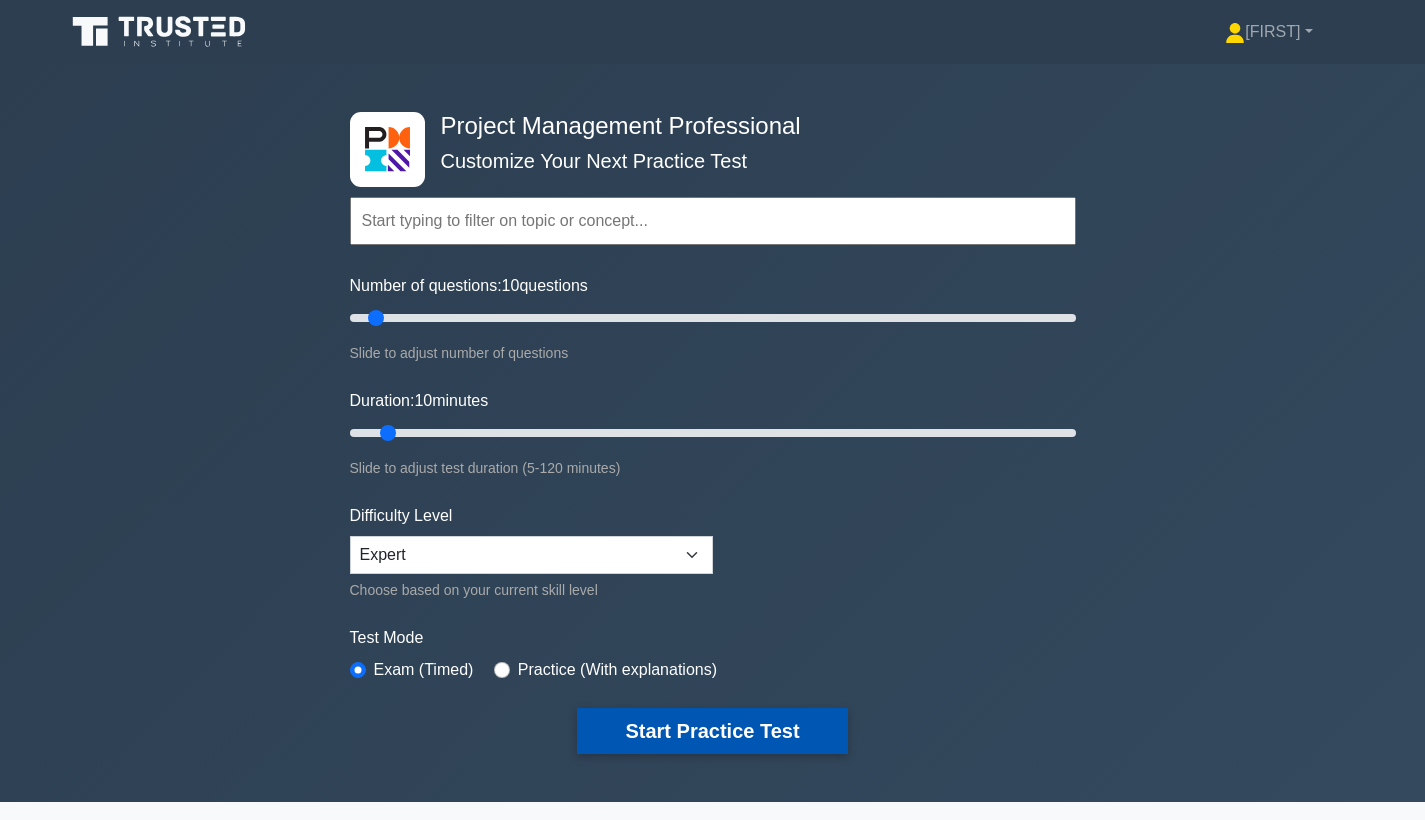 click on "Start Practice Test" at bounding box center (712, 731) 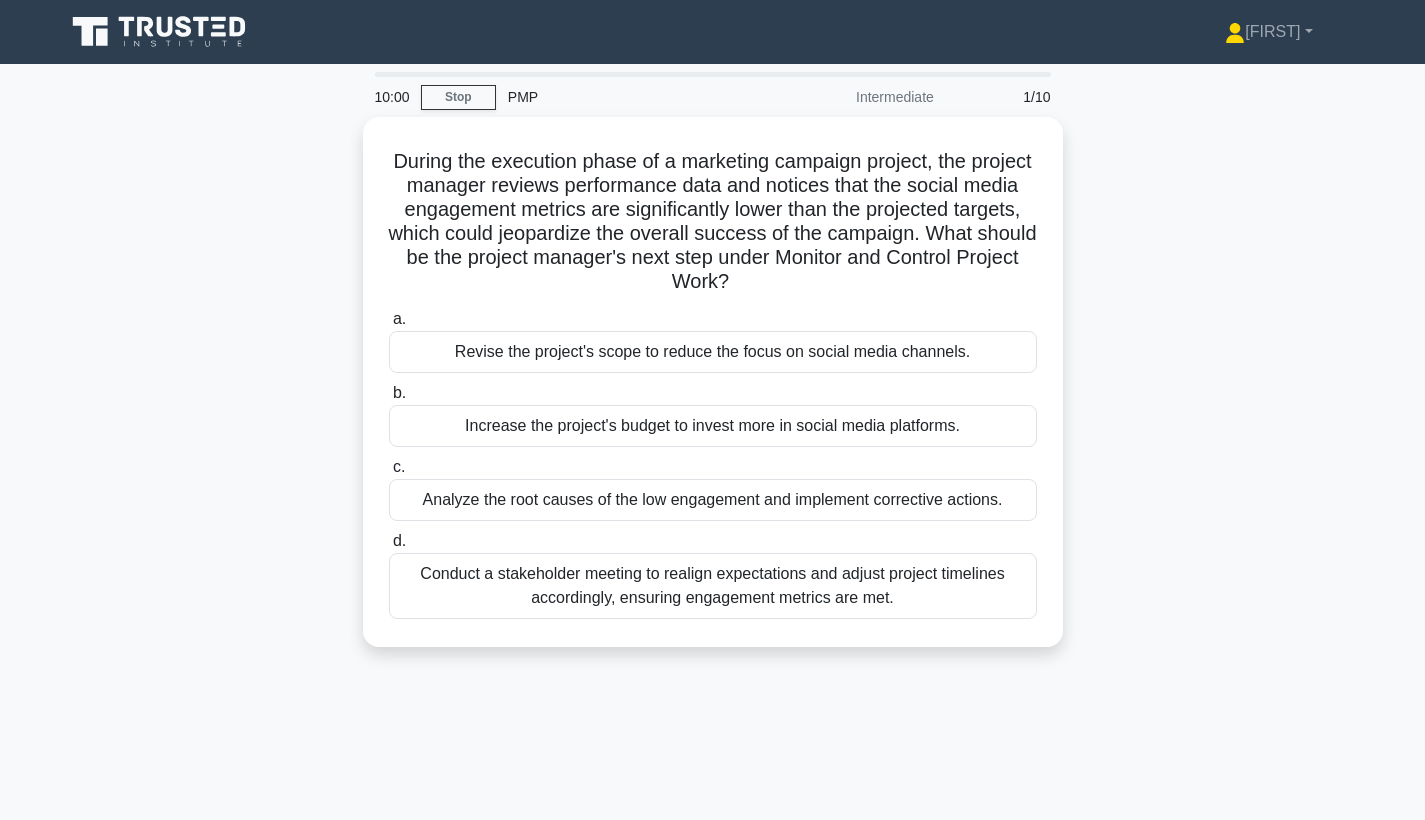 scroll, scrollTop: 0, scrollLeft: 0, axis: both 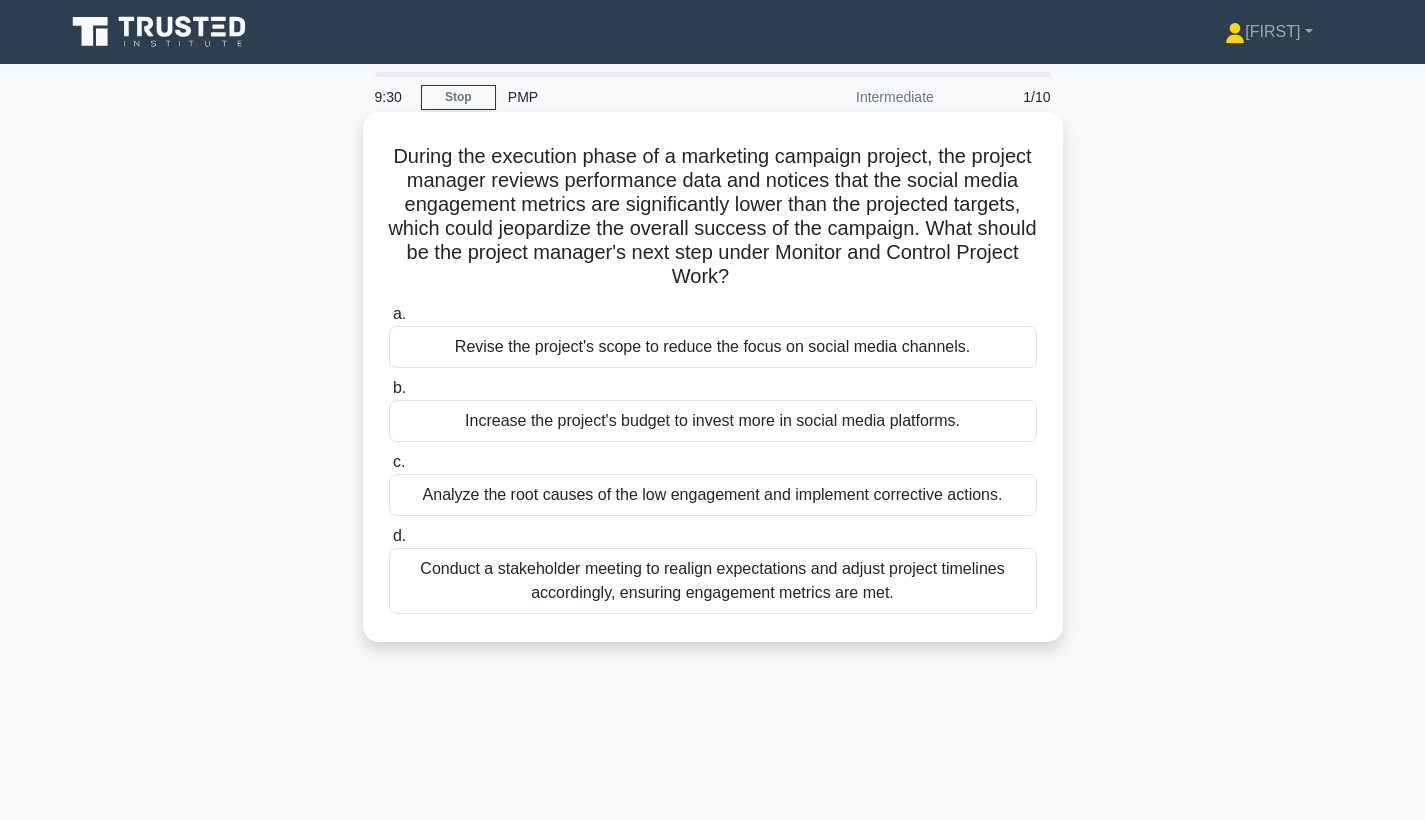 click on "Analyze the root causes of the low engagement and implement corrective actions." at bounding box center (713, 495) 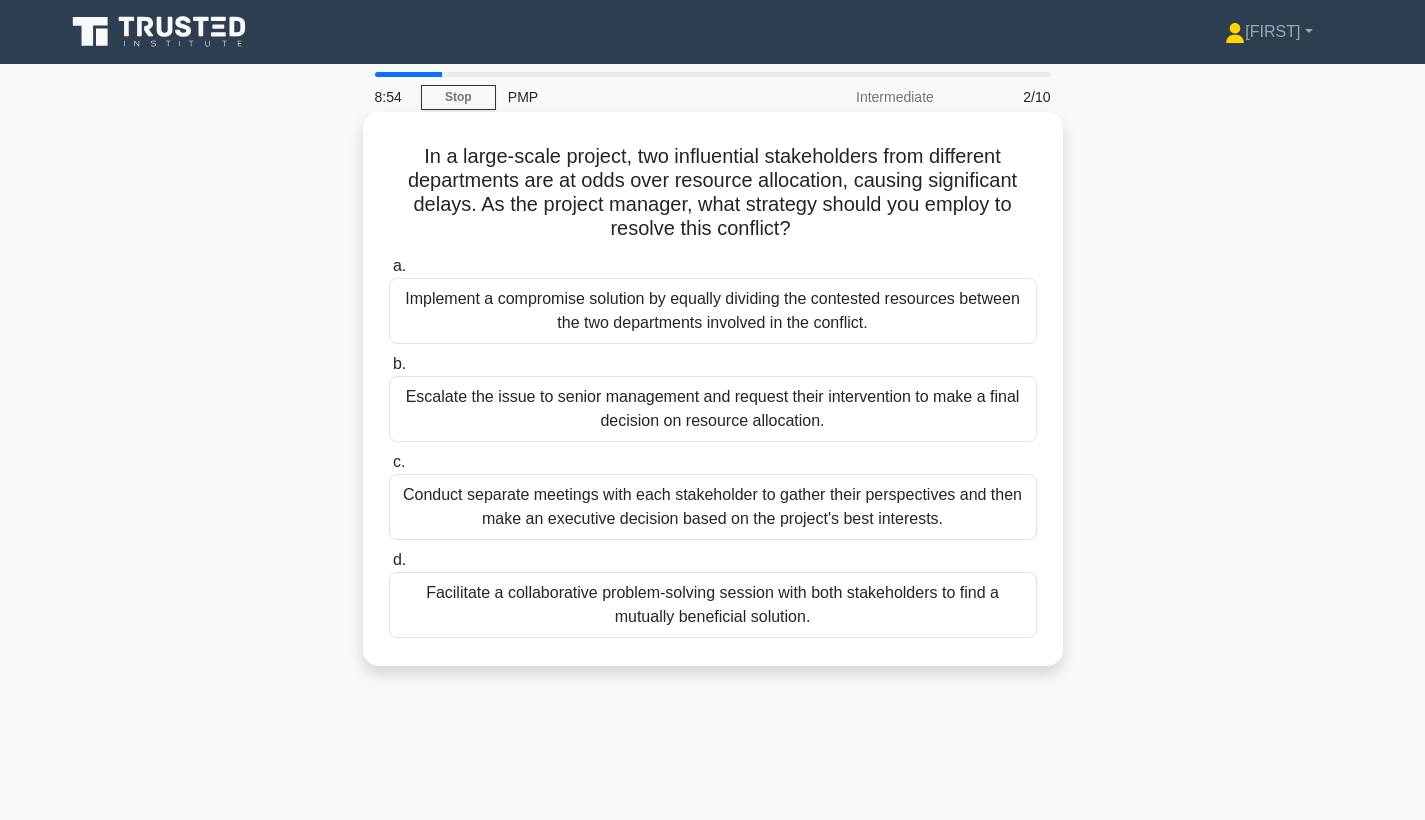 click on "Facilitate a collaborative problem-solving session with both stakeholders to find a mutually beneficial solution." at bounding box center (713, 605) 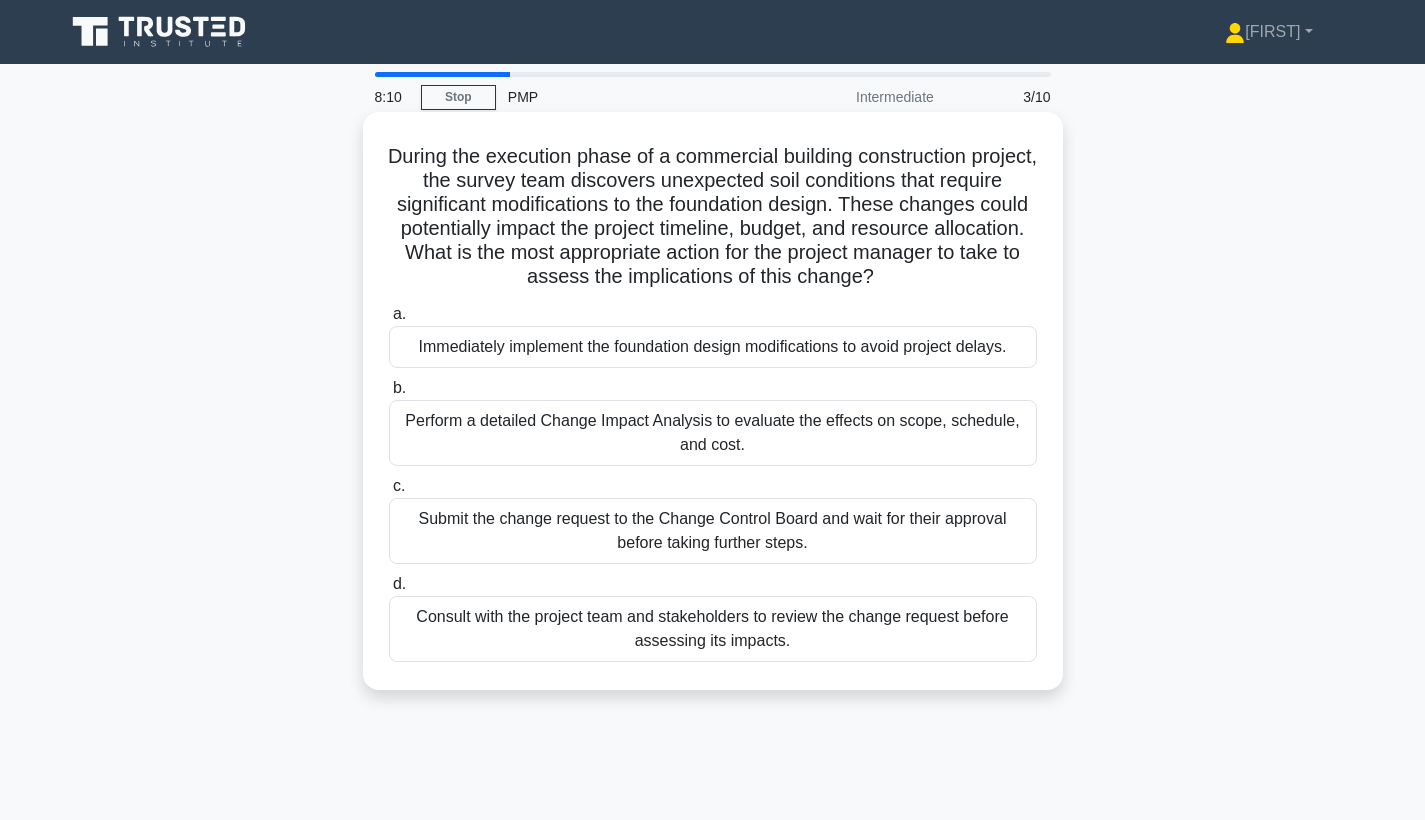 click on "Perform a detailed Change Impact Analysis to evaluate the effects on scope, schedule, and cost." at bounding box center (713, 433) 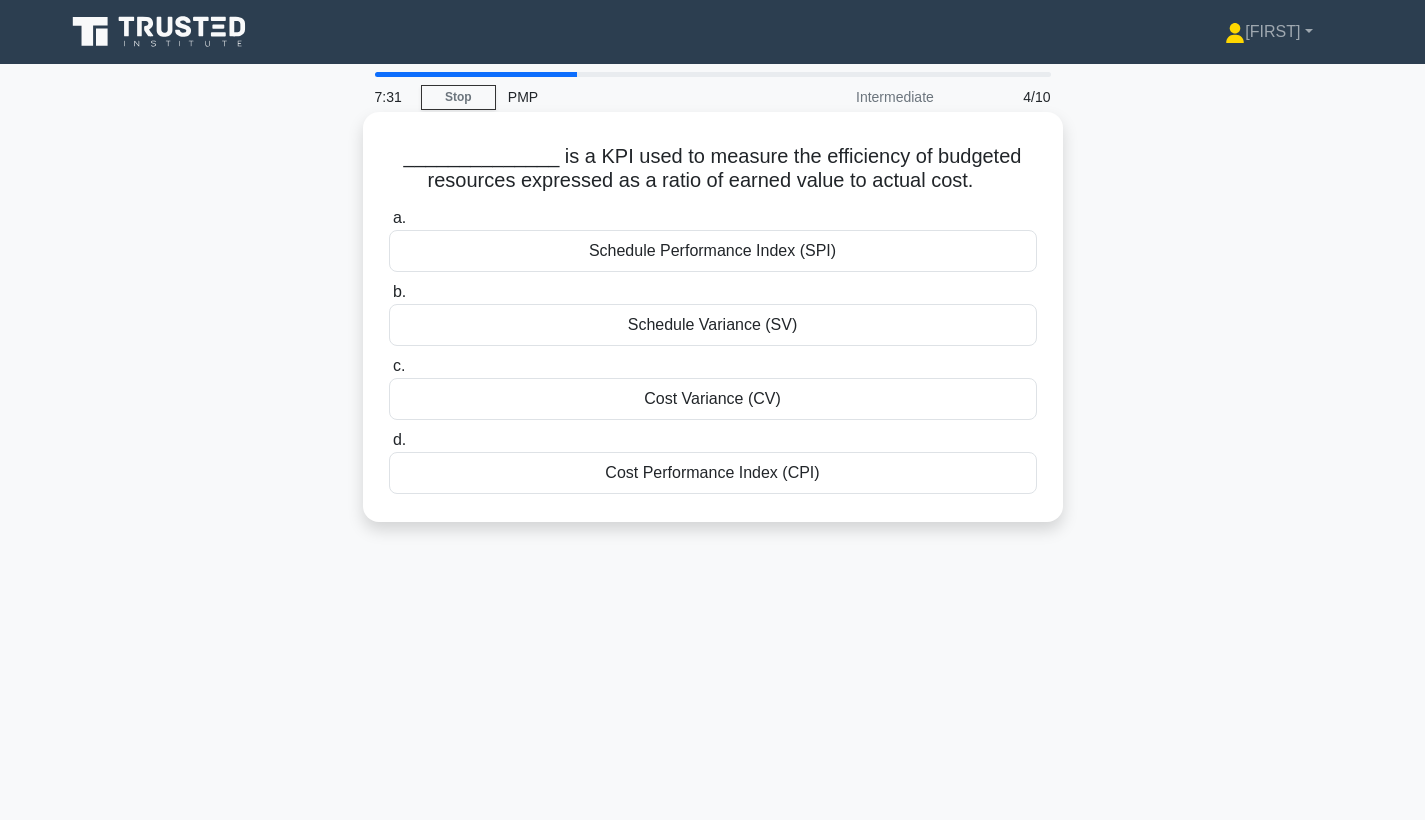 click on "Cost Performance Index (CPI)" at bounding box center (713, 473) 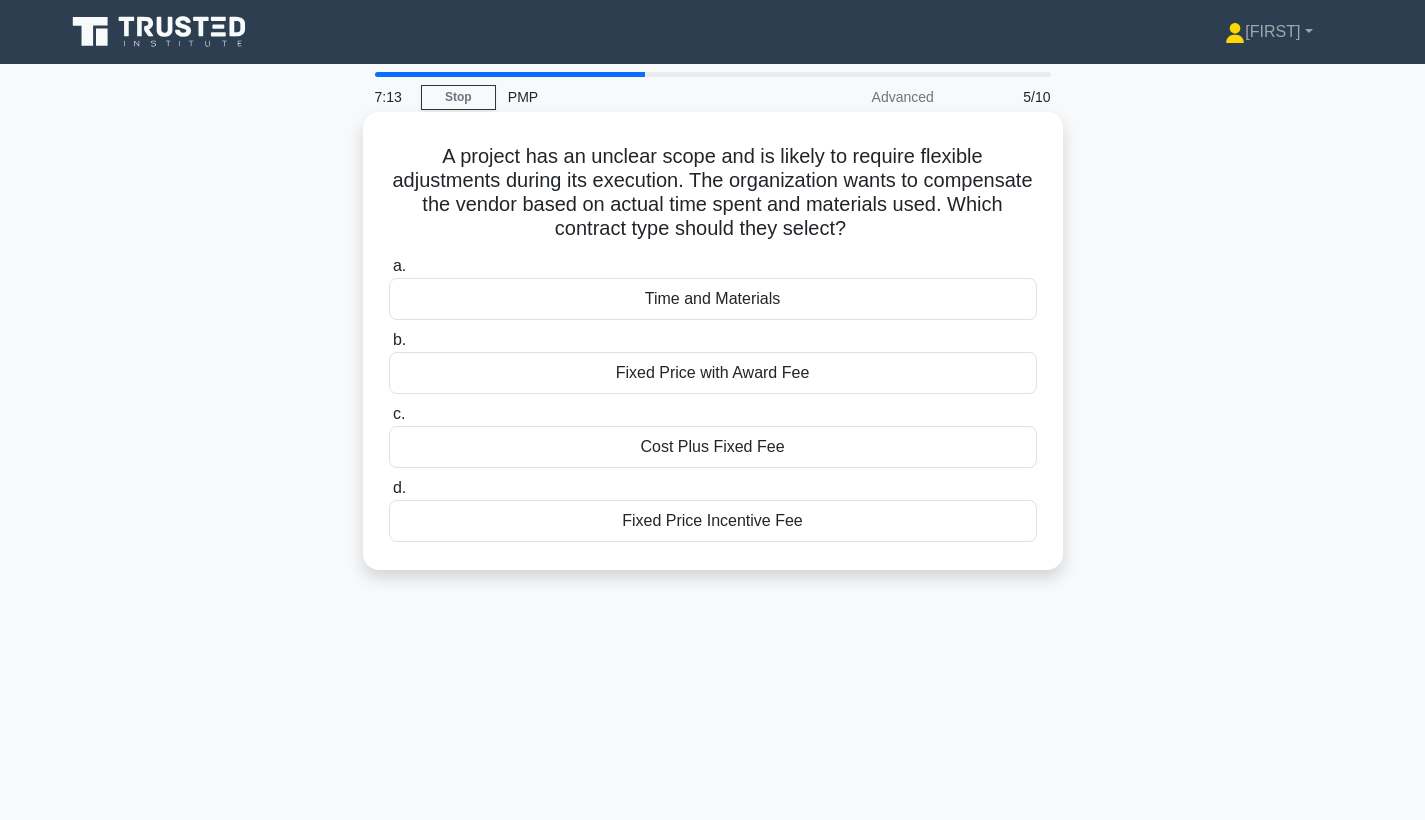 click on "A project has an unclear scope and is likely to require flexible adjustments during its execution. The organization wants to compensate the vendor based on actual time spent and materials used. Which contract type should they select?
.spinner_0XTQ{transform-origin:center;animation:spinner_y6GP .75s linear infinite}@keyframes spinner_y6GP{100%{transform:rotate(360deg)}}" at bounding box center [713, 193] 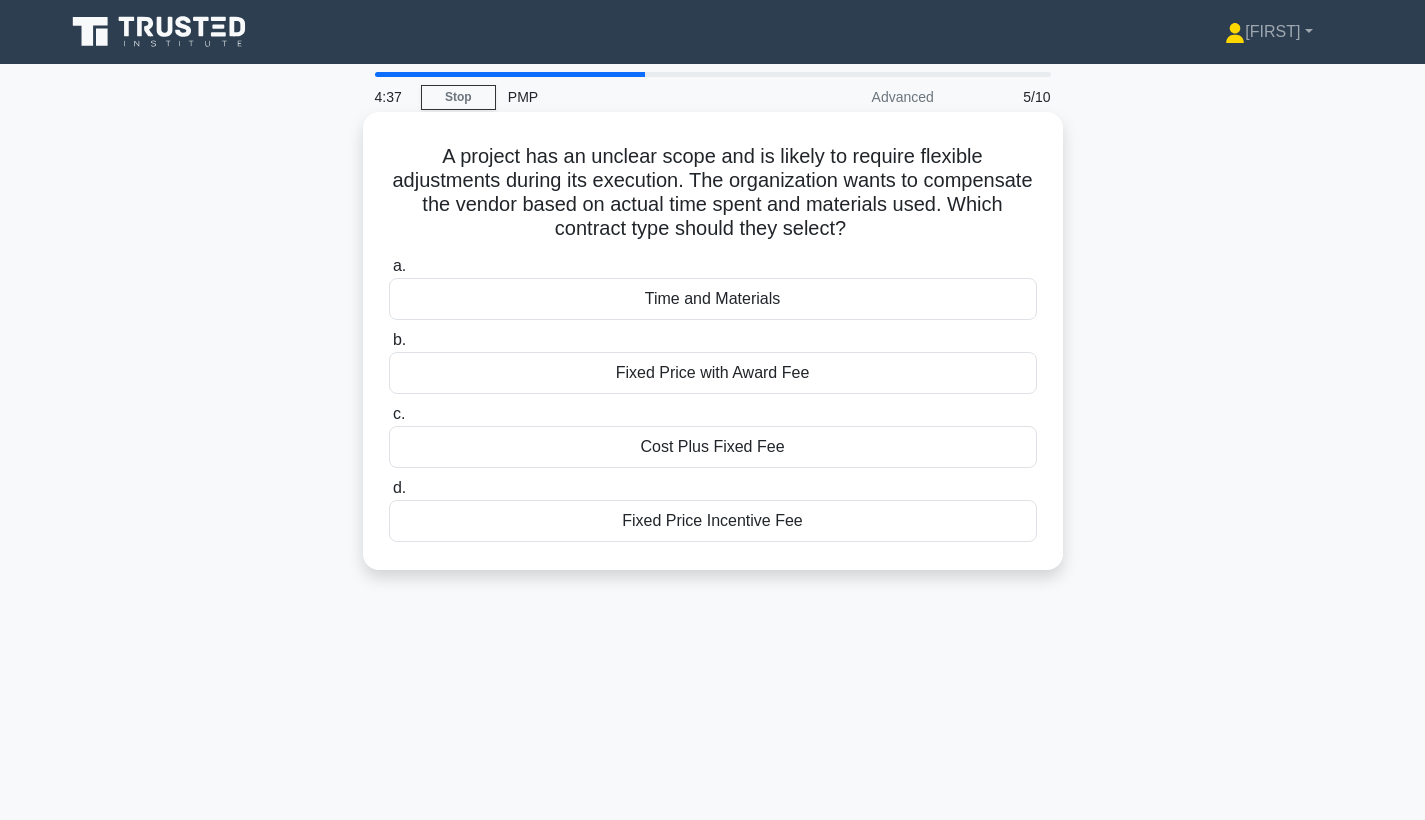 click on "Time and Materials" at bounding box center (713, 299) 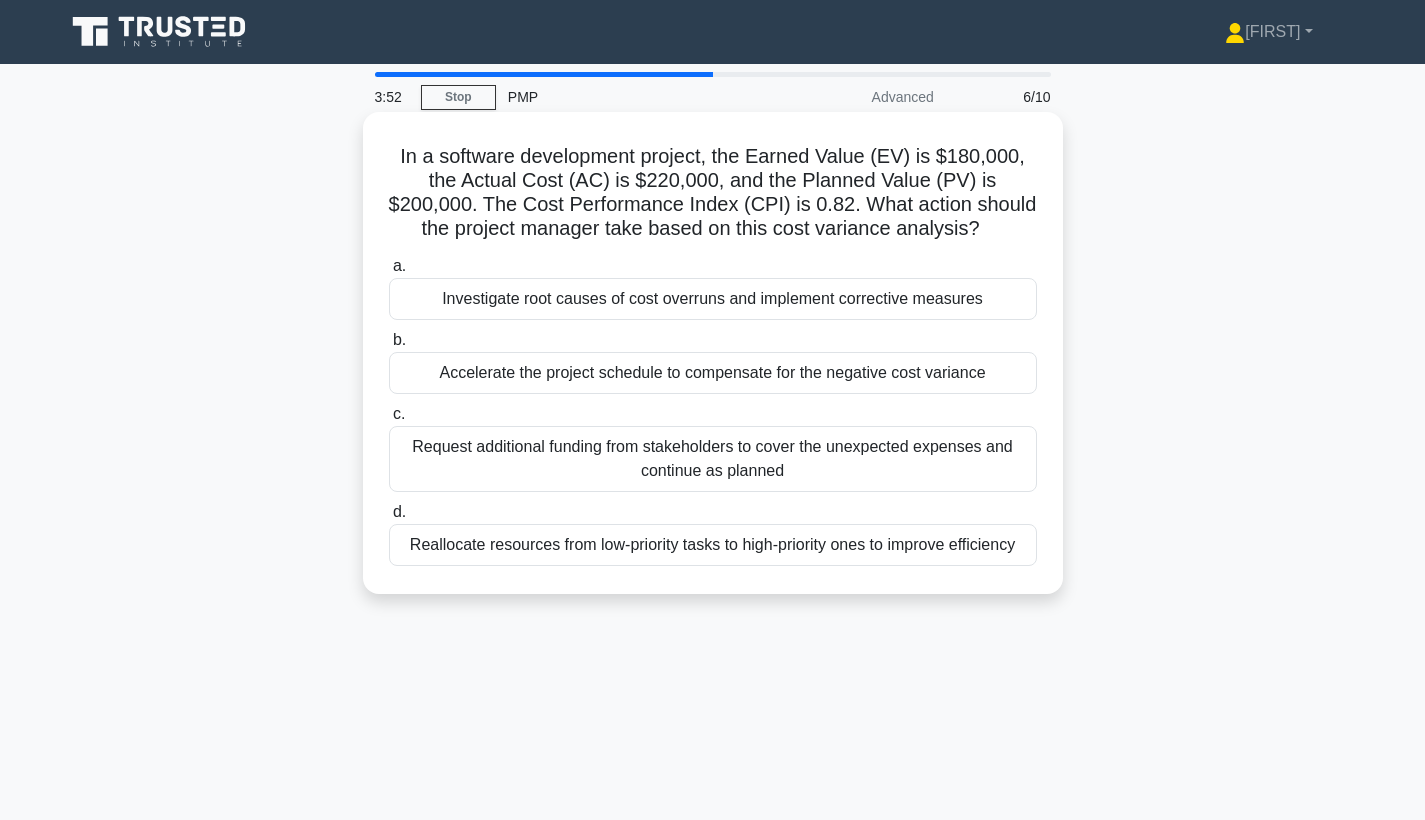click on "Investigate root causes of cost overruns and implement corrective measures" at bounding box center [713, 299] 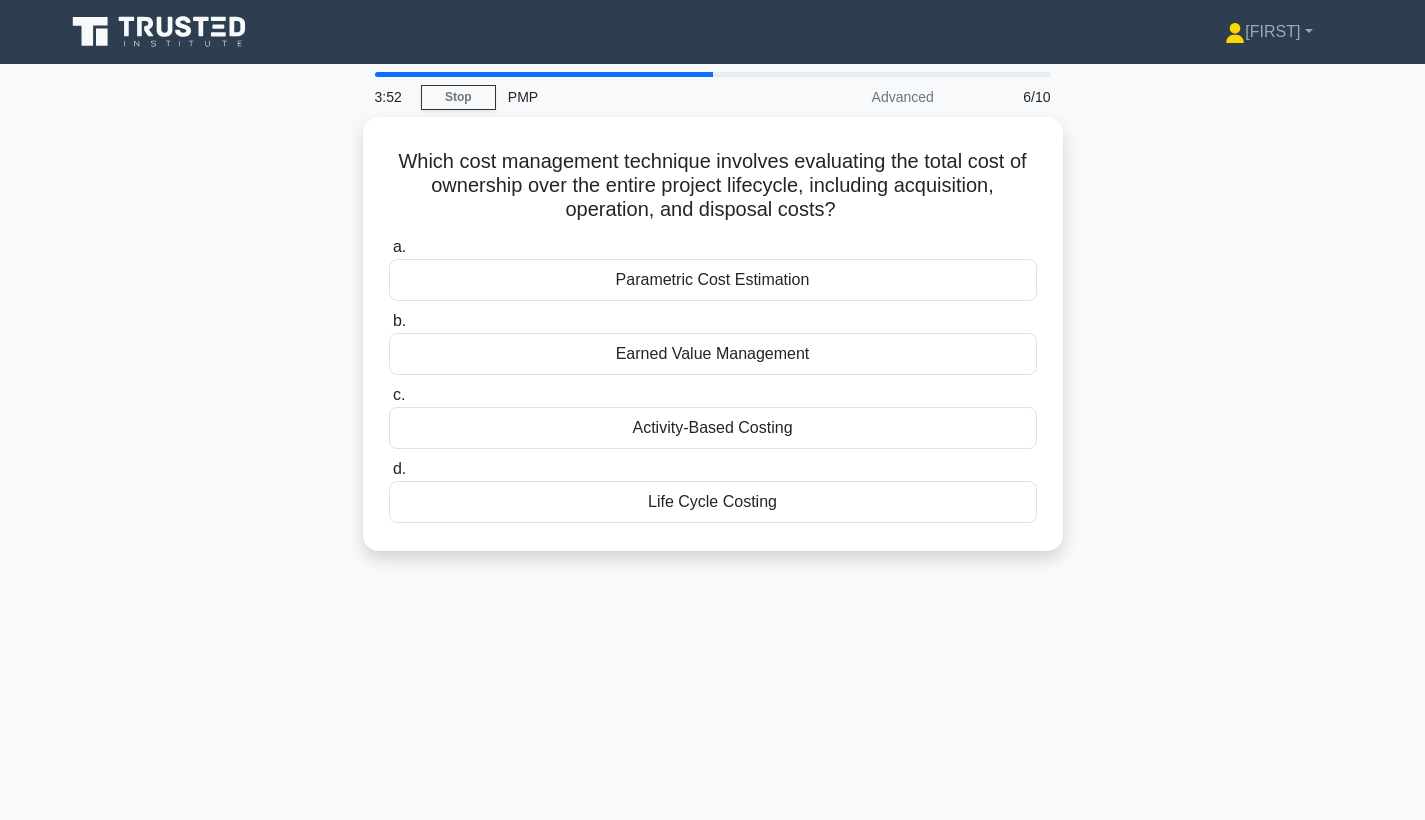 click on "a.
Parametric Cost Estimation
b.
Earned Value Management
c. d." at bounding box center [713, 379] 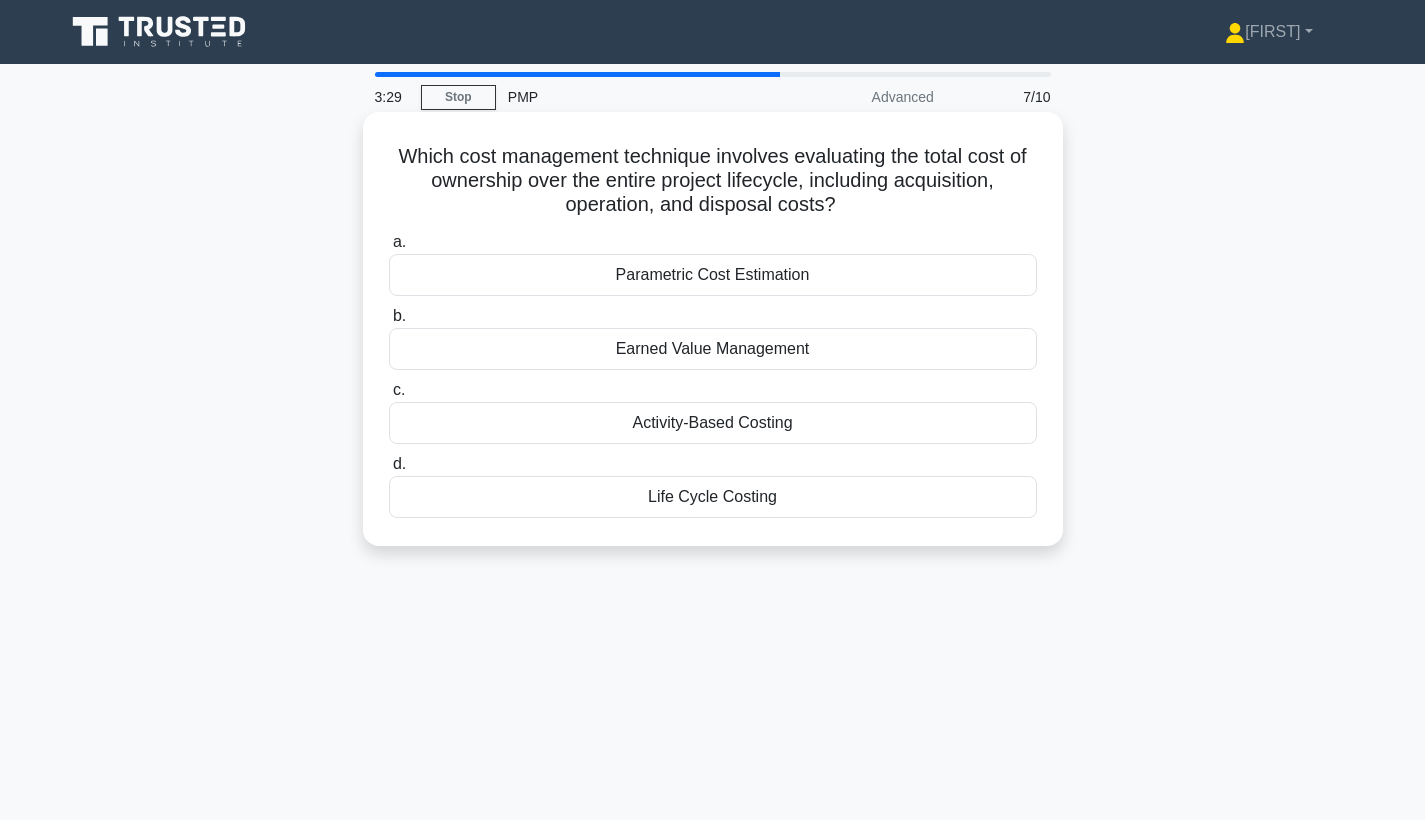 click on "Earned Value Management" at bounding box center (713, 349) 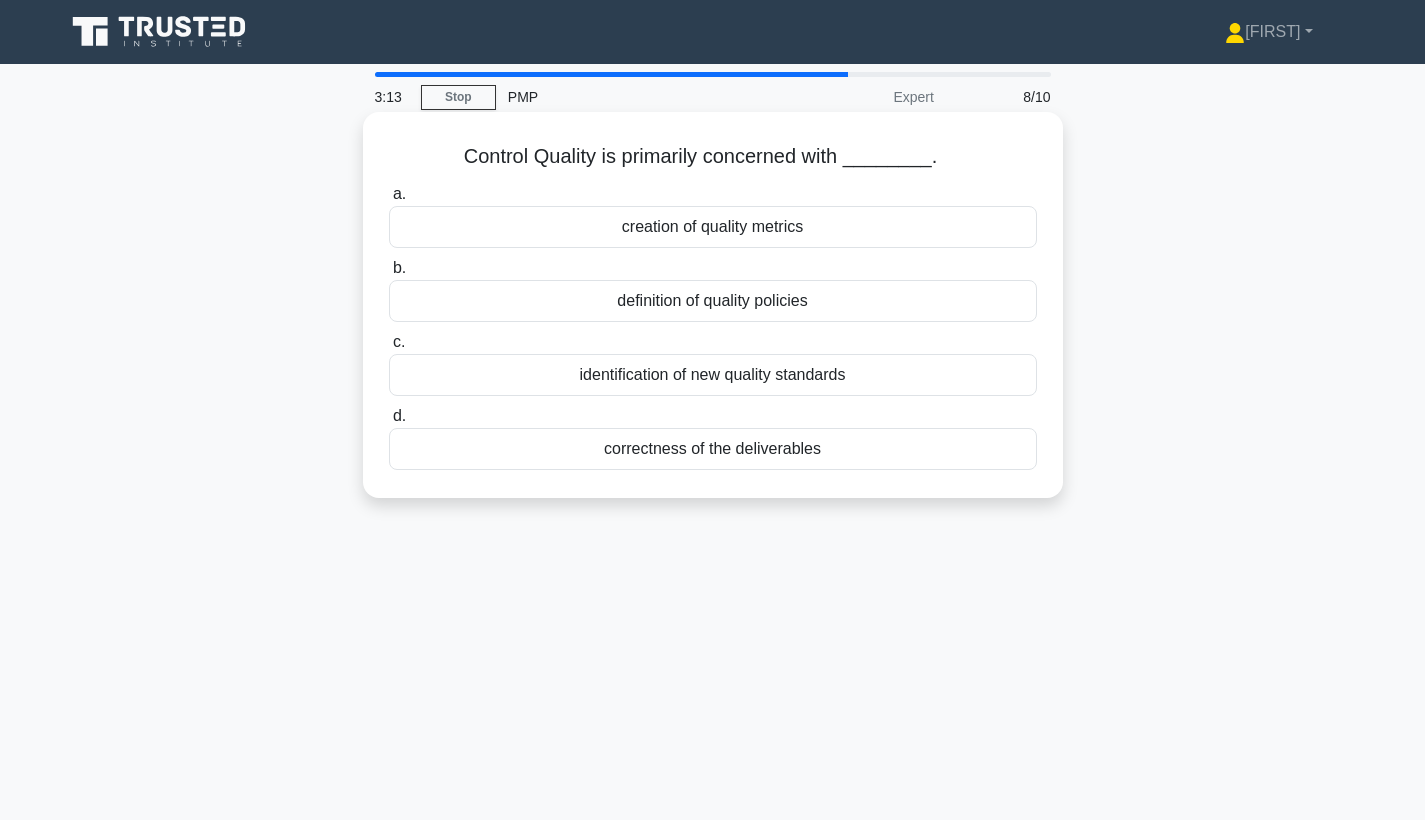 click on "correctness of the deliverables" at bounding box center (713, 449) 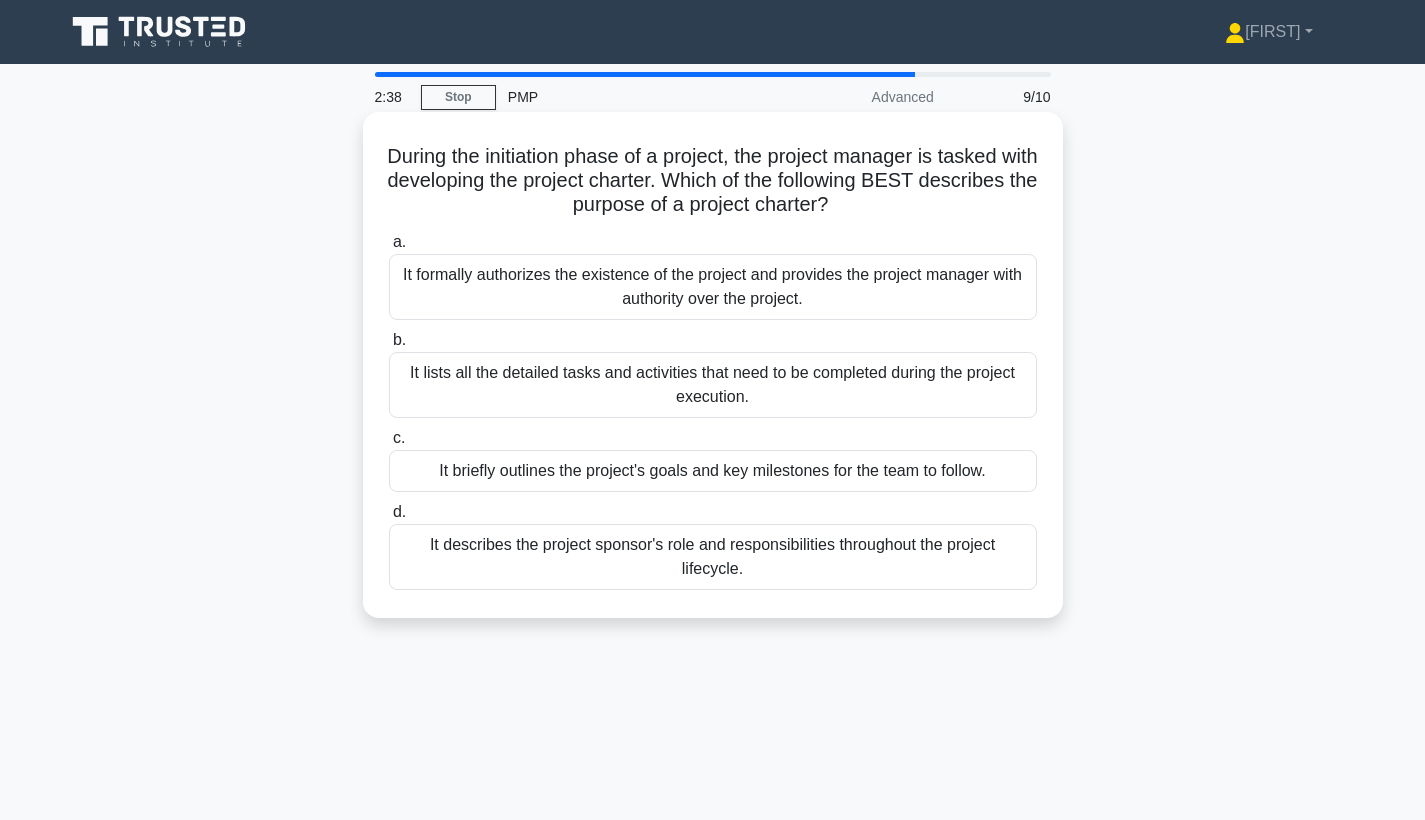 click on "It formally authorizes the existence of the project and provides the project manager with authority over the project." at bounding box center (713, 287) 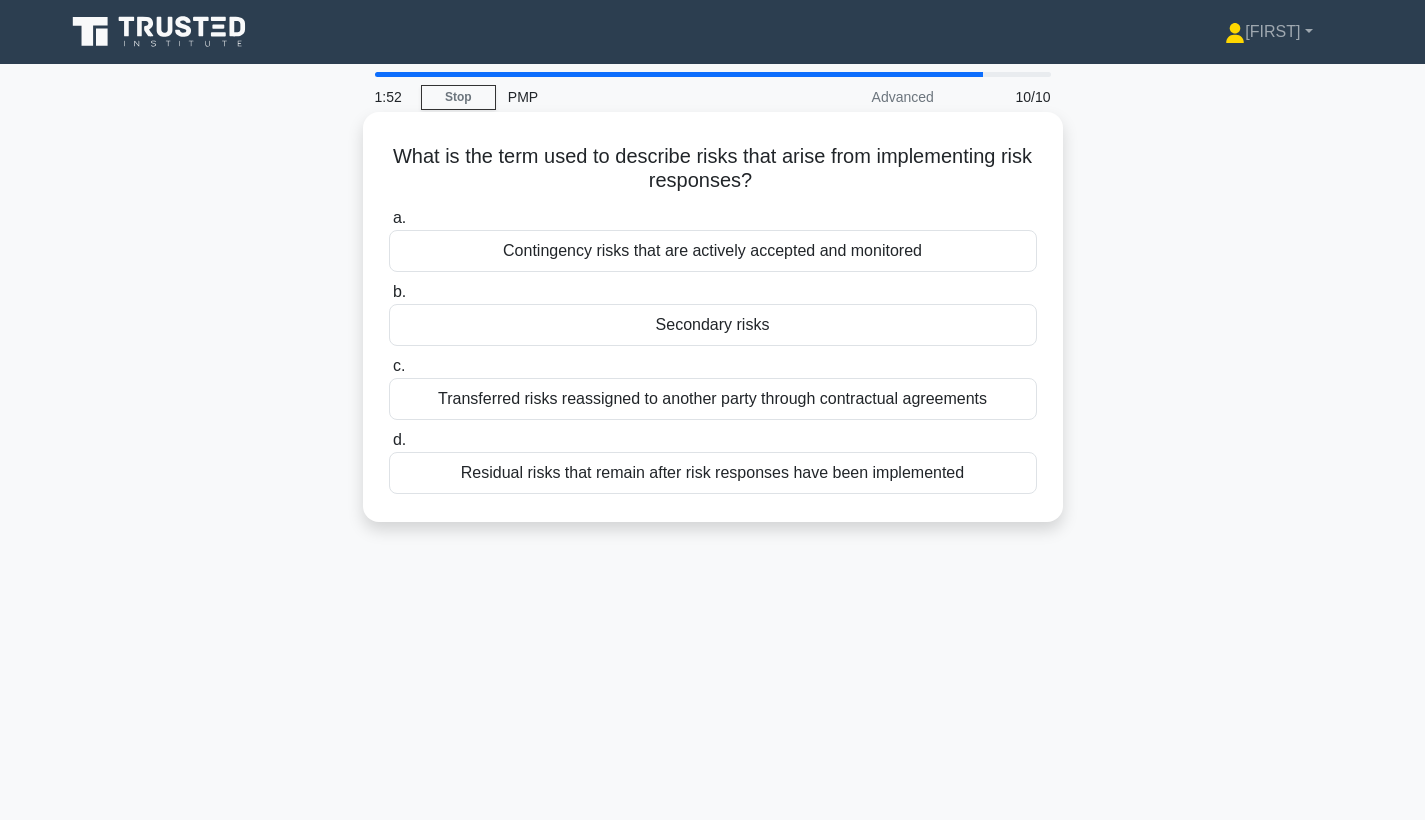 click on "Secondary risks" at bounding box center [713, 325] 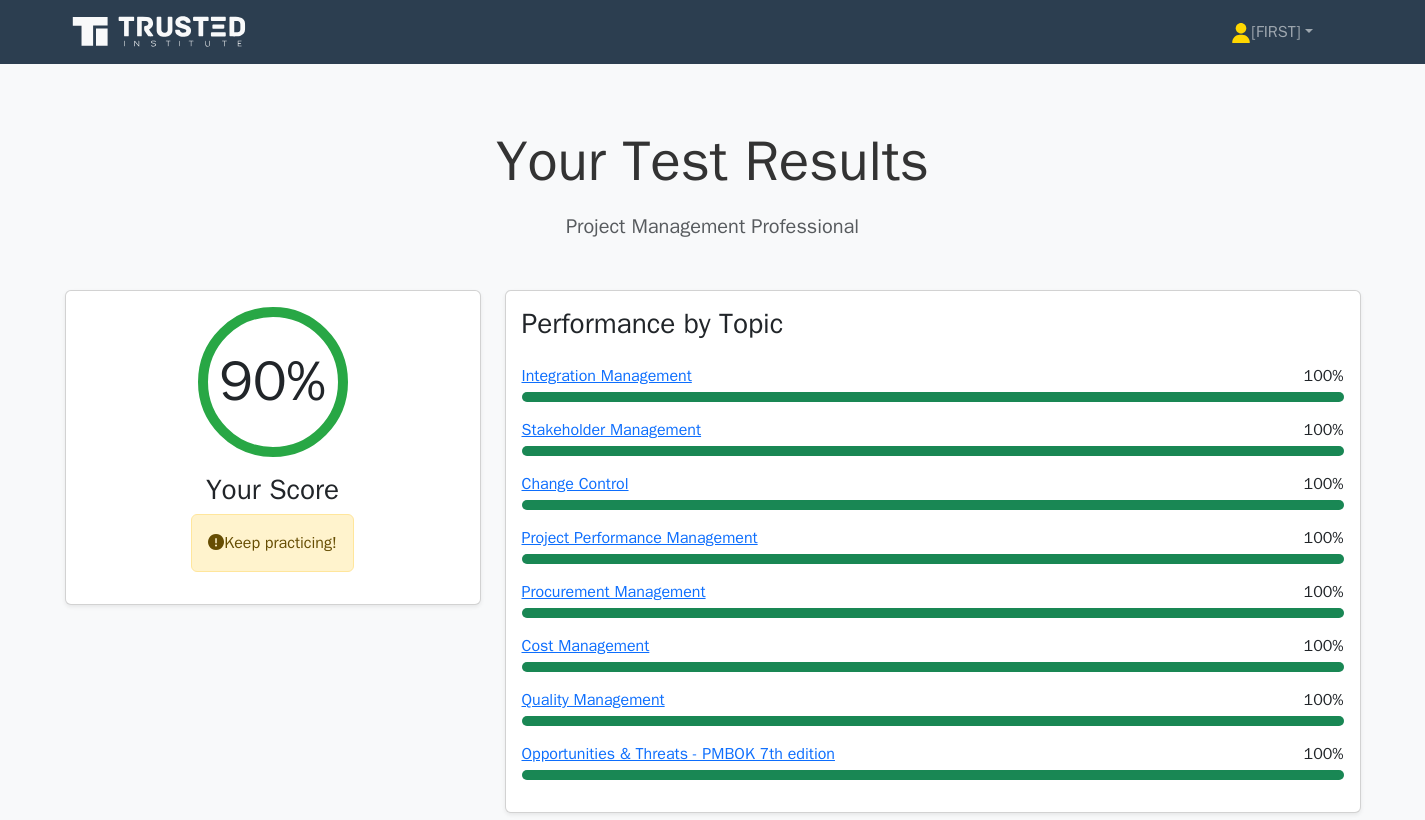 scroll, scrollTop: 0, scrollLeft: 0, axis: both 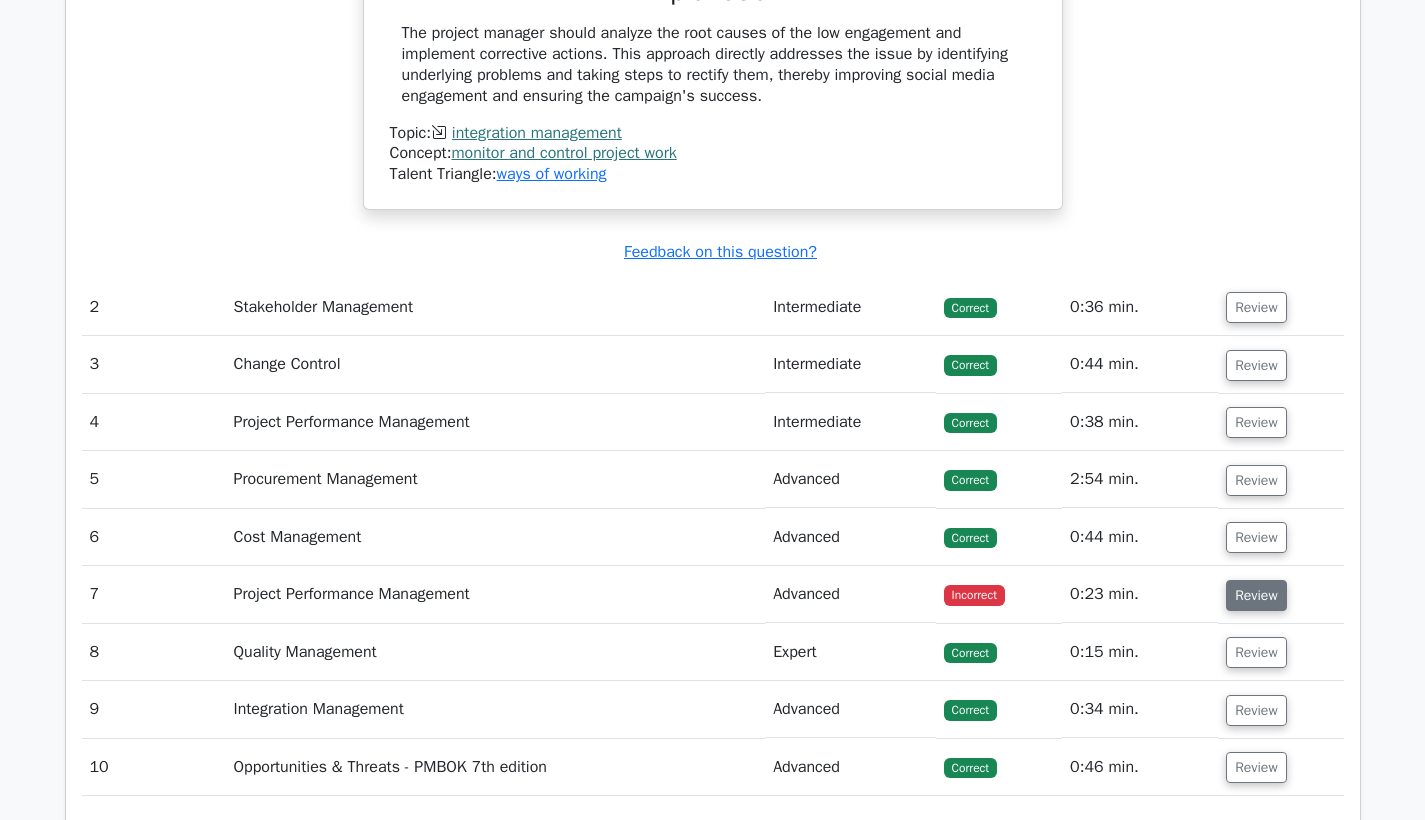 click on "Review" at bounding box center [1256, 595] 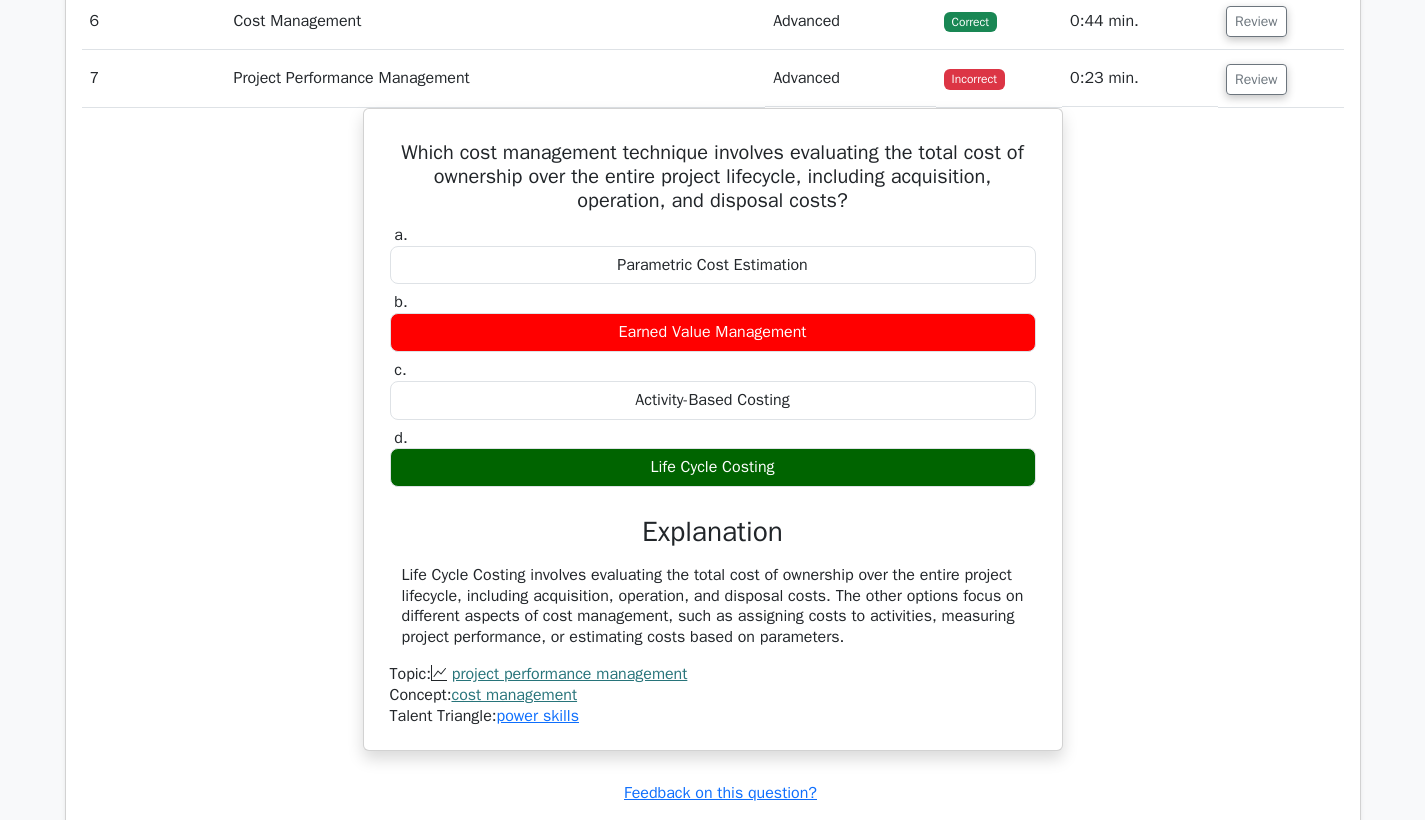 scroll, scrollTop: 2344, scrollLeft: 0, axis: vertical 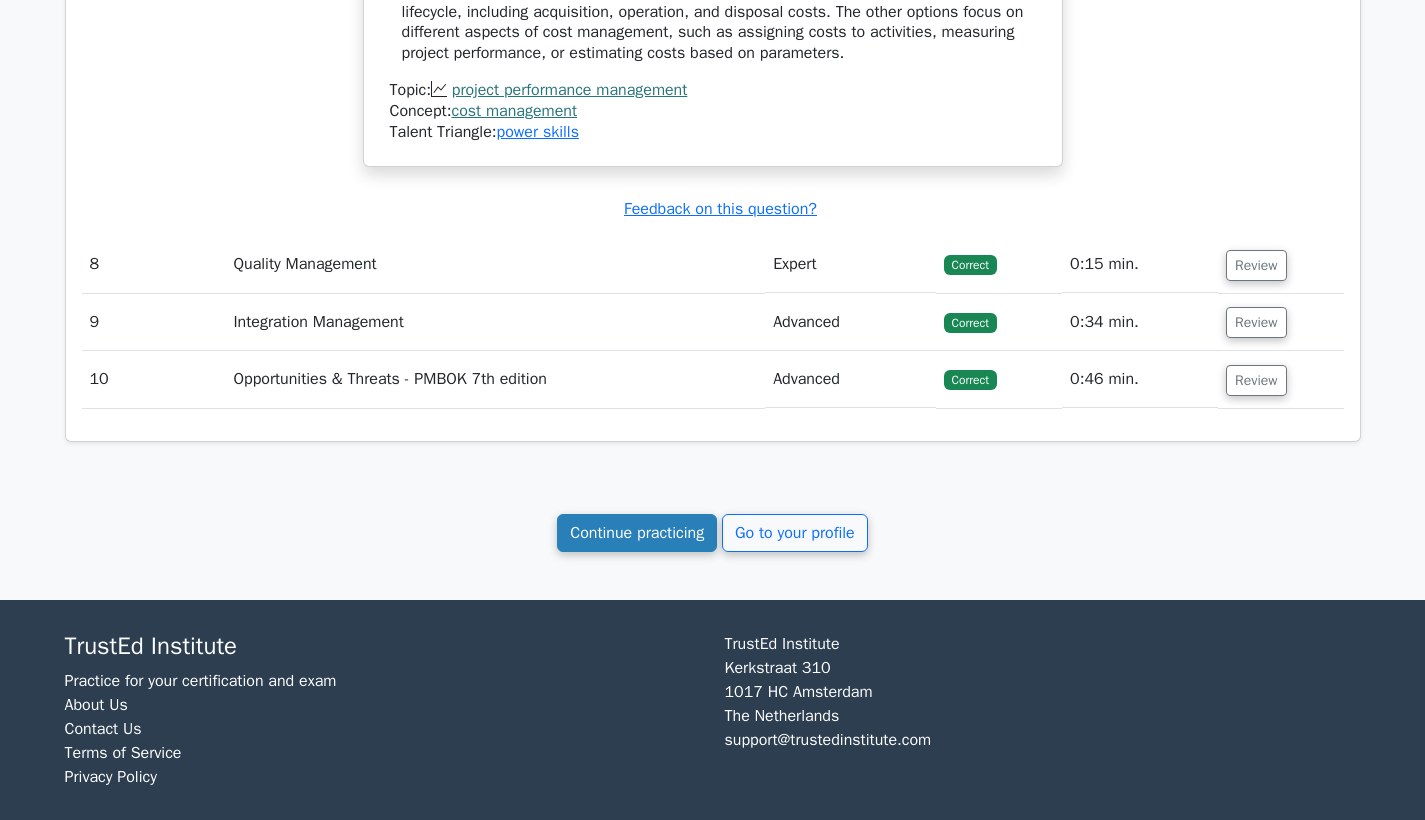 click on "Continue practicing" at bounding box center [637, 533] 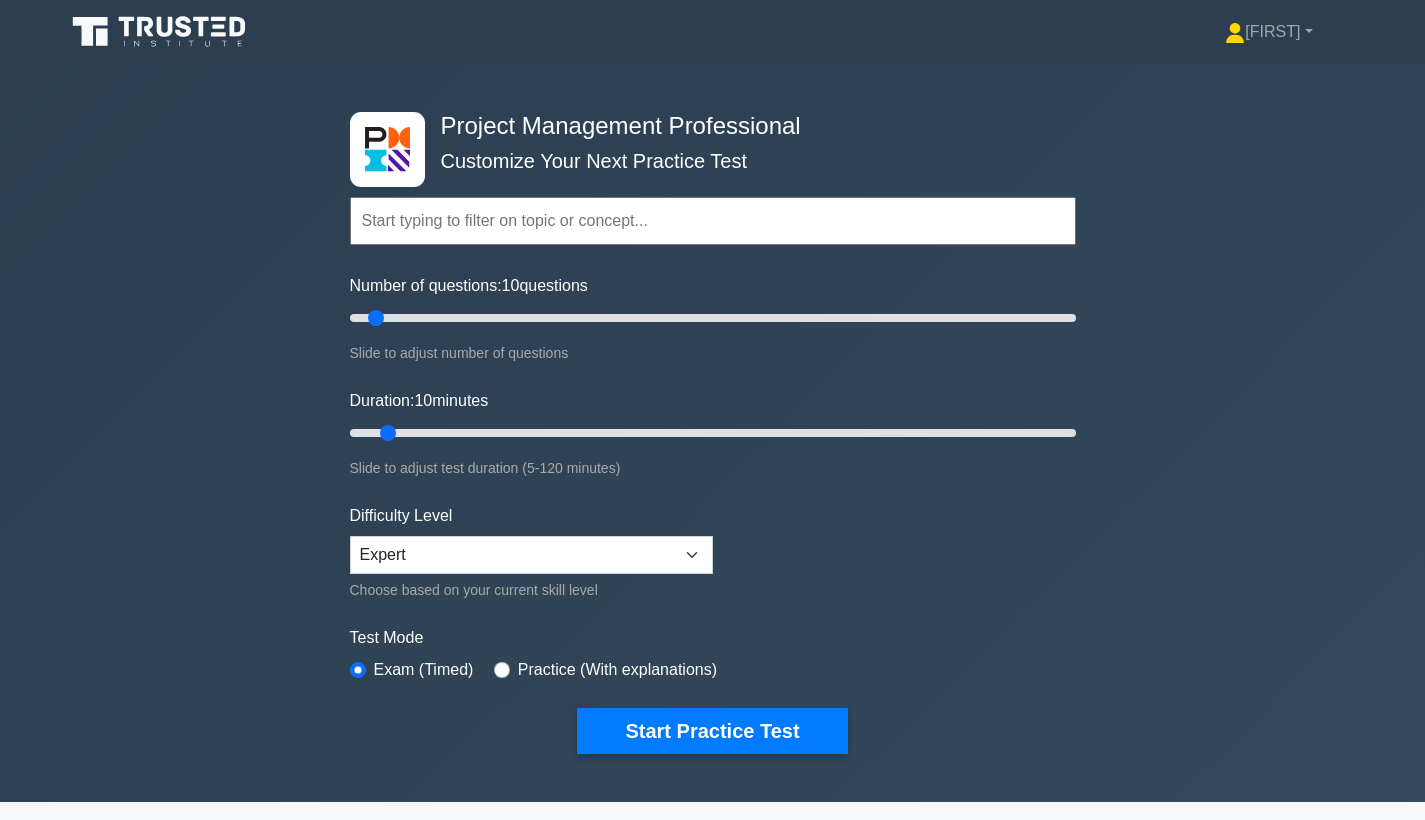 scroll, scrollTop: 0, scrollLeft: 0, axis: both 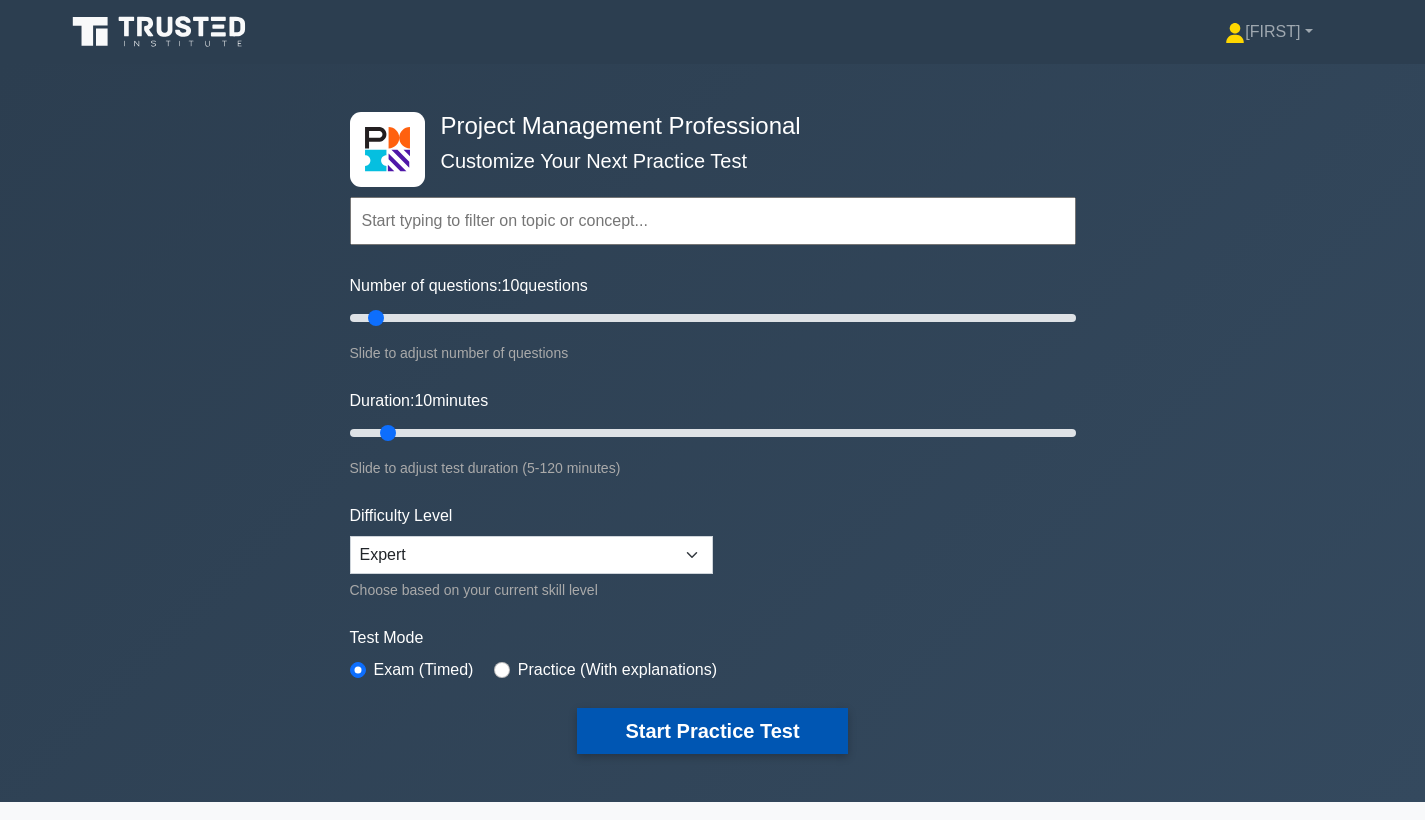 click on "Start Practice Test" at bounding box center [712, 731] 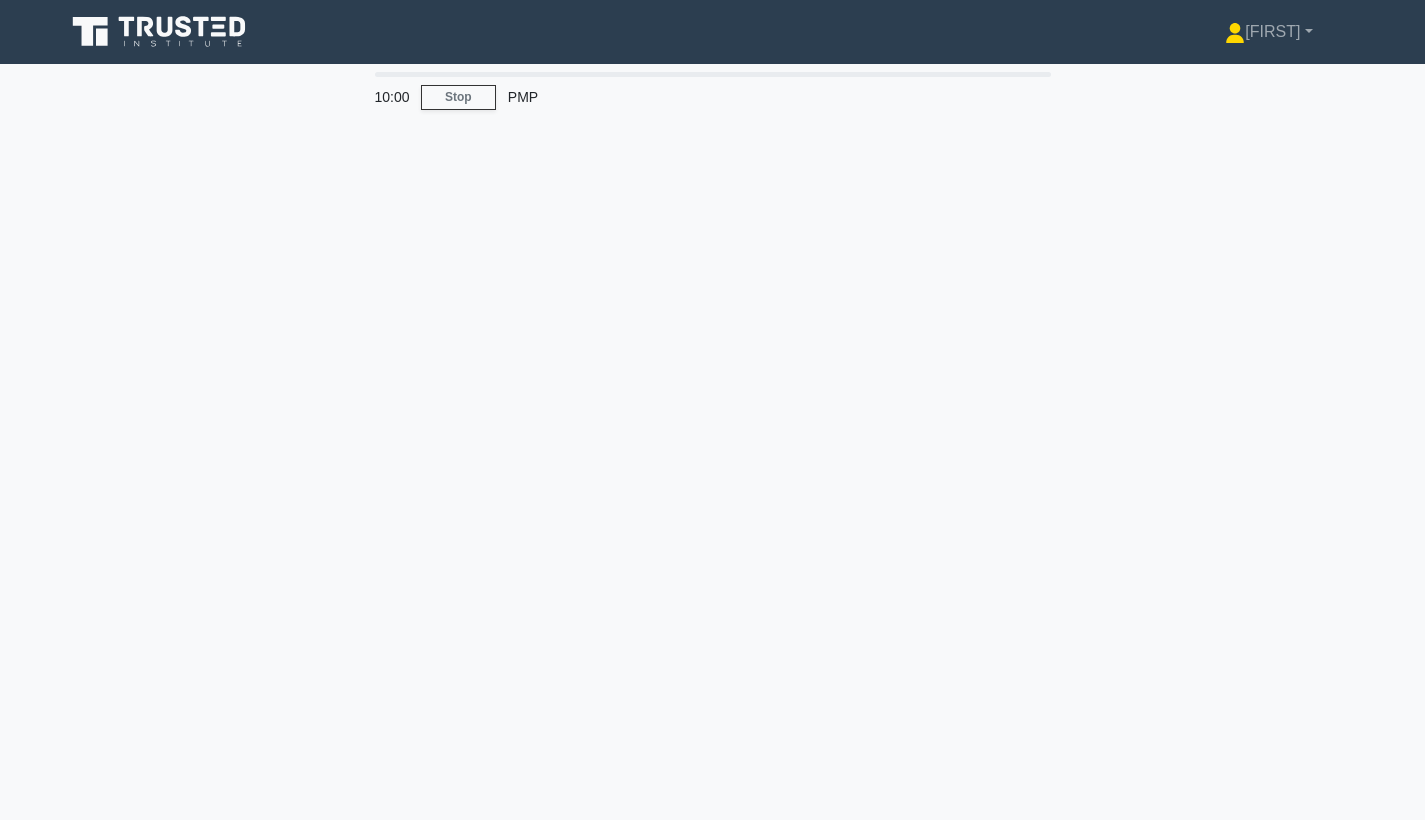 scroll, scrollTop: 0, scrollLeft: 0, axis: both 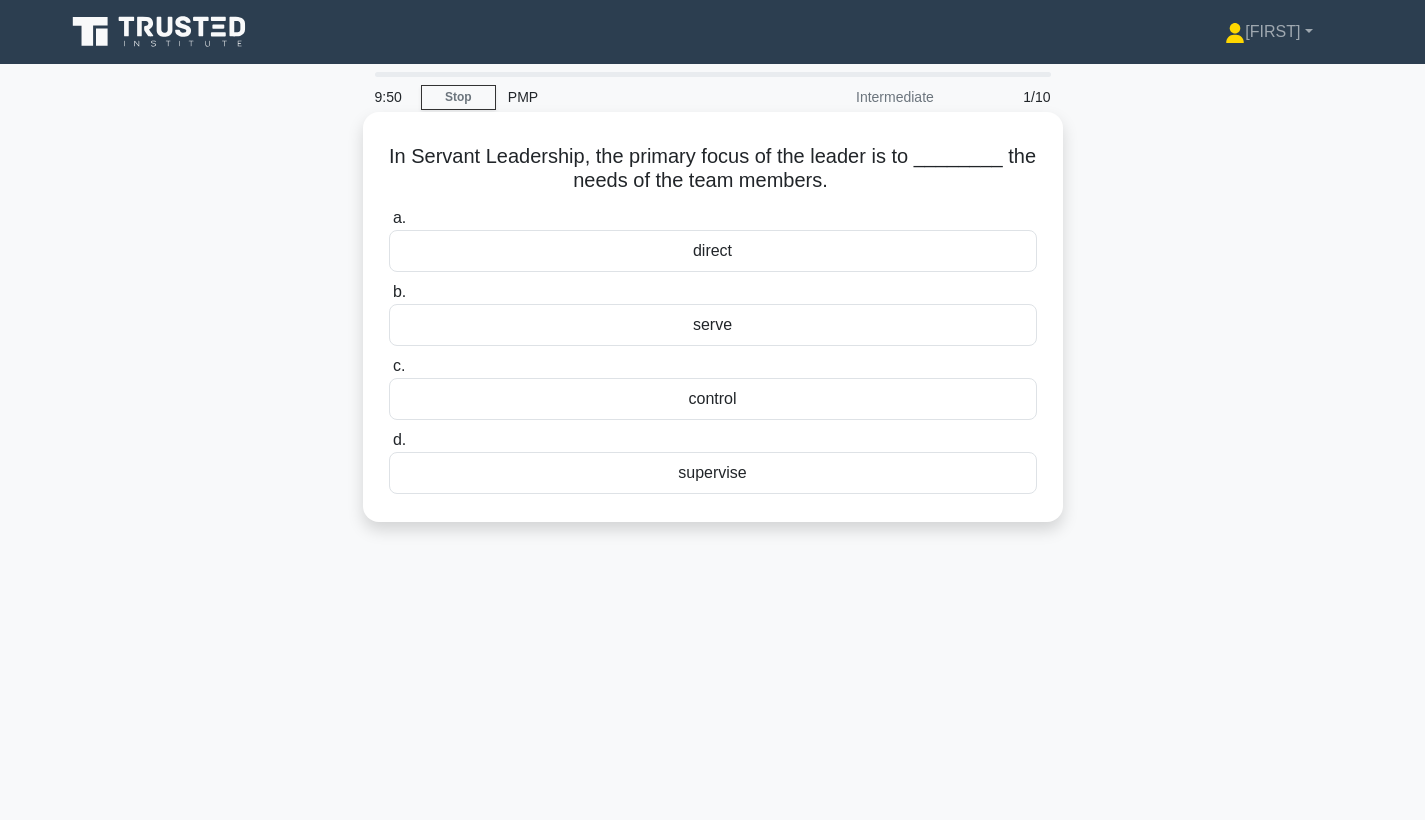 click on "serve" at bounding box center [713, 325] 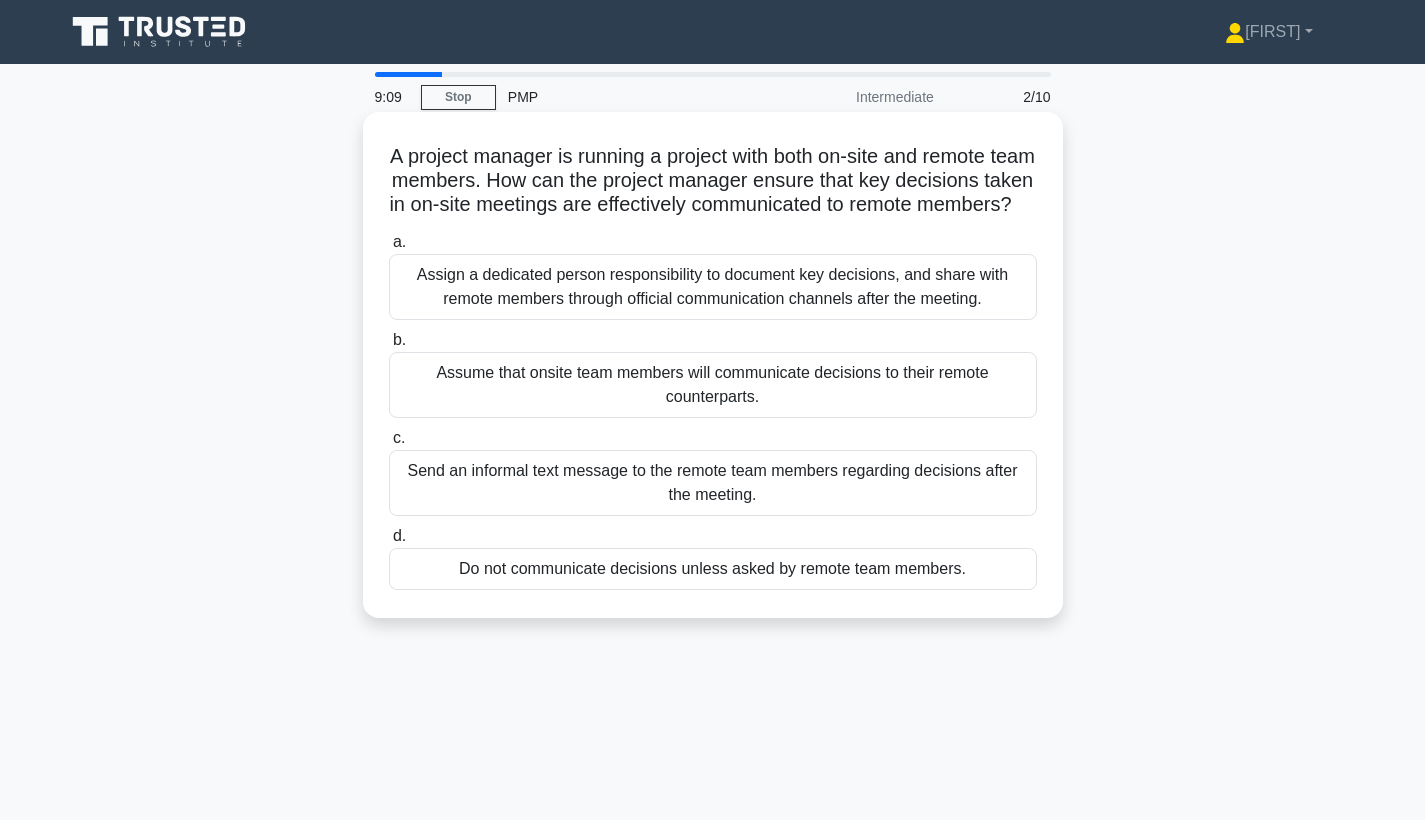 click on "Assign a dedicated person responsibility to document key decisions, and share with remote members through official communication channels after the meeting." at bounding box center (713, 287) 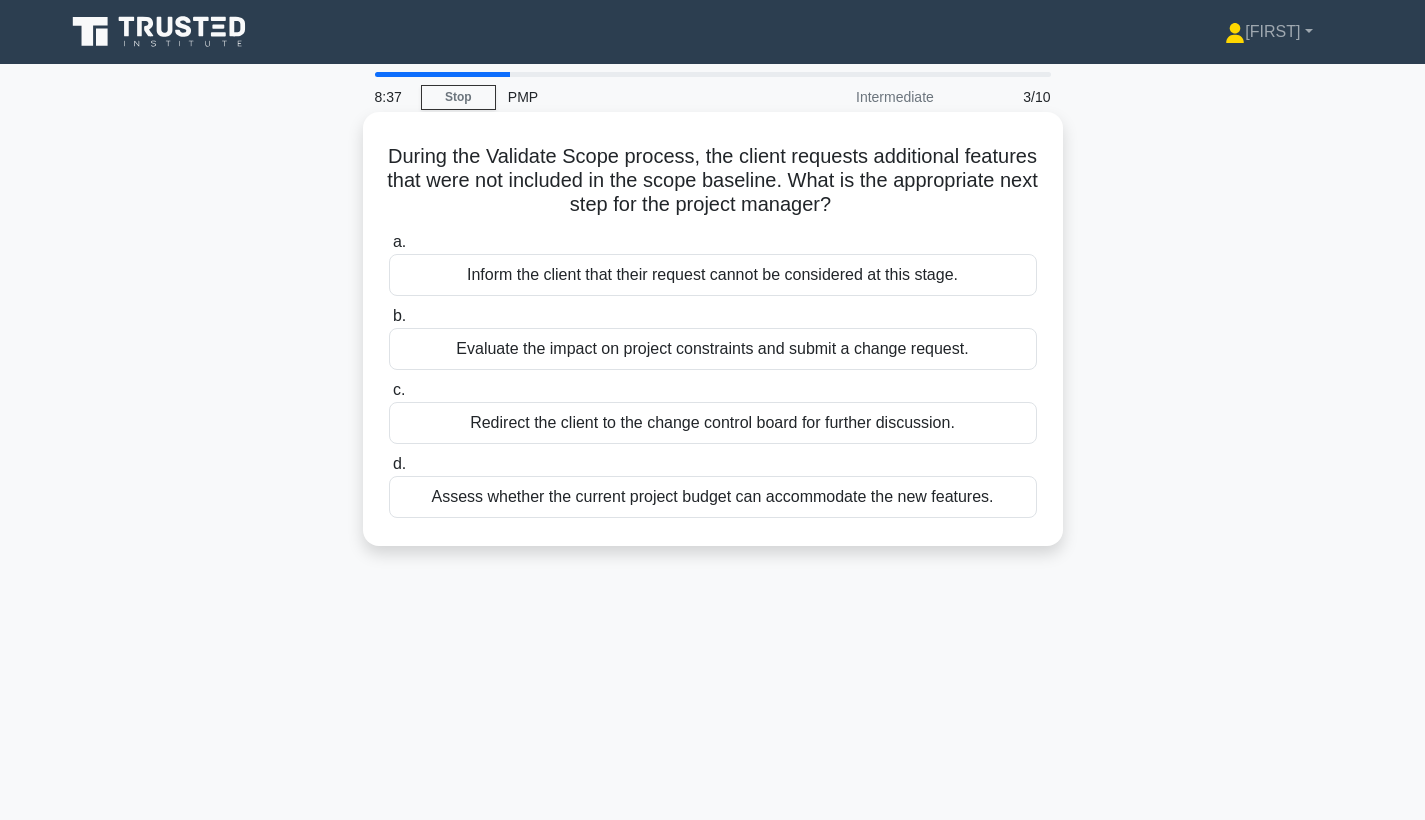 click on "Evaluate the impact on project constraints and submit a change request." at bounding box center (713, 349) 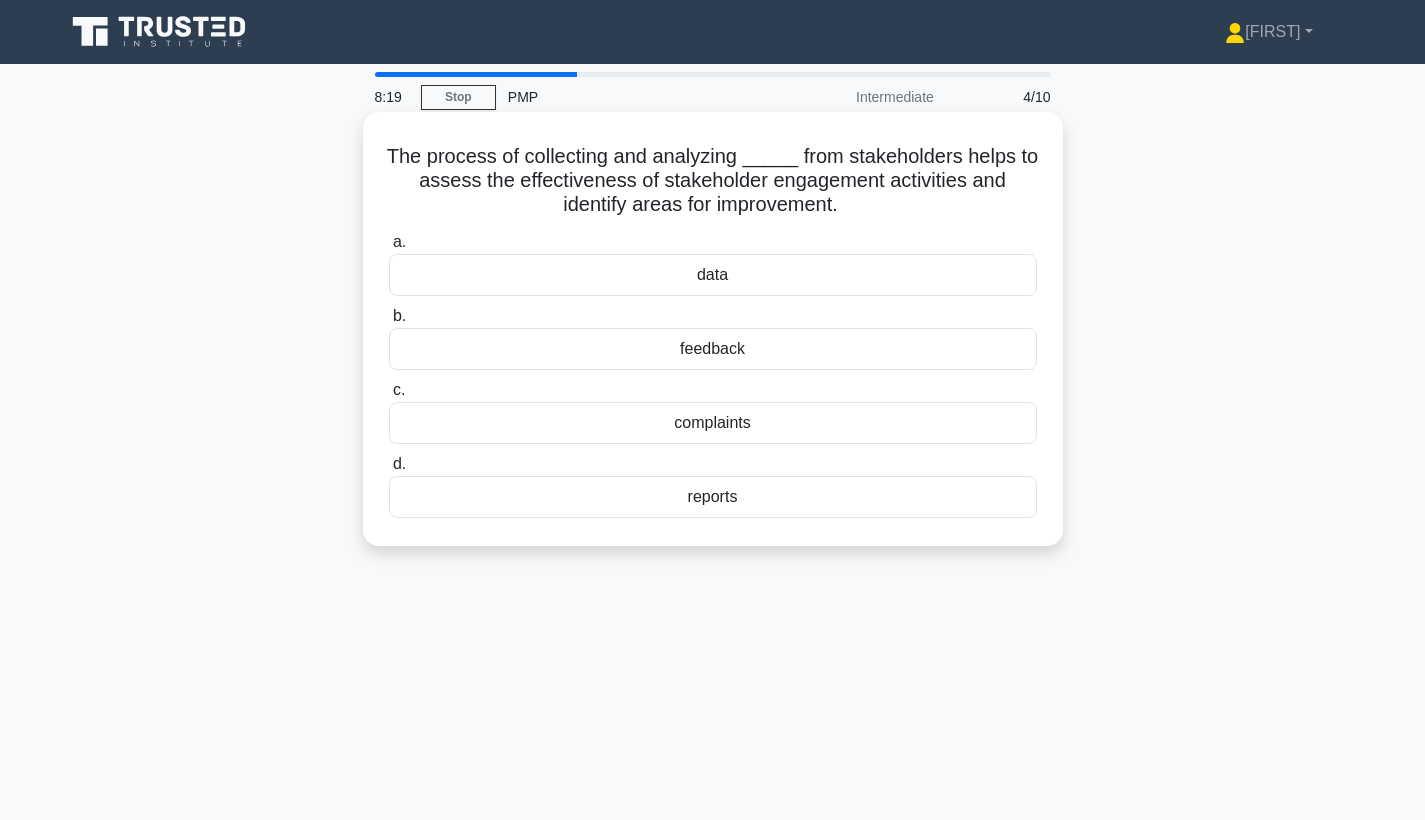 click on "feedback" at bounding box center (713, 349) 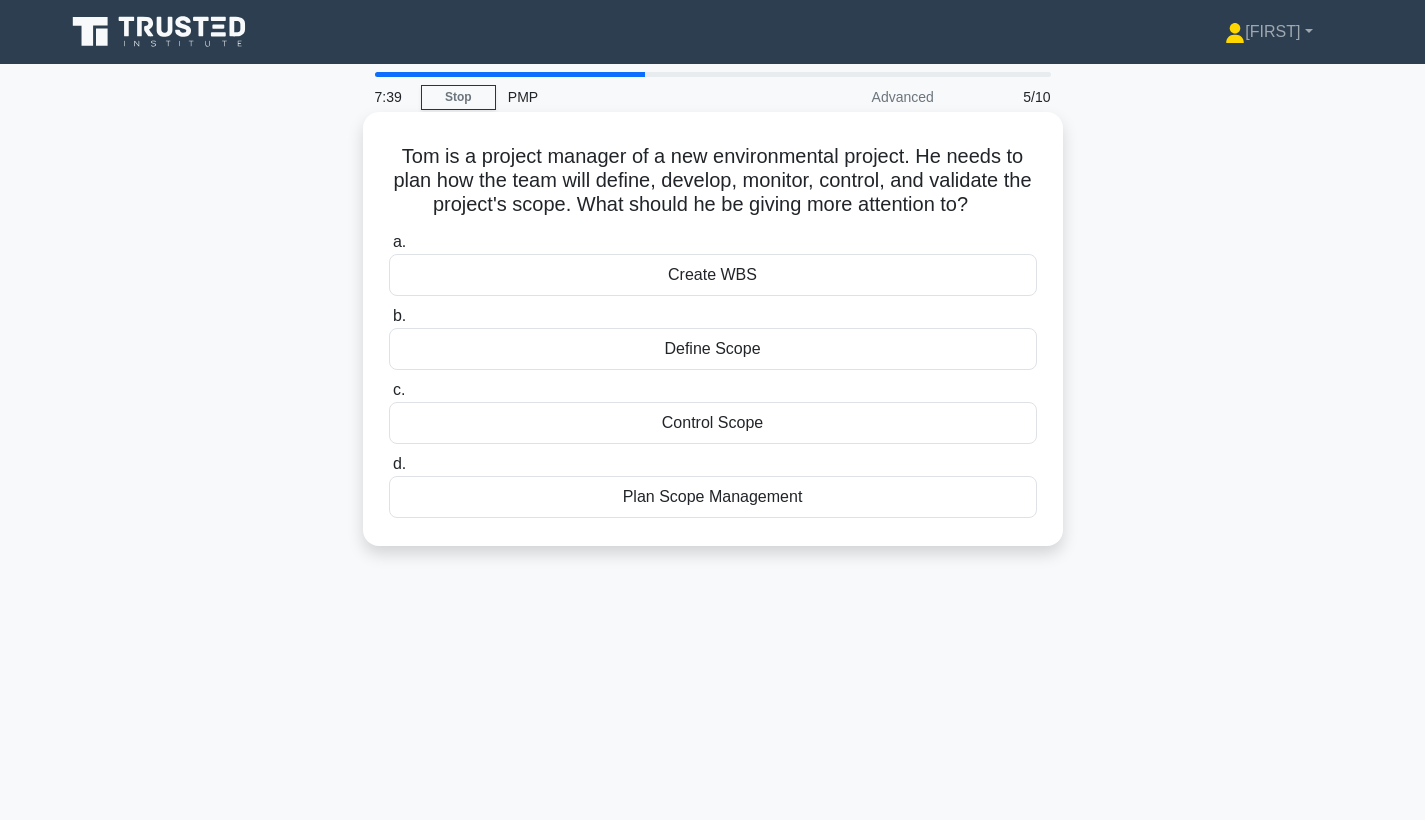 click on "Plan Scope Management" at bounding box center (713, 497) 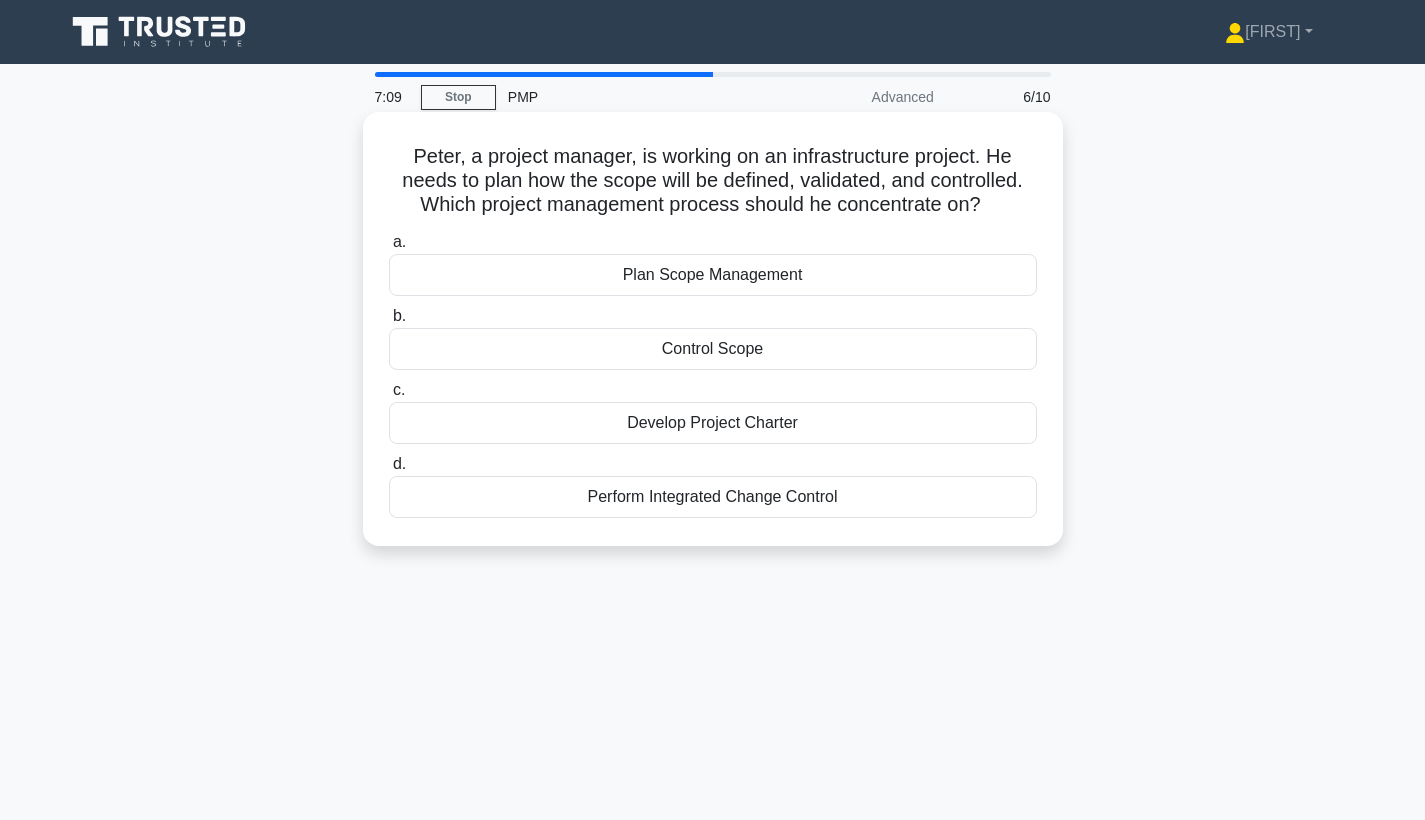 click on "Plan Scope Management" at bounding box center [713, 275] 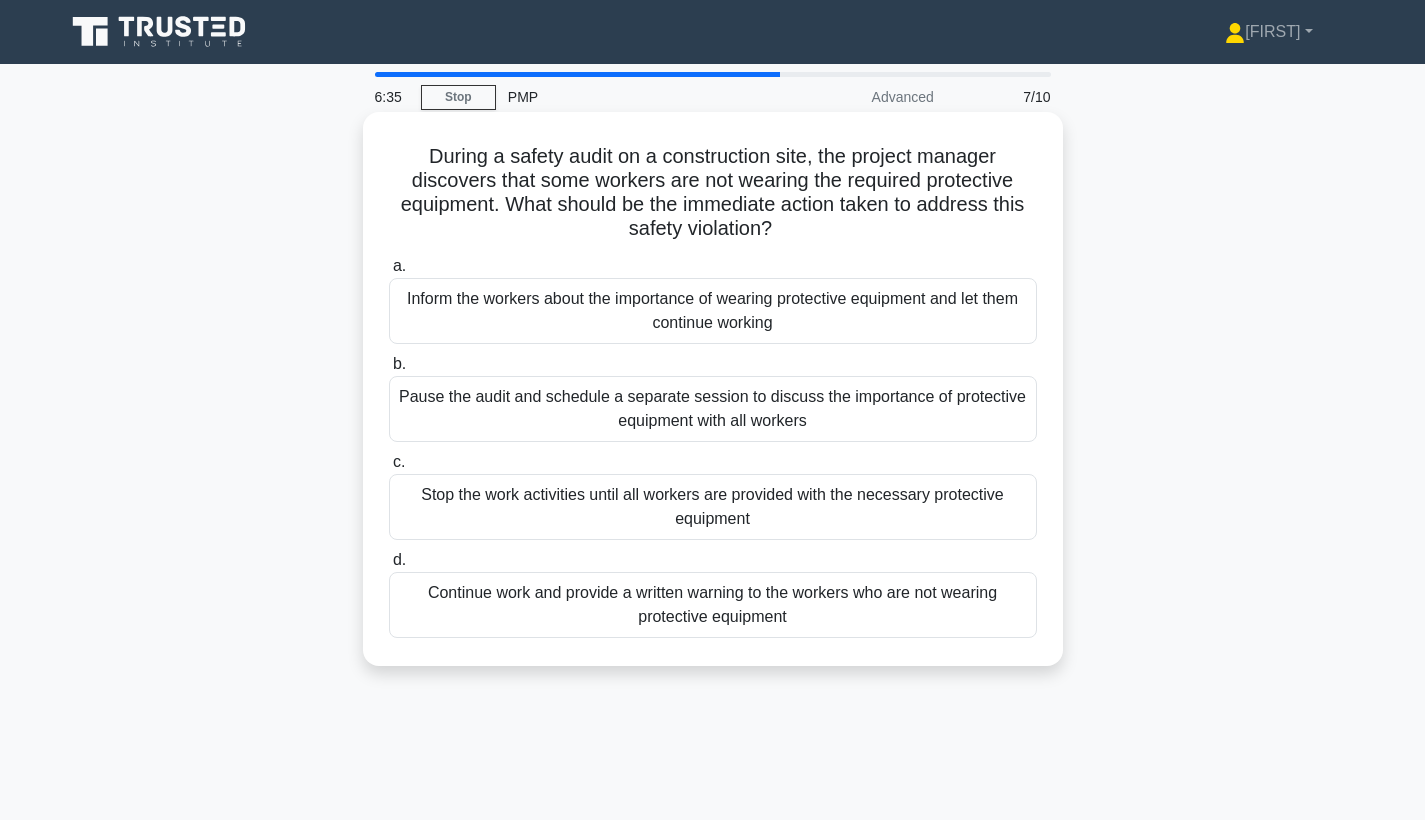 click on "Stop the work activities until all workers are provided with the necessary protective equipment" at bounding box center [713, 507] 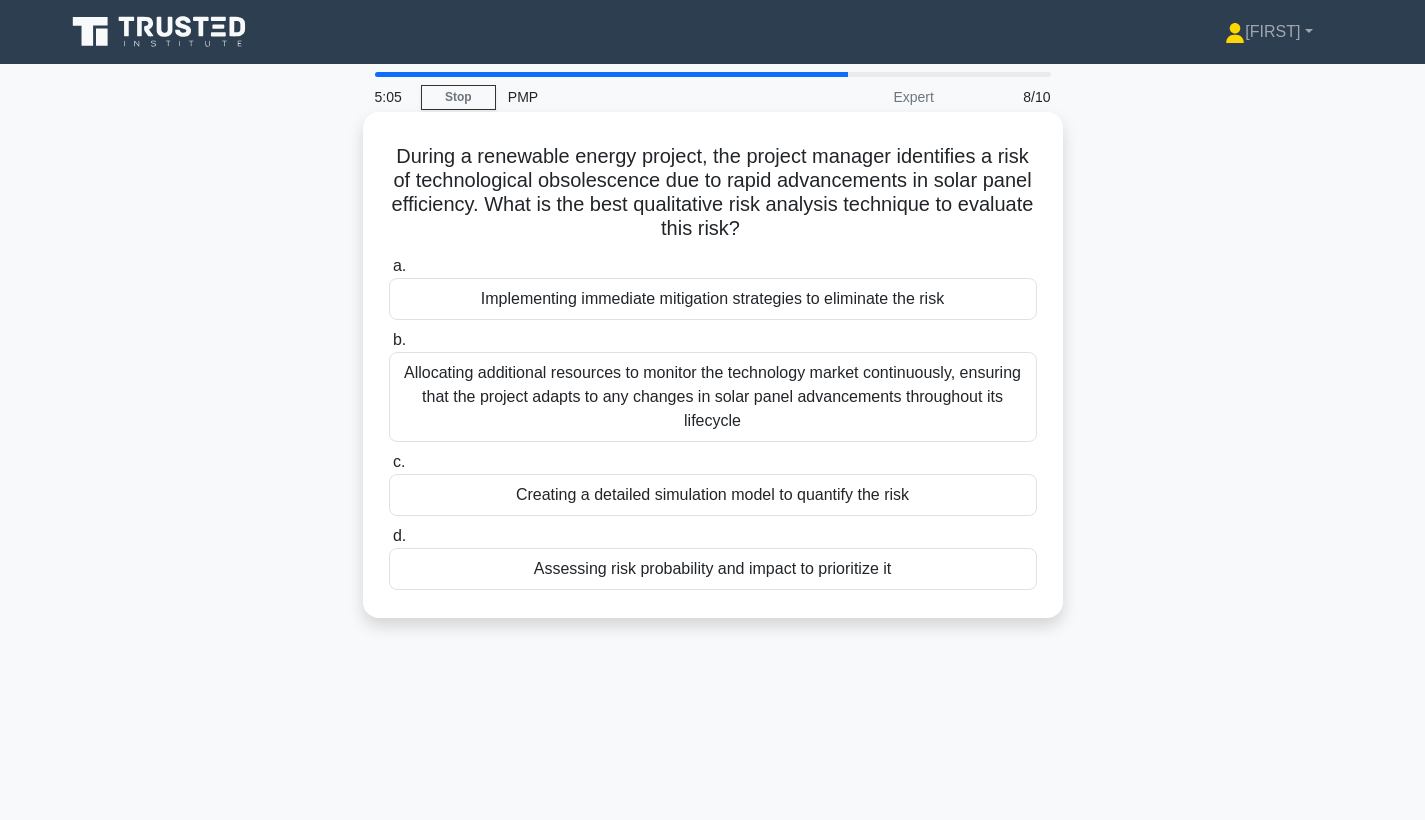 click on "Assessing risk probability and impact to prioritize it" at bounding box center [713, 569] 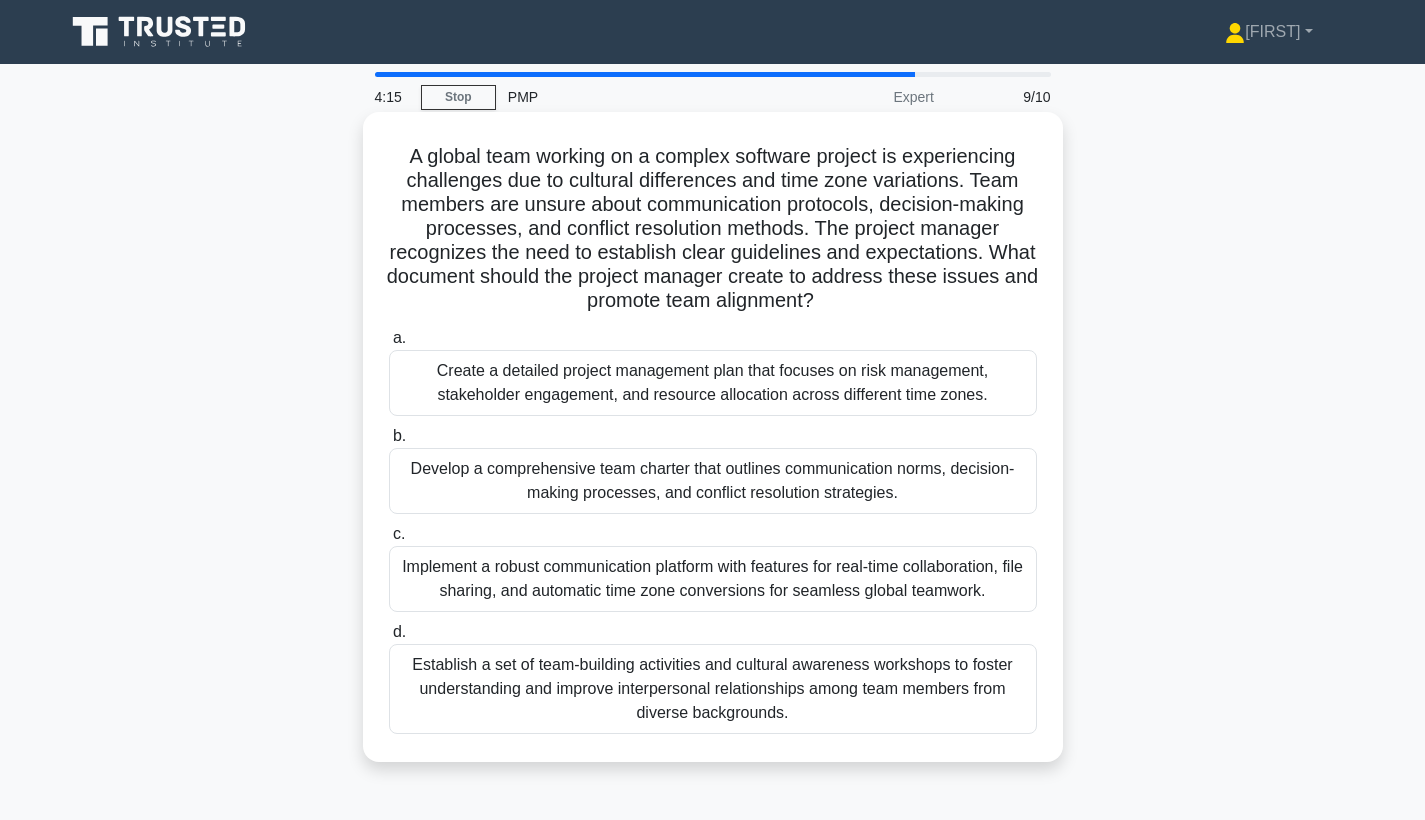 click on "Develop a comprehensive team charter that outlines communication norms, decision-making processes, and conflict resolution strategies." at bounding box center (713, 481) 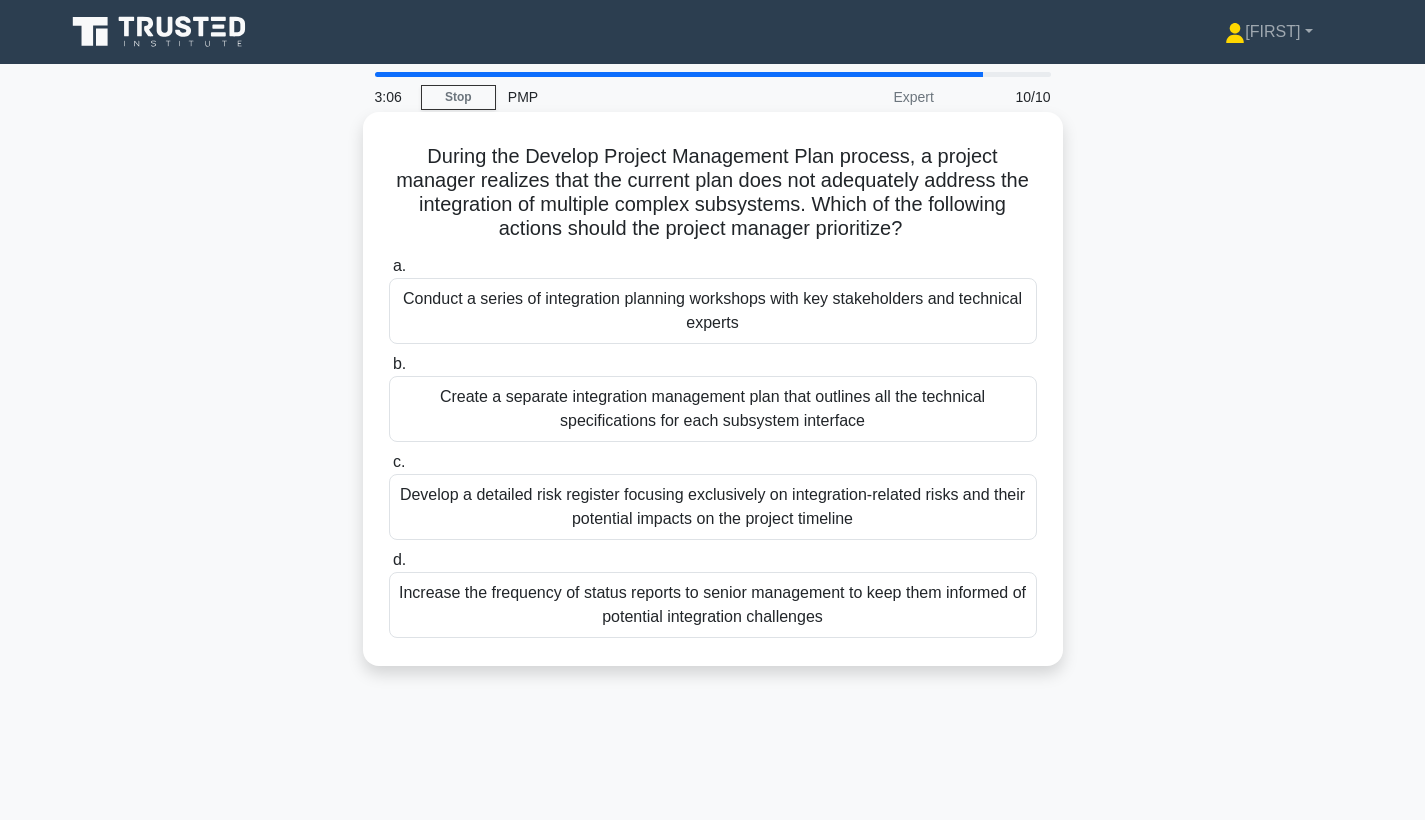 click on "Conduct a series of integration planning workshops with key stakeholders and technical experts" at bounding box center [713, 311] 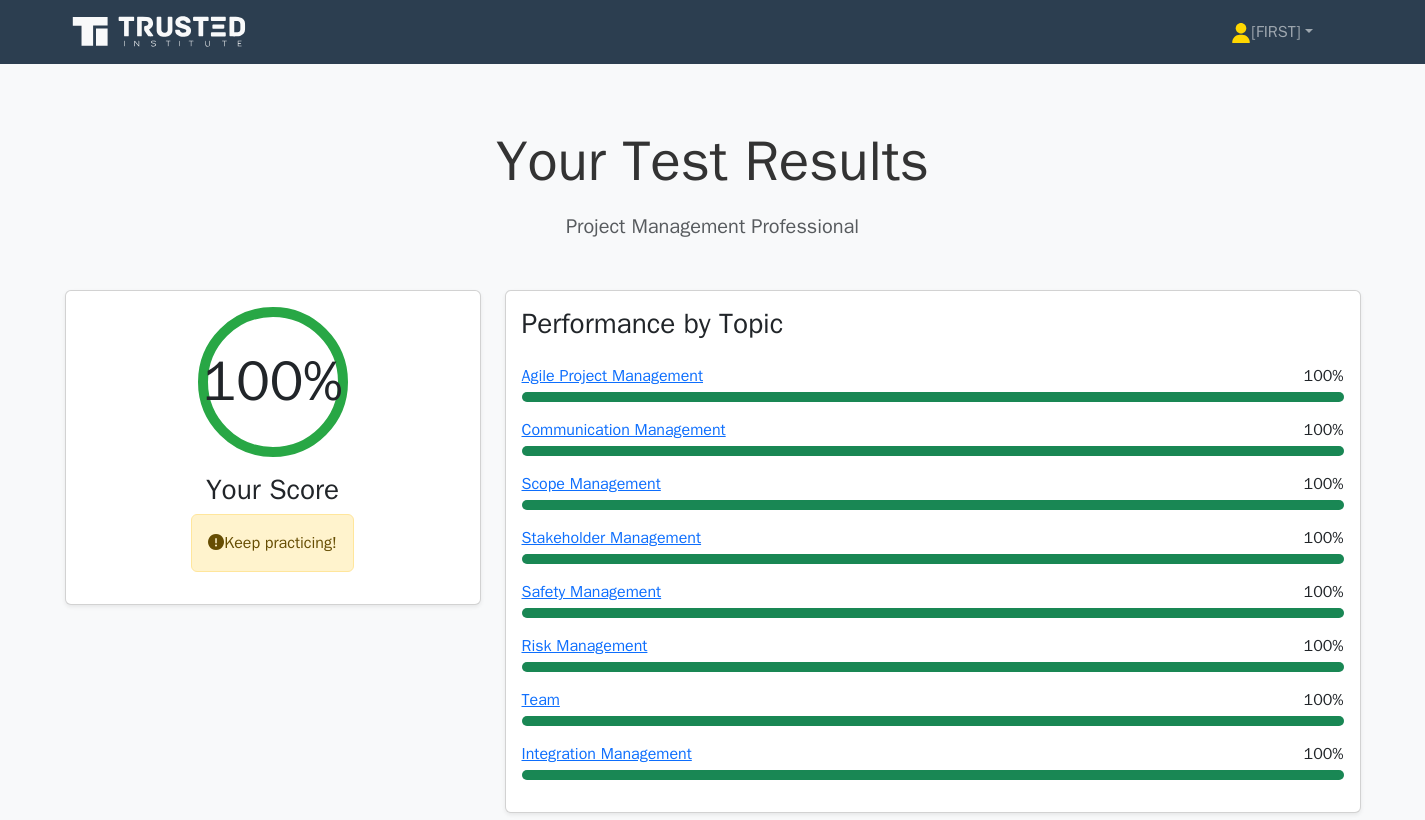 scroll, scrollTop: 0, scrollLeft: 0, axis: both 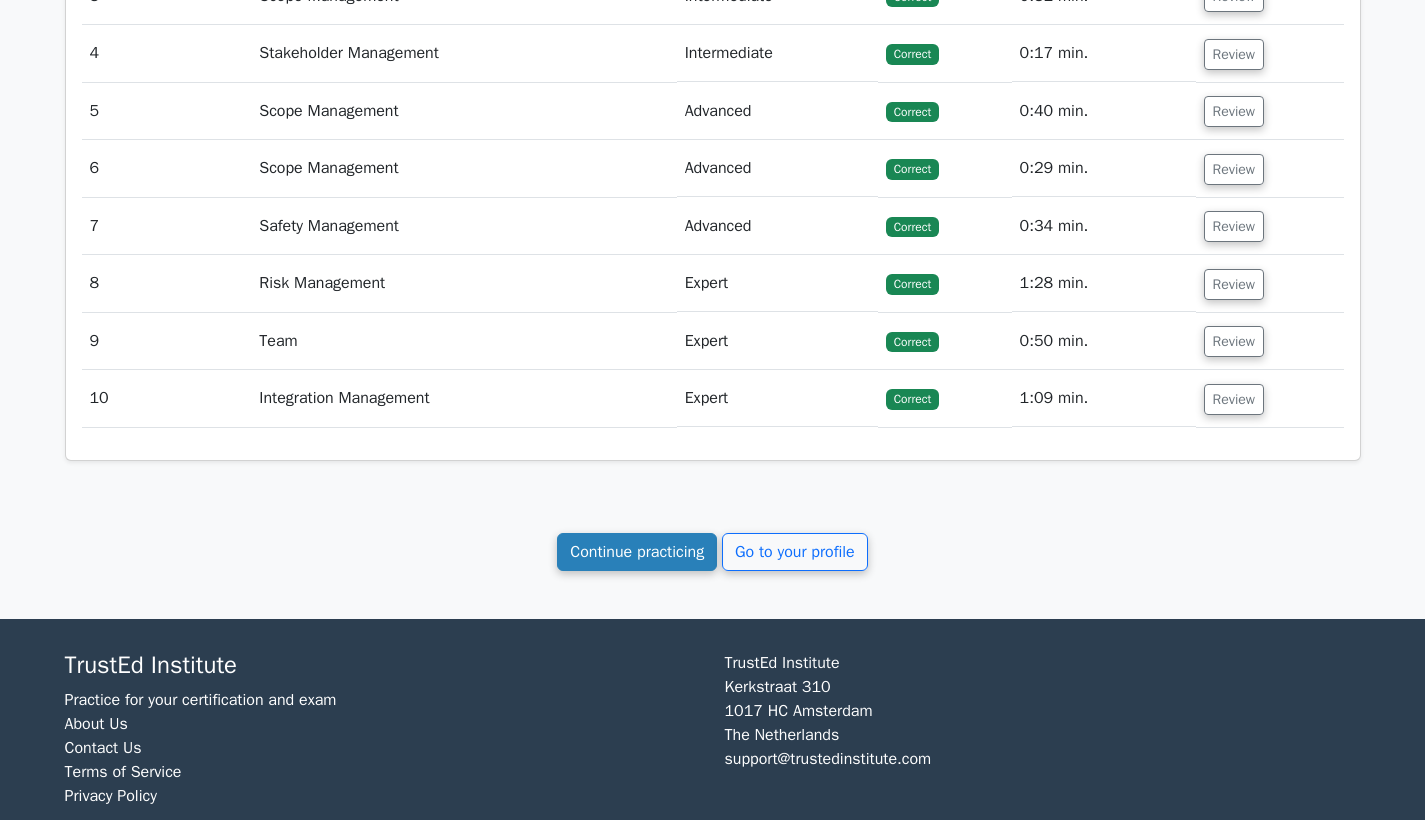 click on "Continue practicing" at bounding box center (637, 552) 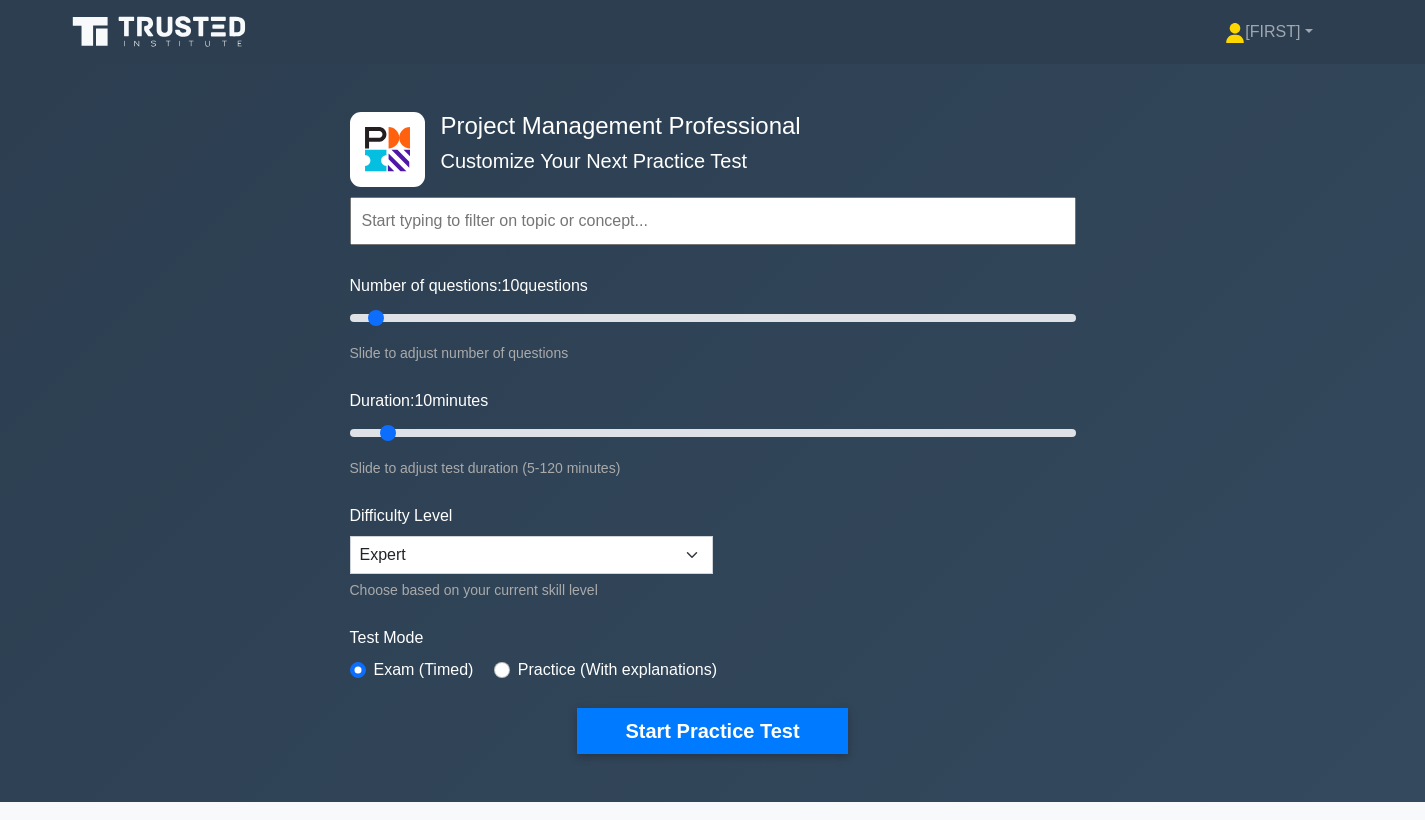 scroll, scrollTop: 0, scrollLeft: 0, axis: both 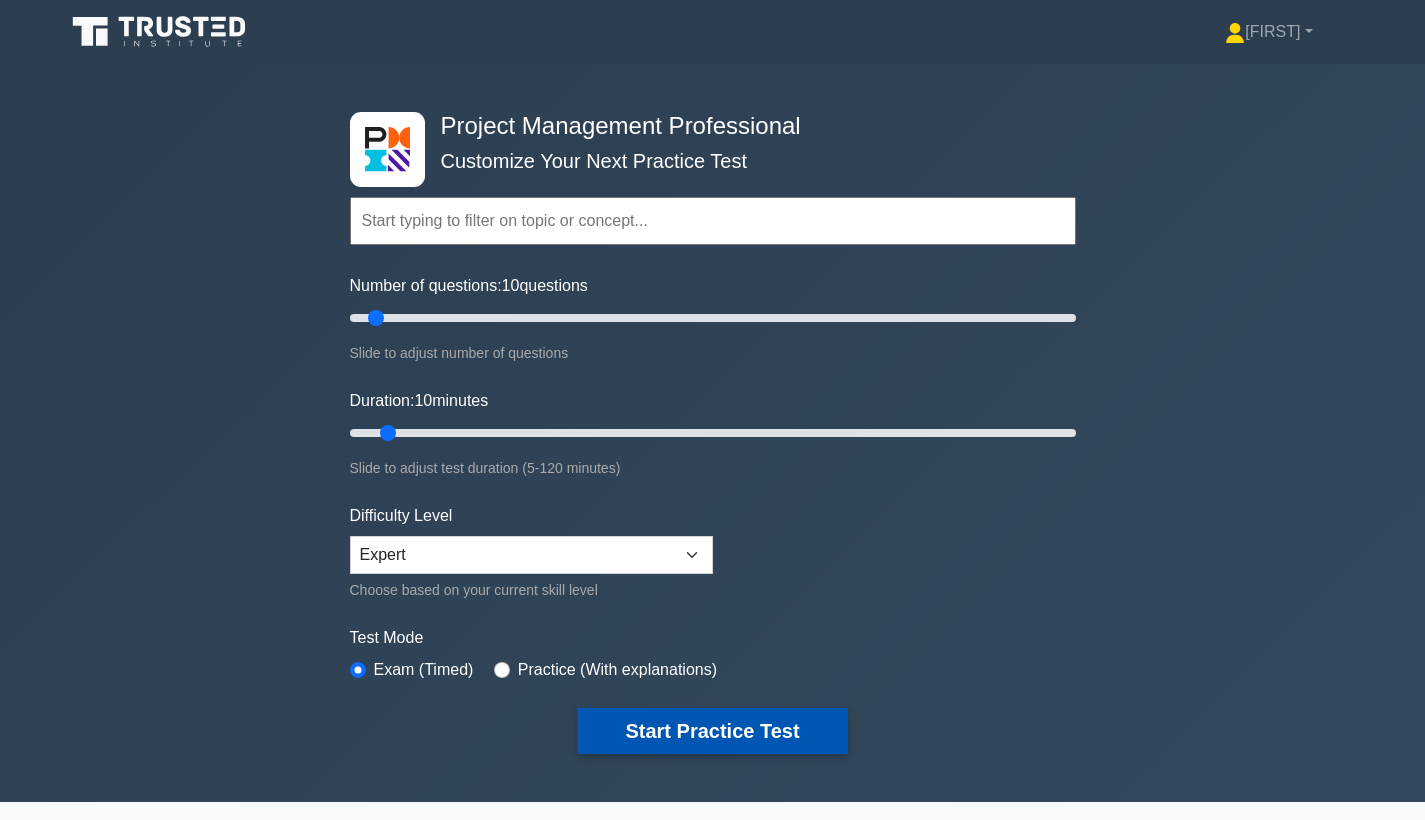 click on "Start Practice Test" at bounding box center [712, 731] 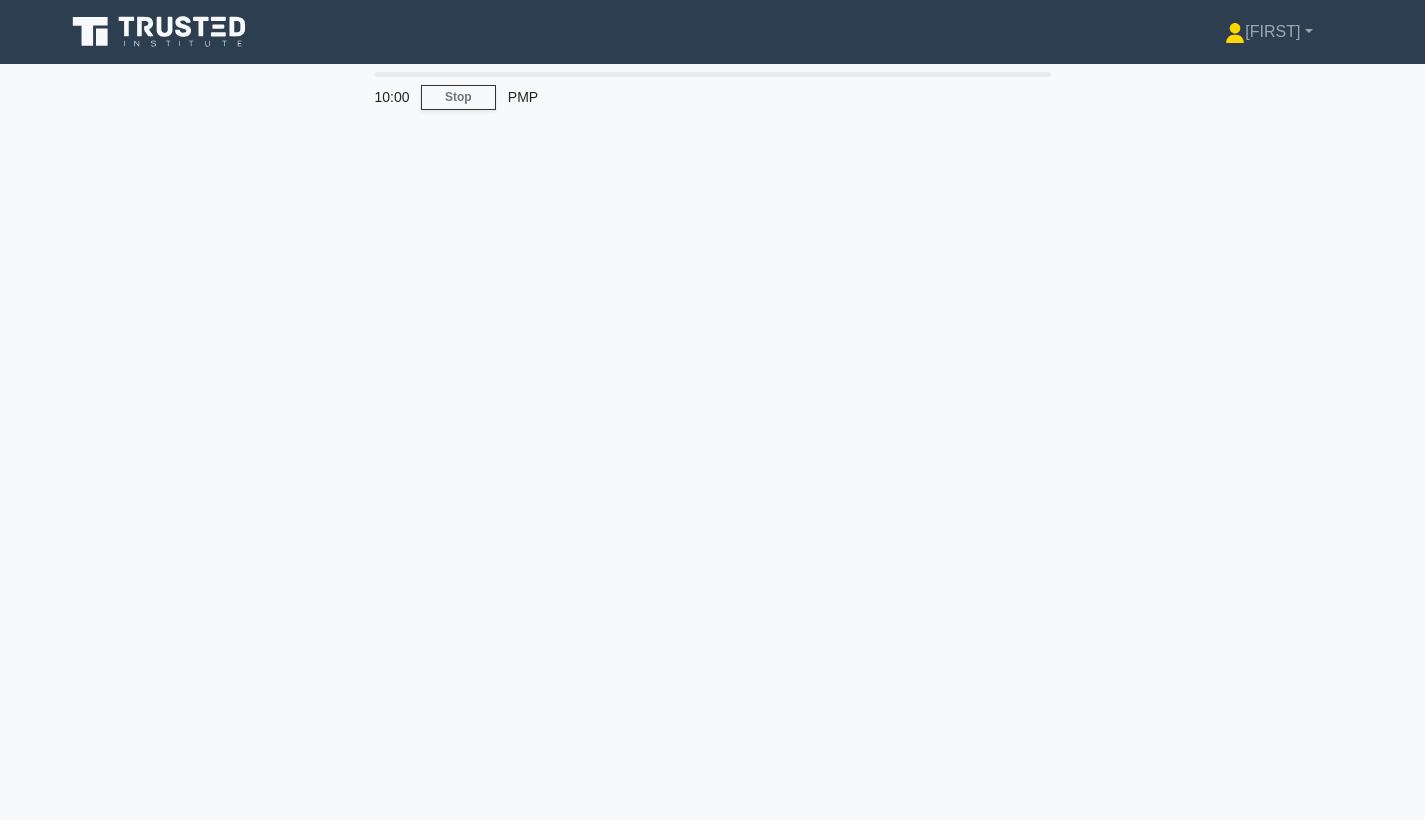 scroll, scrollTop: 0, scrollLeft: 0, axis: both 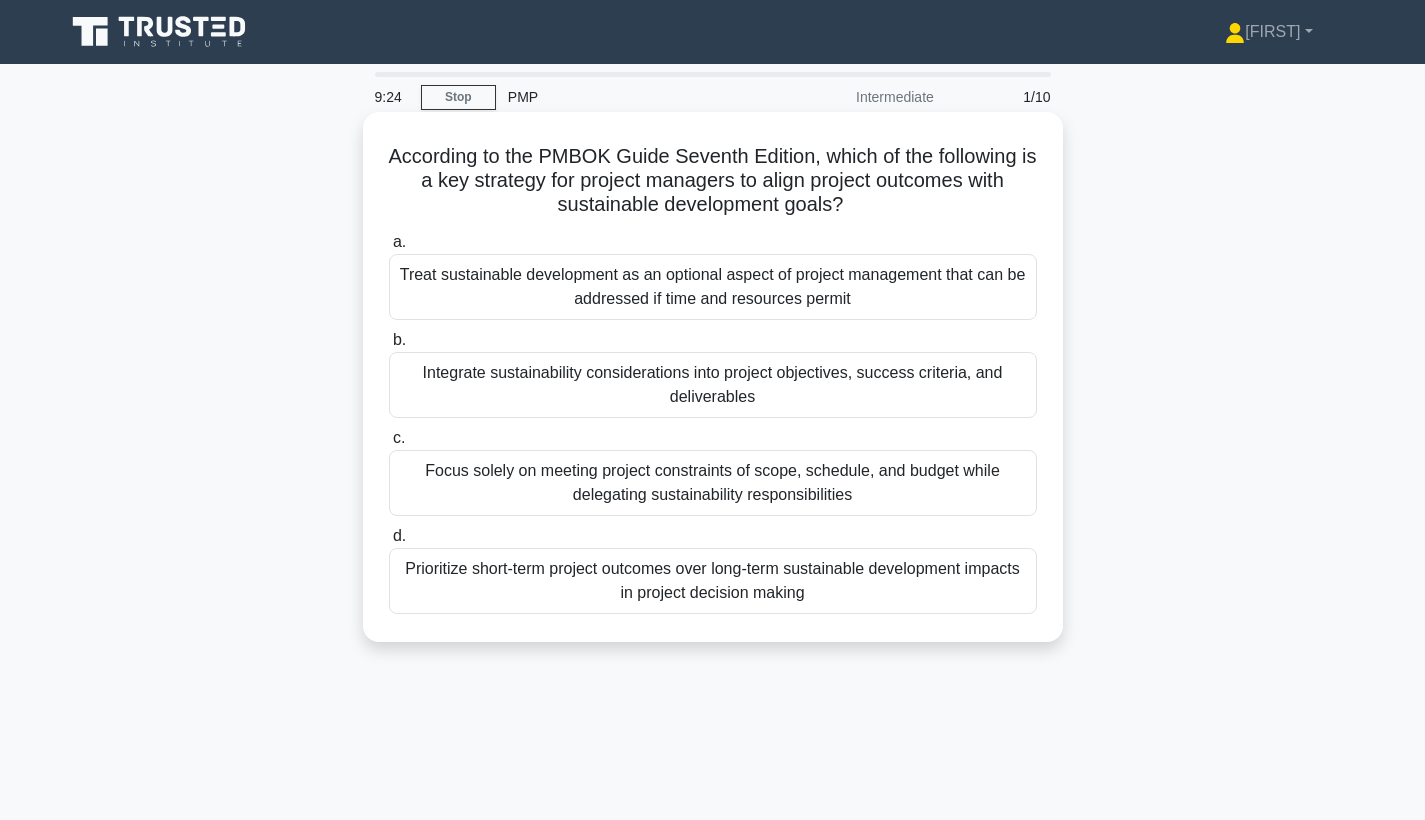 click on "Integrate sustainability considerations into project objectives, success criteria, and deliverables" at bounding box center [713, 385] 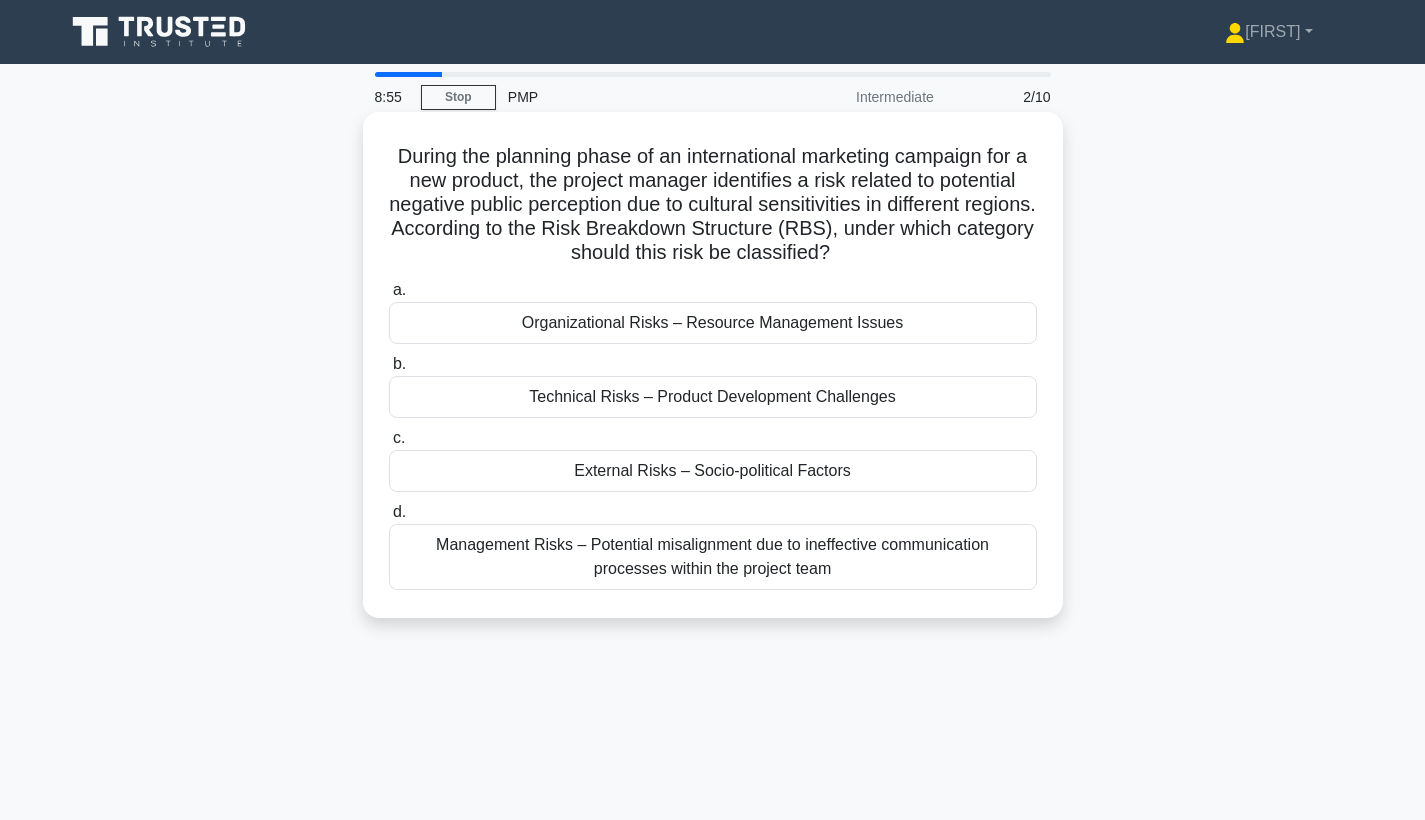 click on "External Risks – Socio-political Factors" at bounding box center (713, 471) 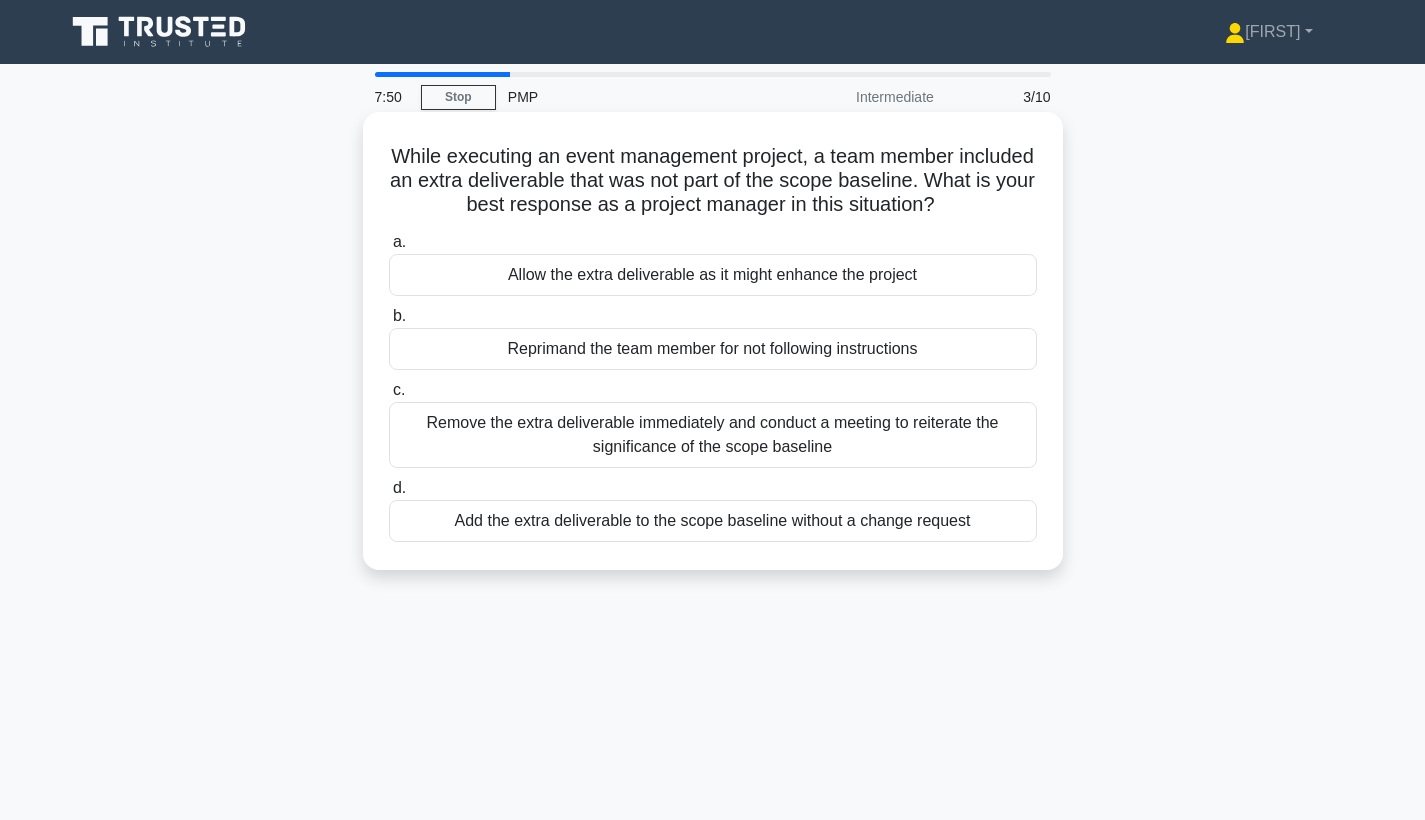click on "Remove the extra deliverable immediately and conduct a meeting to reiterate the significance of the scope baseline" at bounding box center [713, 435] 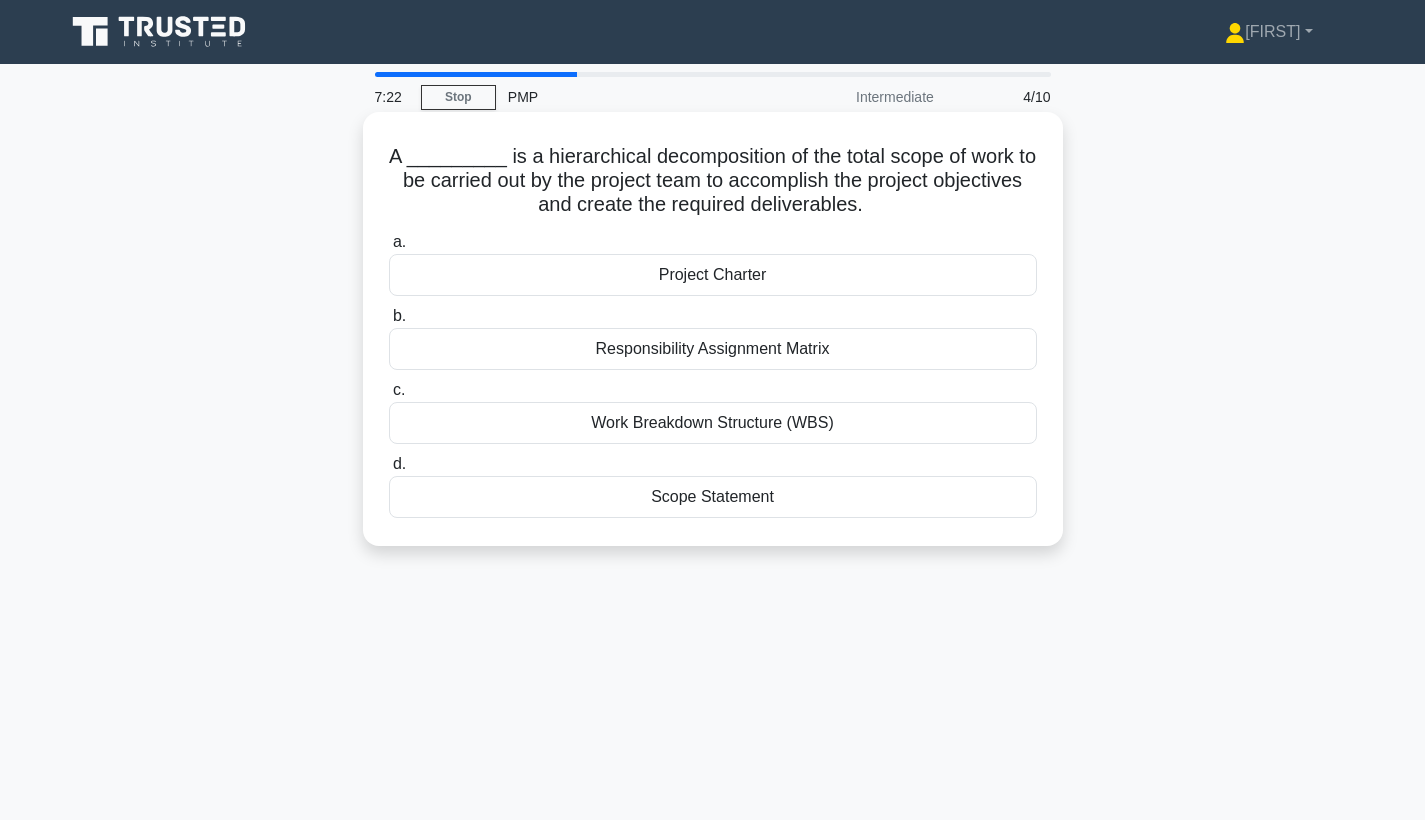 click on "Work Breakdown Structure (WBS)" at bounding box center (713, 423) 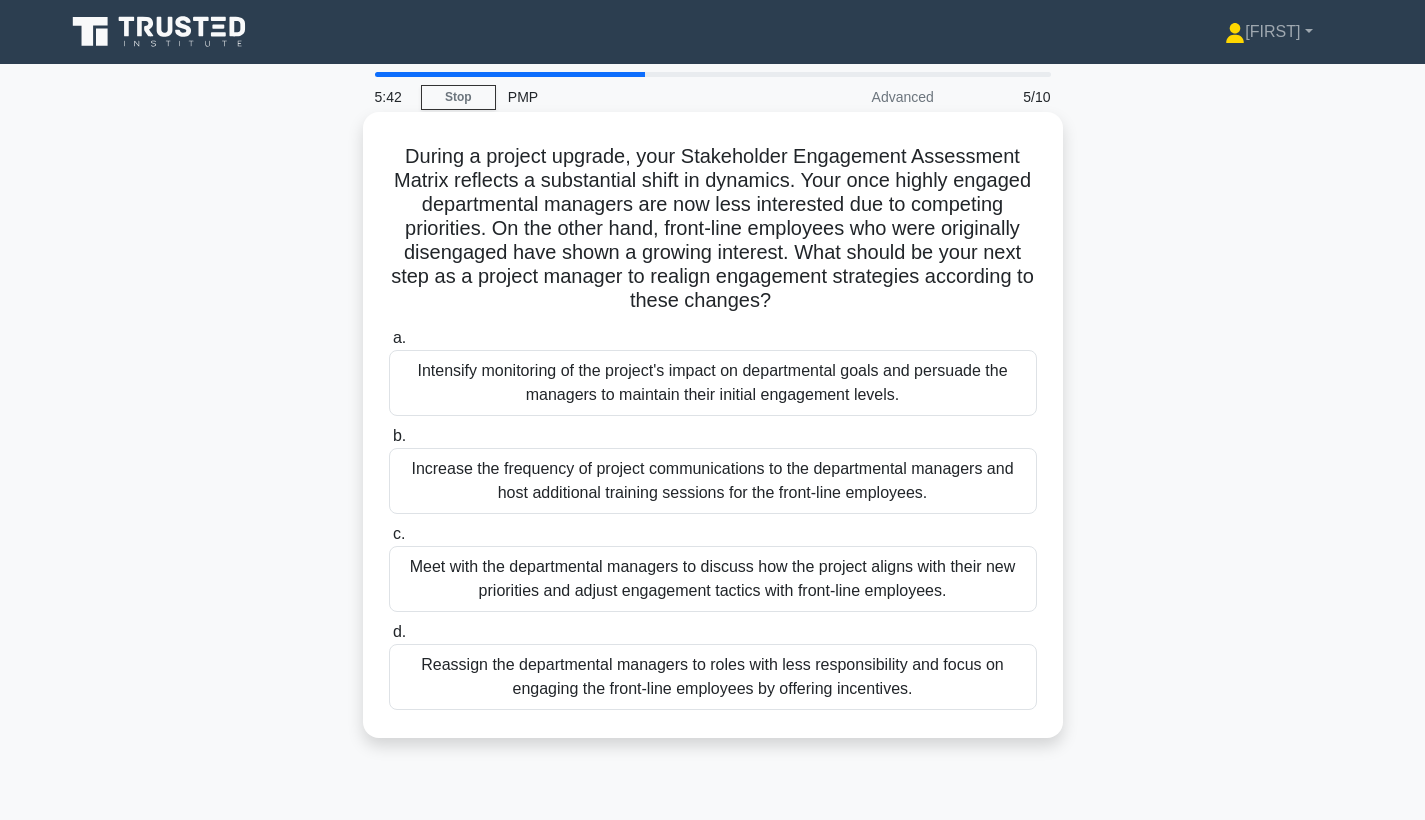 click on "Intensify monitoring of the project's impact on departmental goals and persuade the managers to maintain their initial engagement levels." at bounding box center (713, 383) 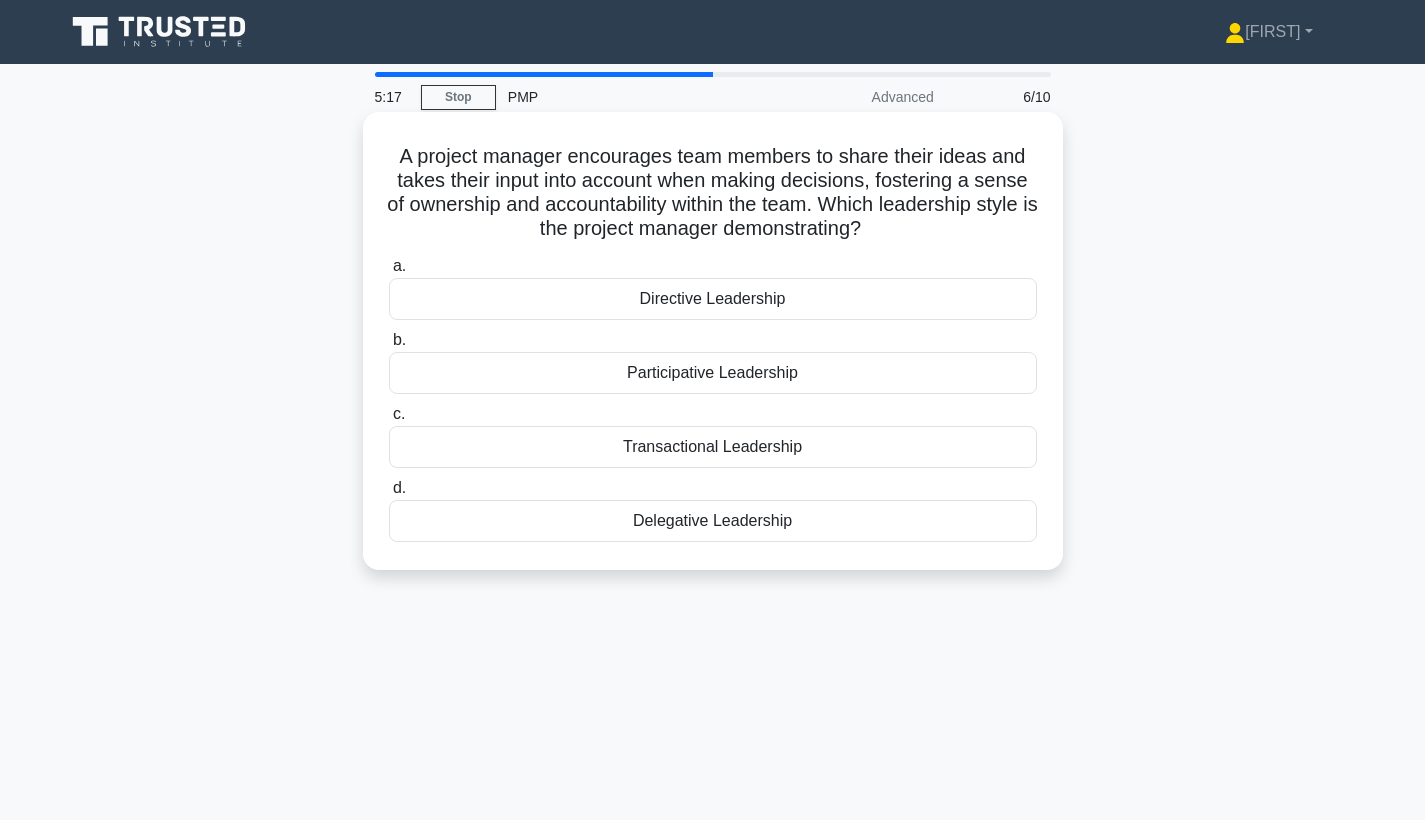 click on "Participative Leadership" at bounding box center [713, 373] 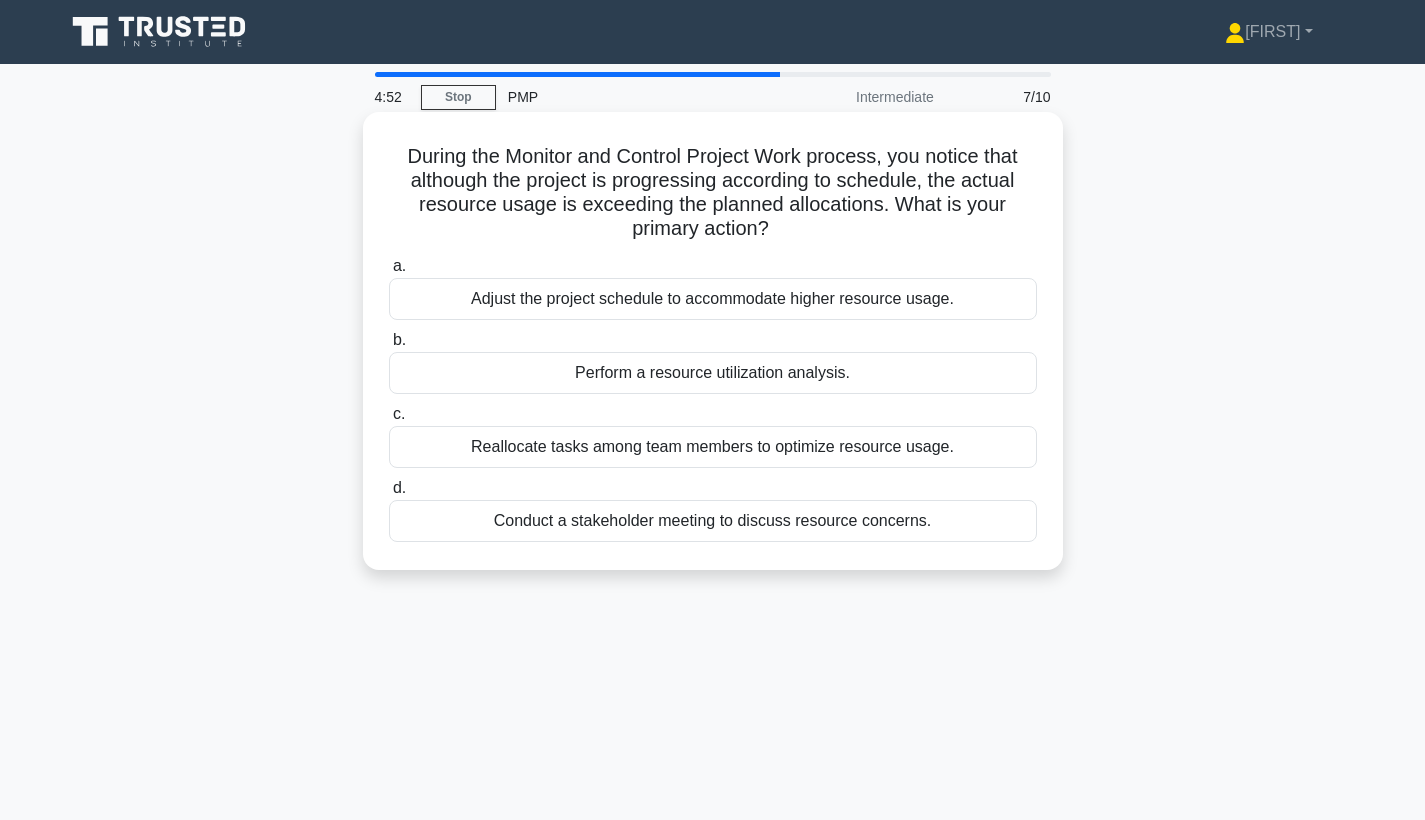 click on "Perform a resource utilization analysis." at bounding box center (713, 373) 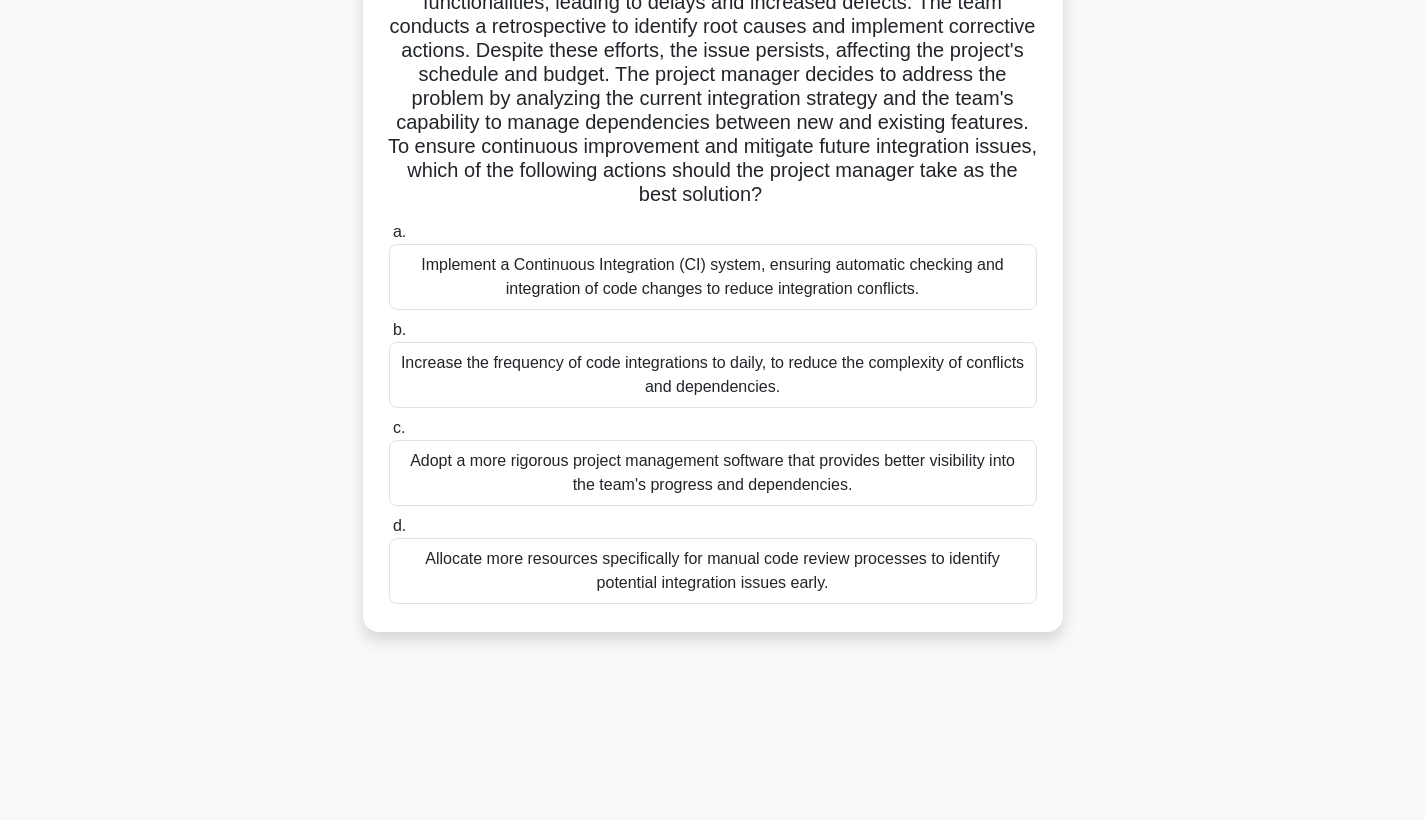 scroll, scrollTop: 260, scrollLeft: 0, axis: vertical 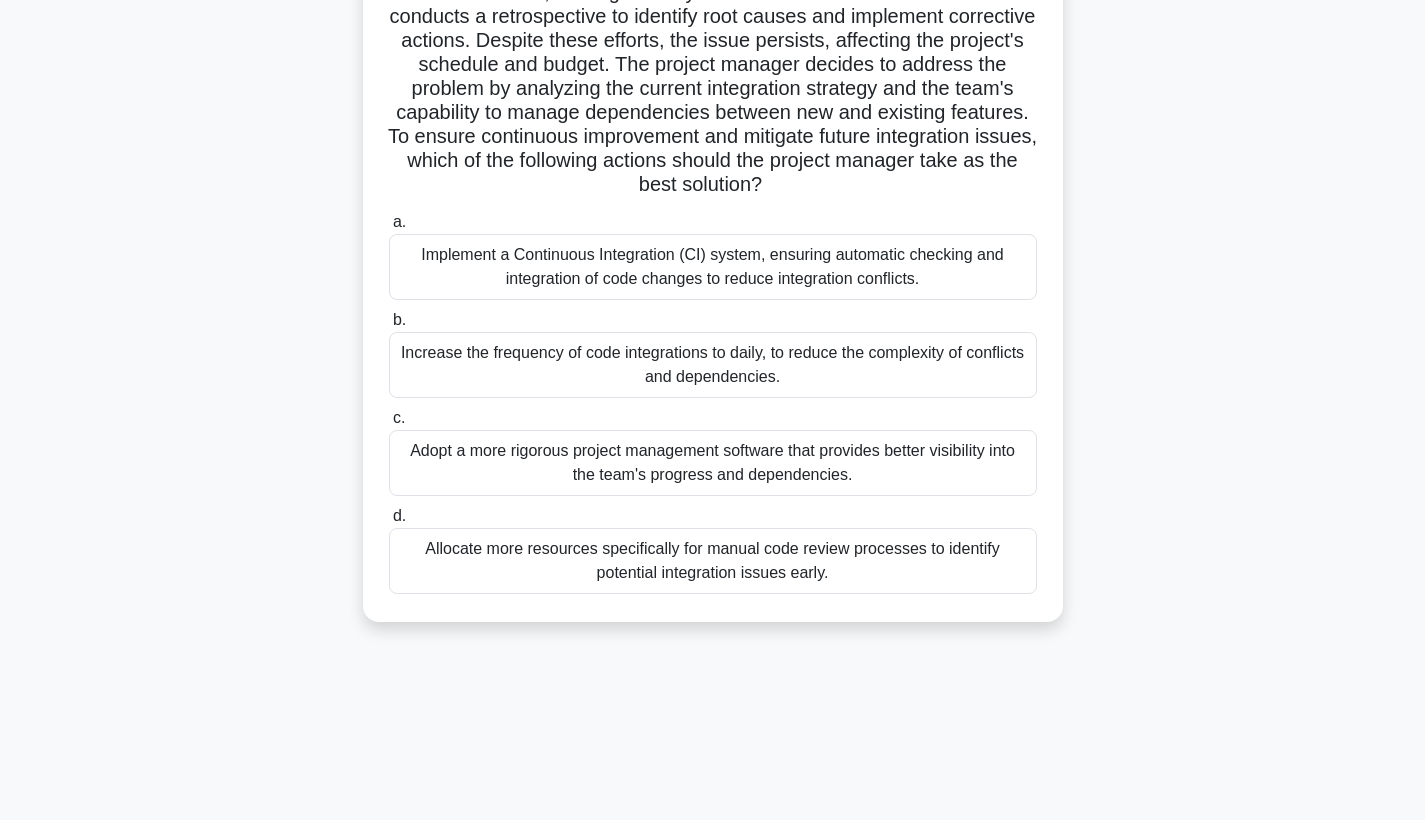 click on "Implement a Continuous Integration (CI) system, ensuring automatic checking and integration of code changes to reduce integration conflicts." at bounding box center [713, 267] 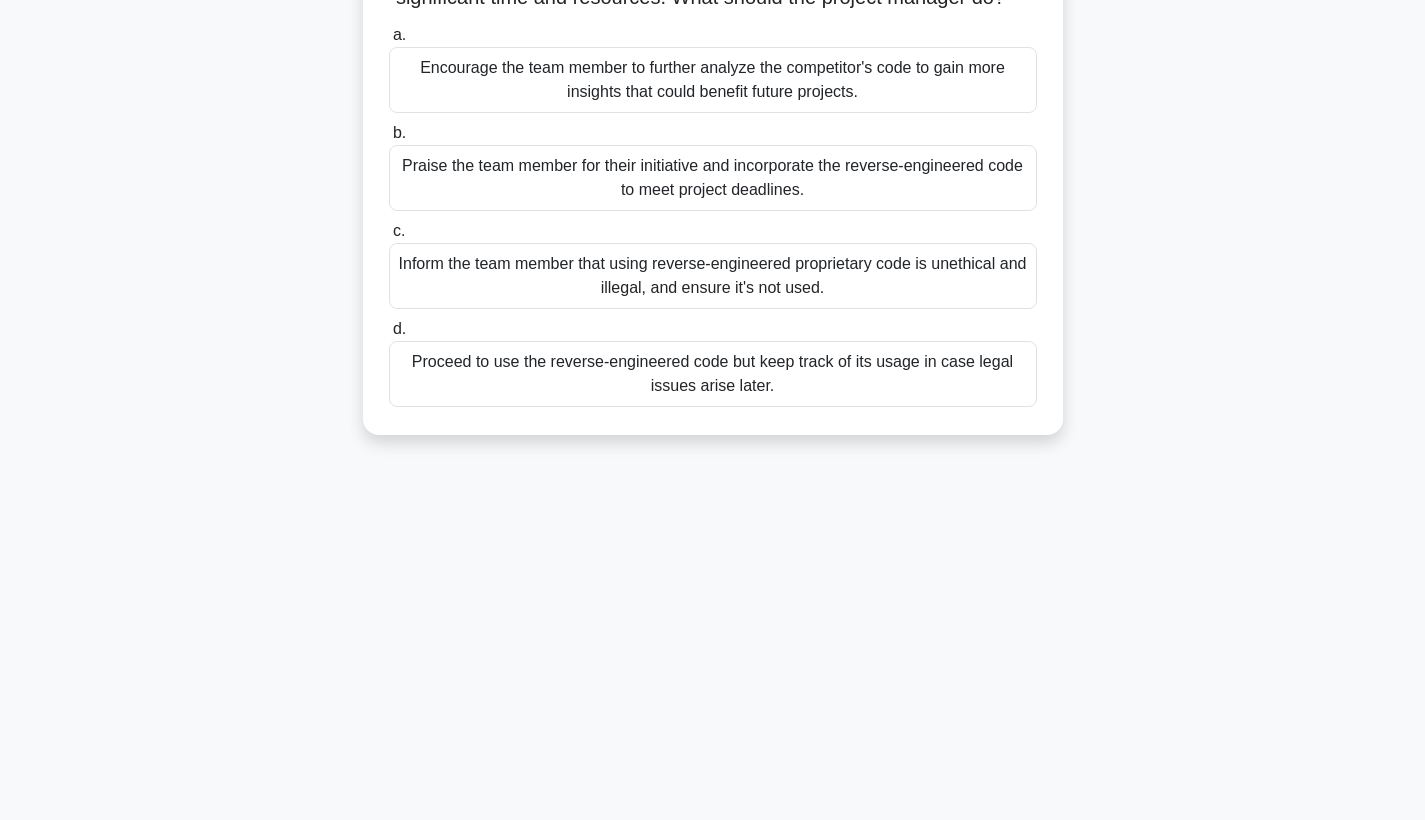 scroll, scrollTop: 0, scrollLeft: 0, axis: both 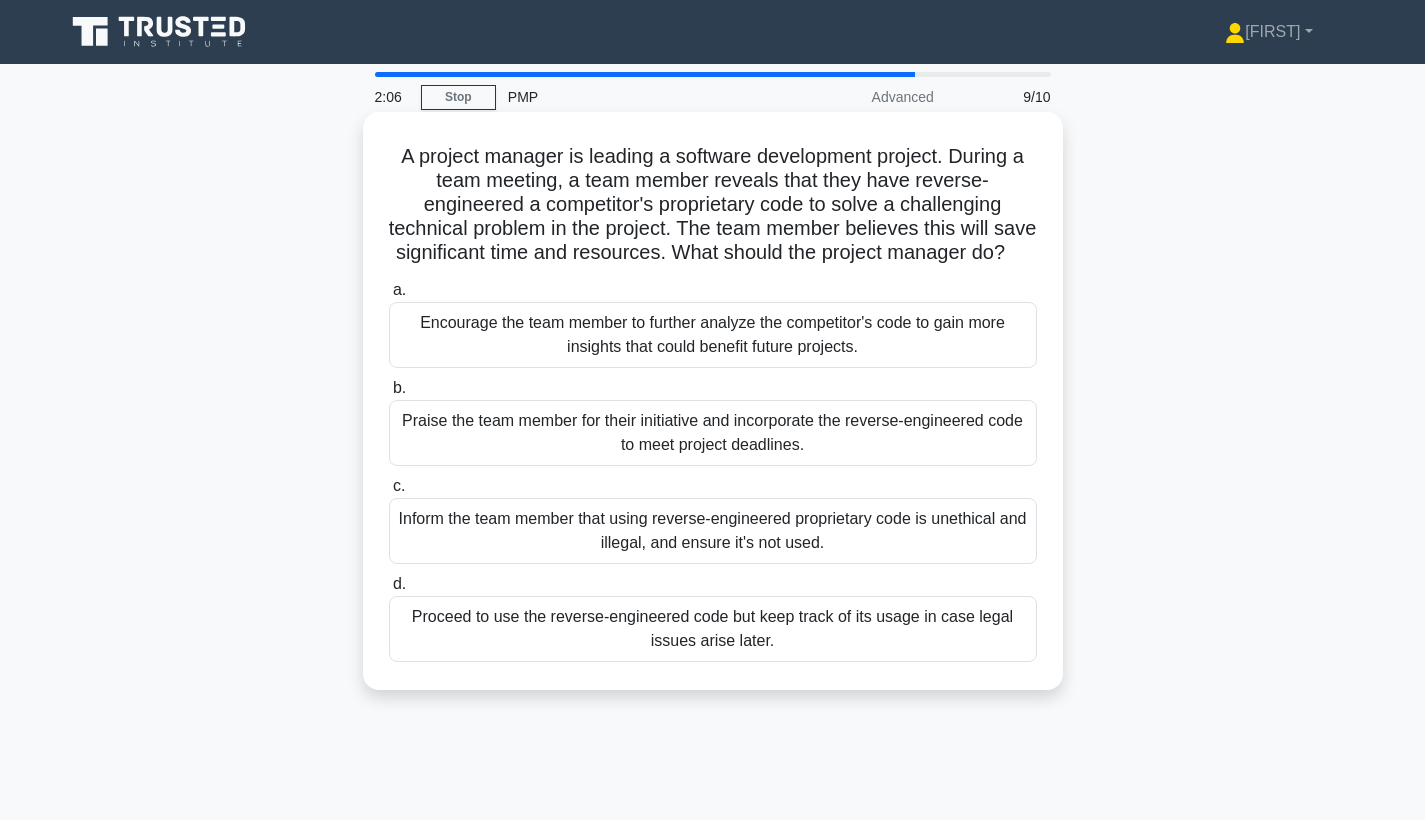 click on "Inform the team member that using reverse-engineered proprietary code is unethical and illegal, and ensure it's not used." at bounding box center (713, 531) 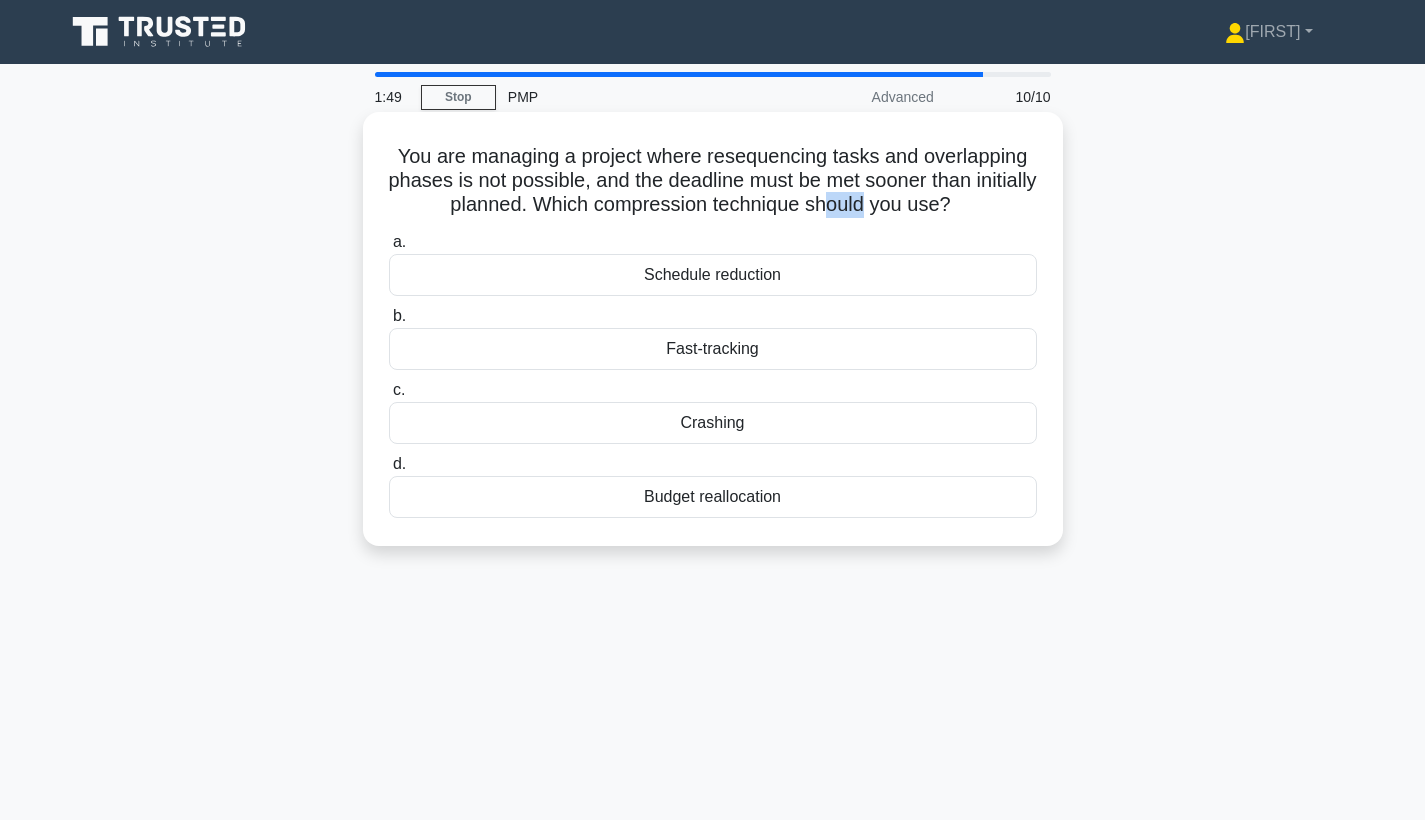 drag, startPoint x: 827, startPoint y: 217, endPoint x: 861, endPoint y: 217, distance: 34 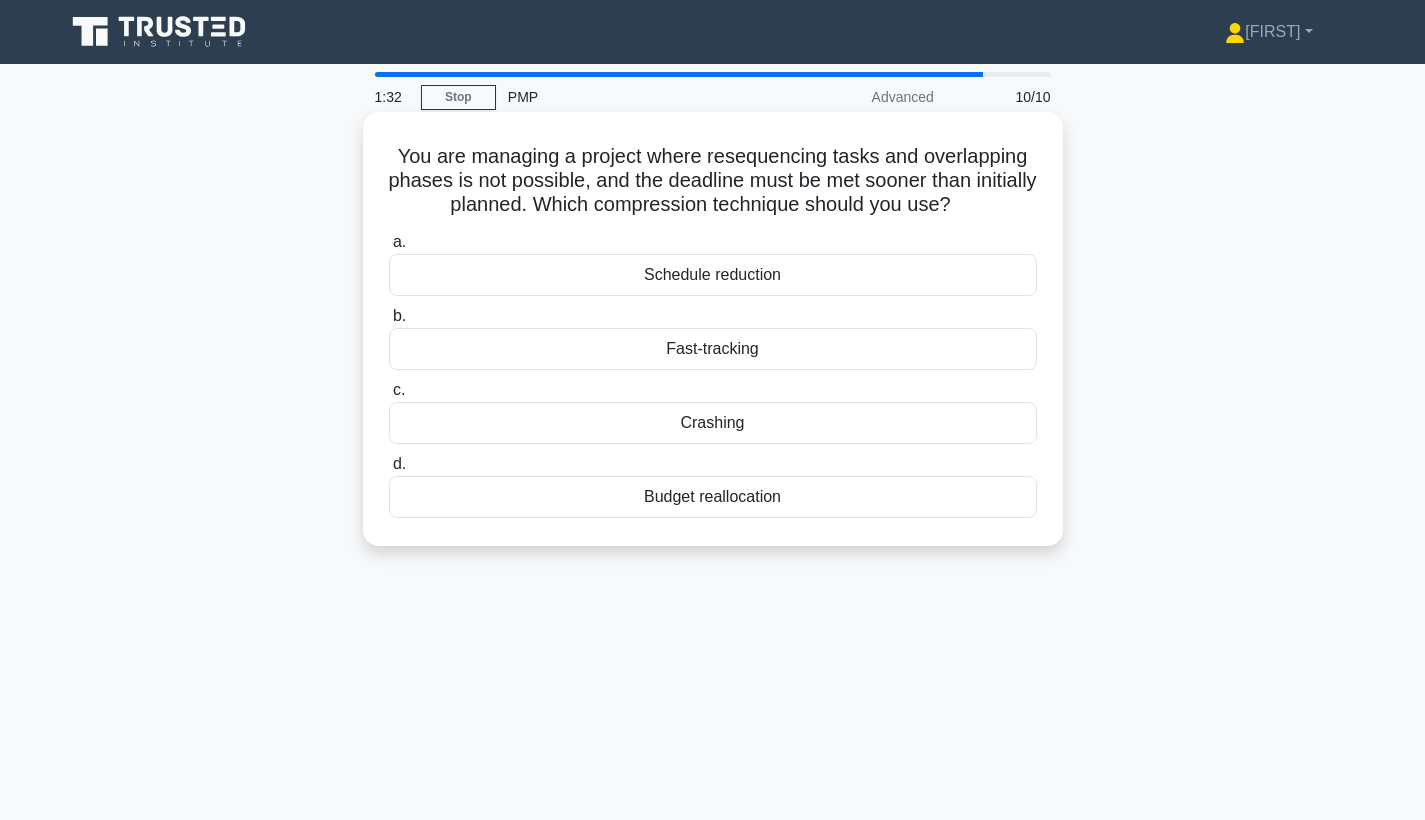 click on "Crashing" at bounding box center [713, 423] 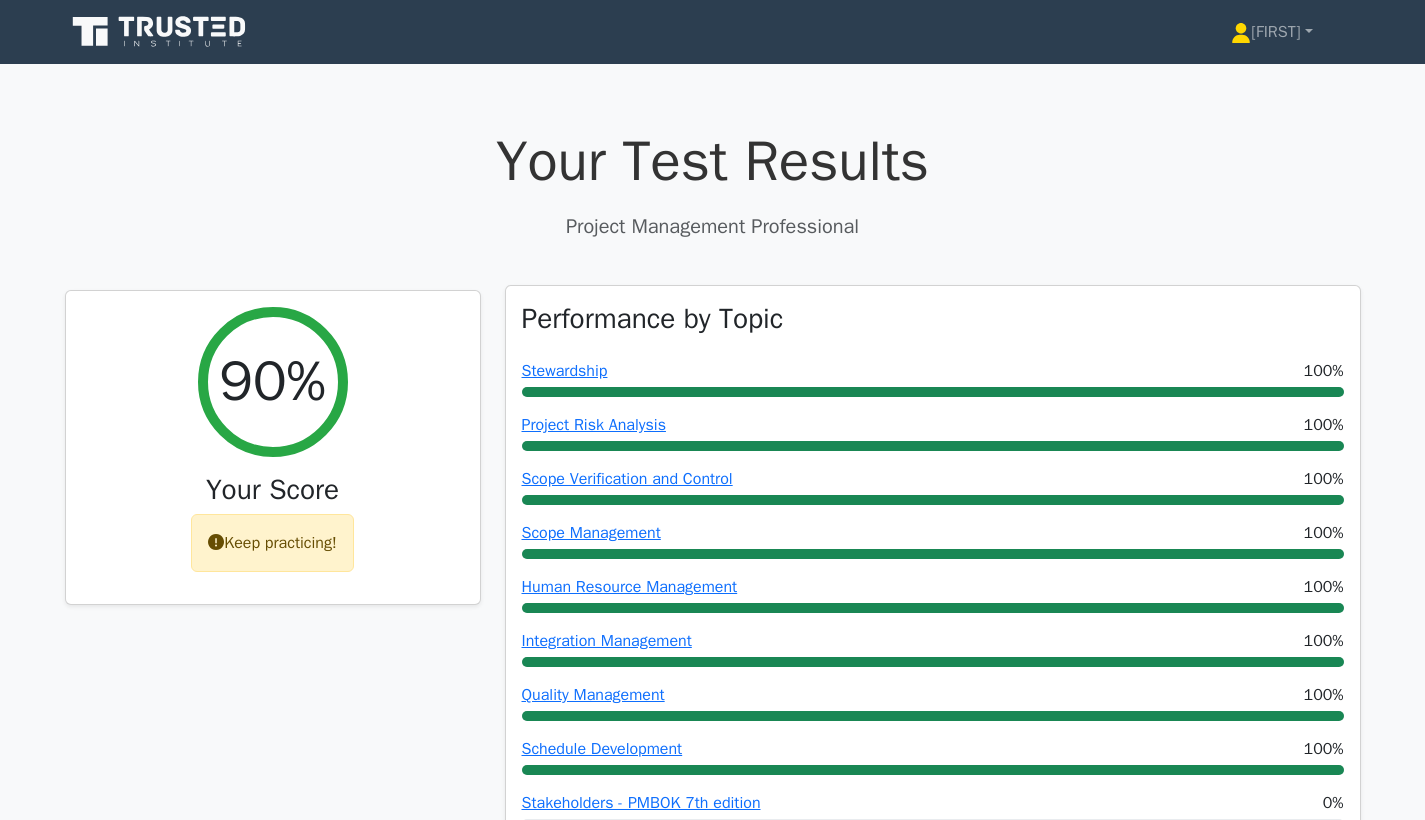 scroll, scrollTop: 0, scrollLeft: 0, axis: both 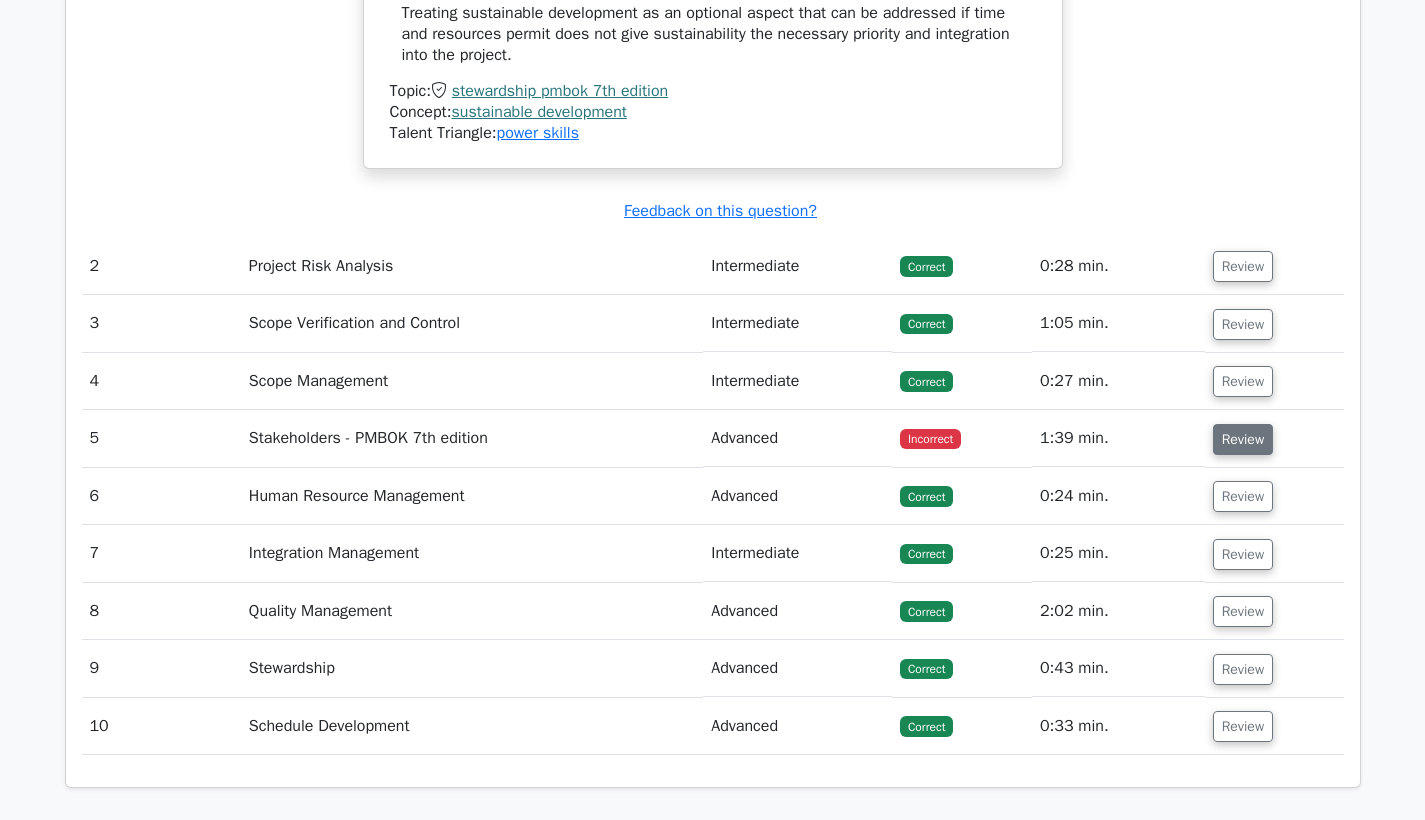 click on "Review" at bounding box center [1243, 439] 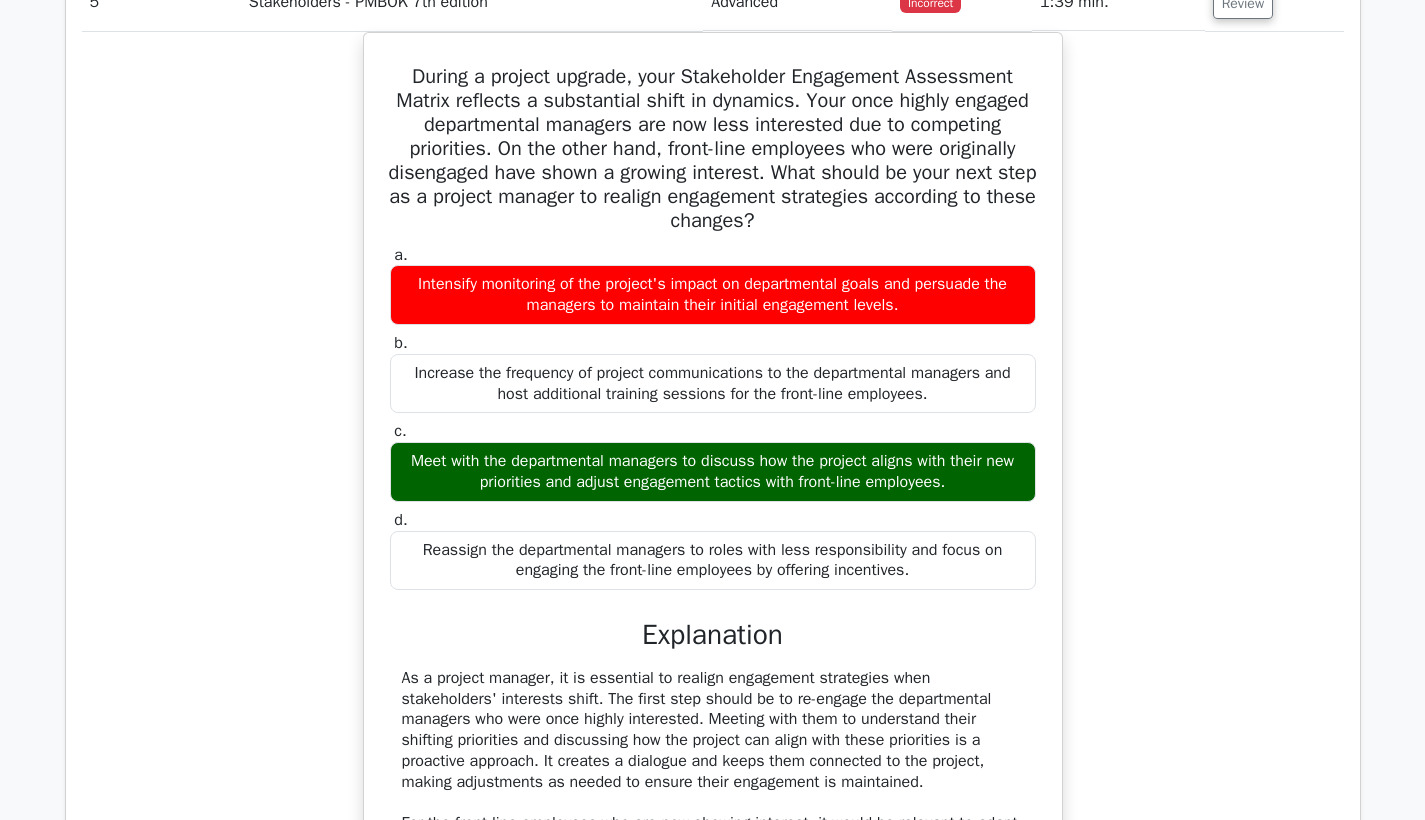 scroll, scrollTop: 2616, scrollLeft: 0, axis: vertical 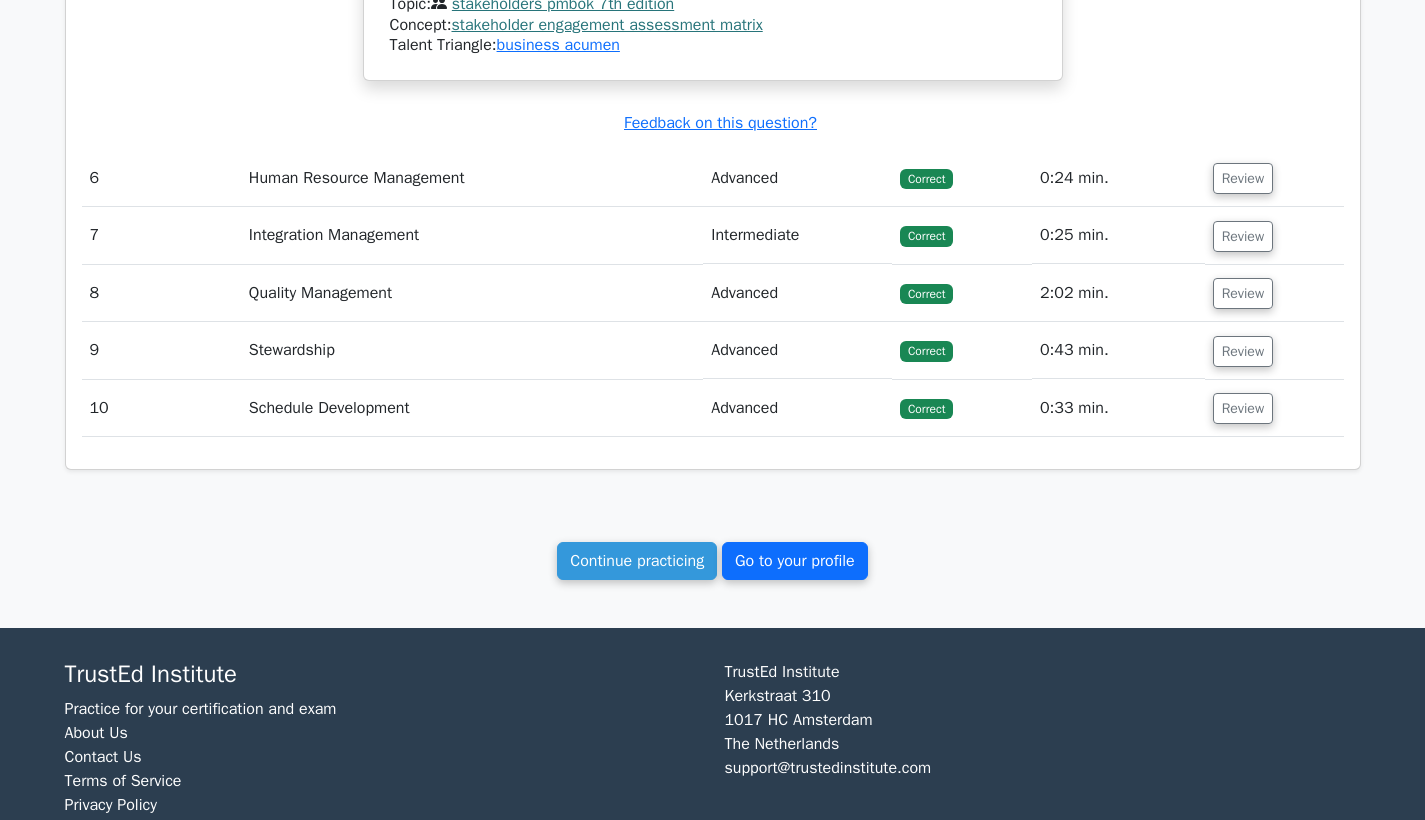 click on "Go to your profile" at bounding box center [795, 561] 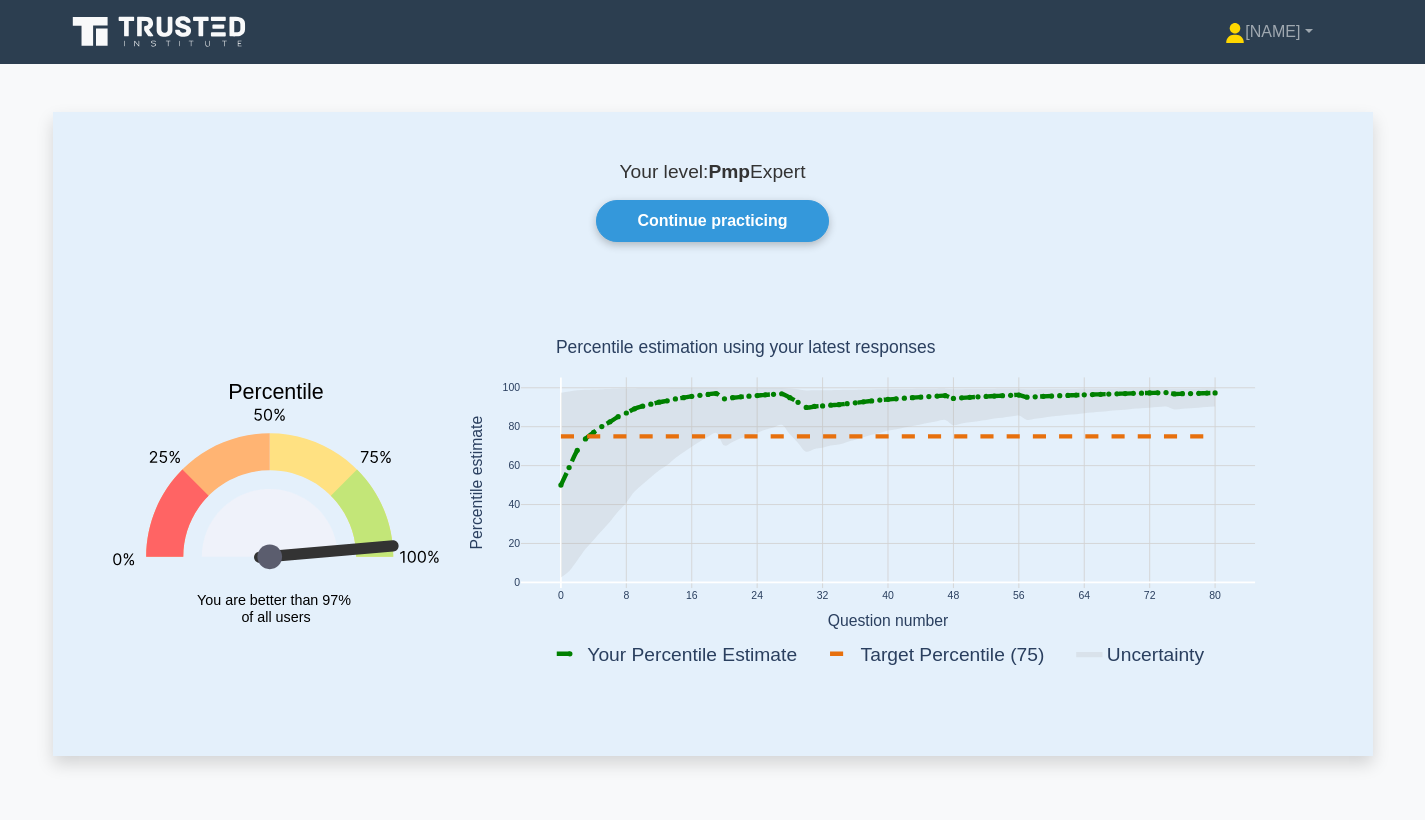 scroll, scrollTop: 0, scrollLeft: 0, axis: both 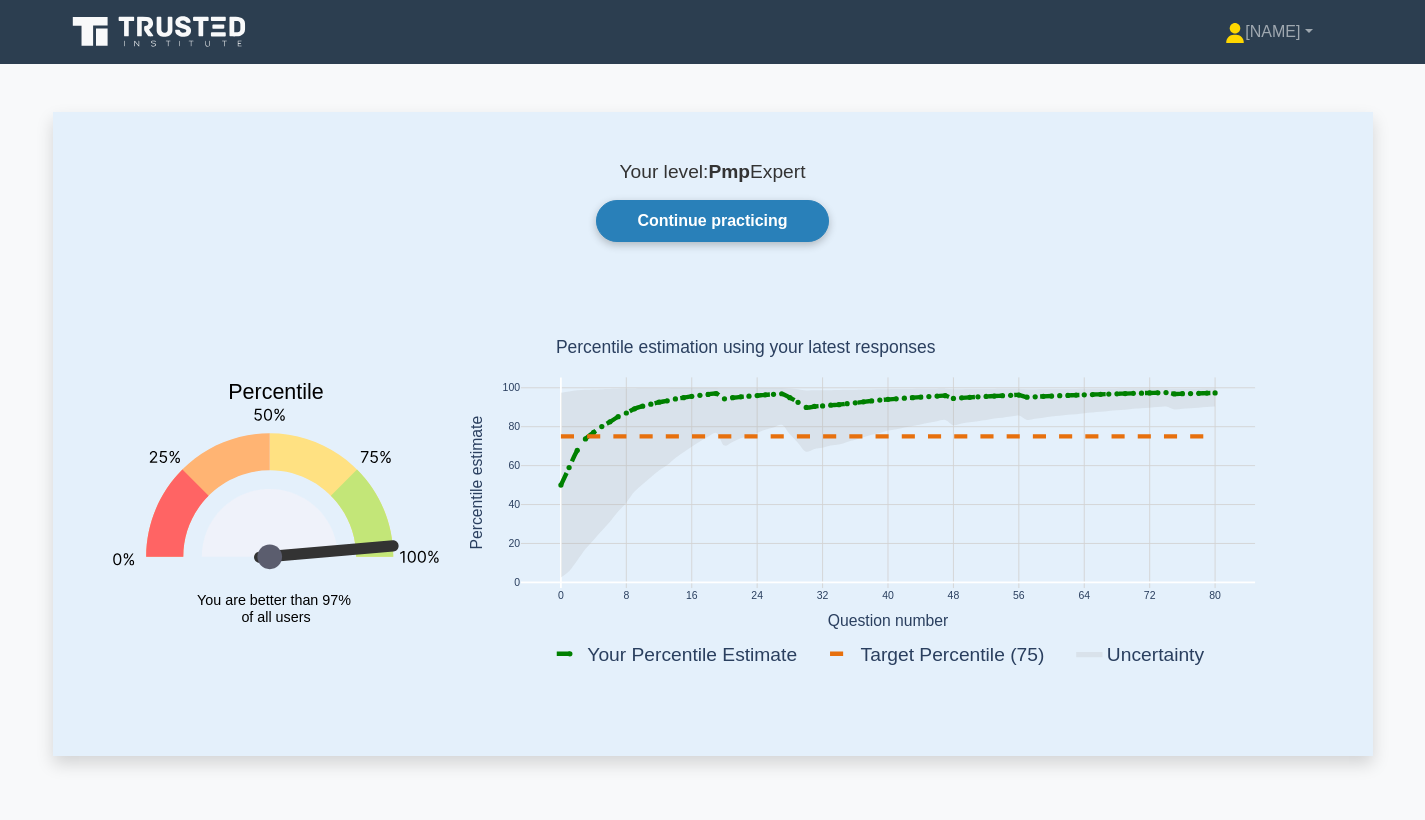click on "Continue practicing" at bounding box center (712, 221) 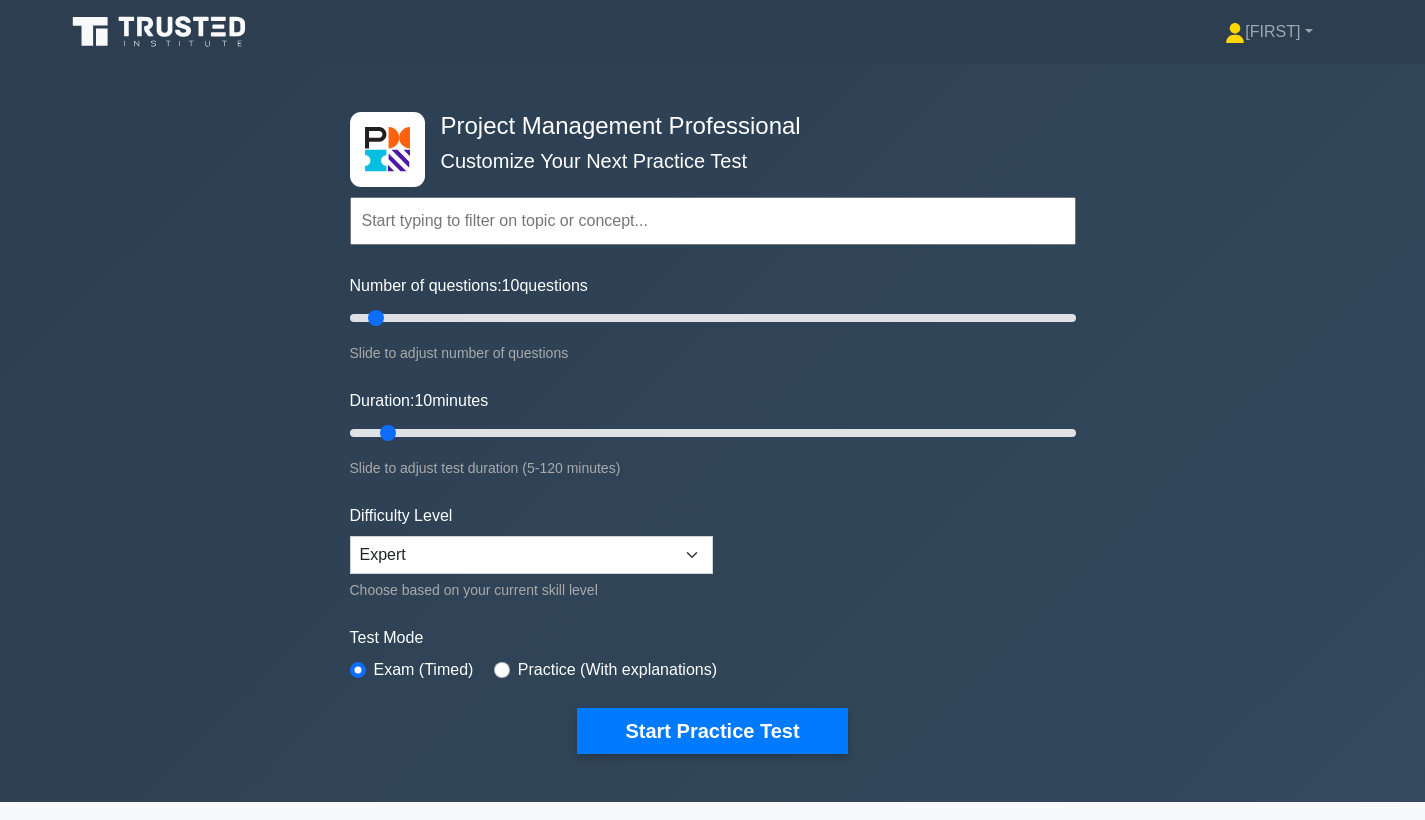 scroll, scrollTop: 0, scrollLeft: 0, axis: both 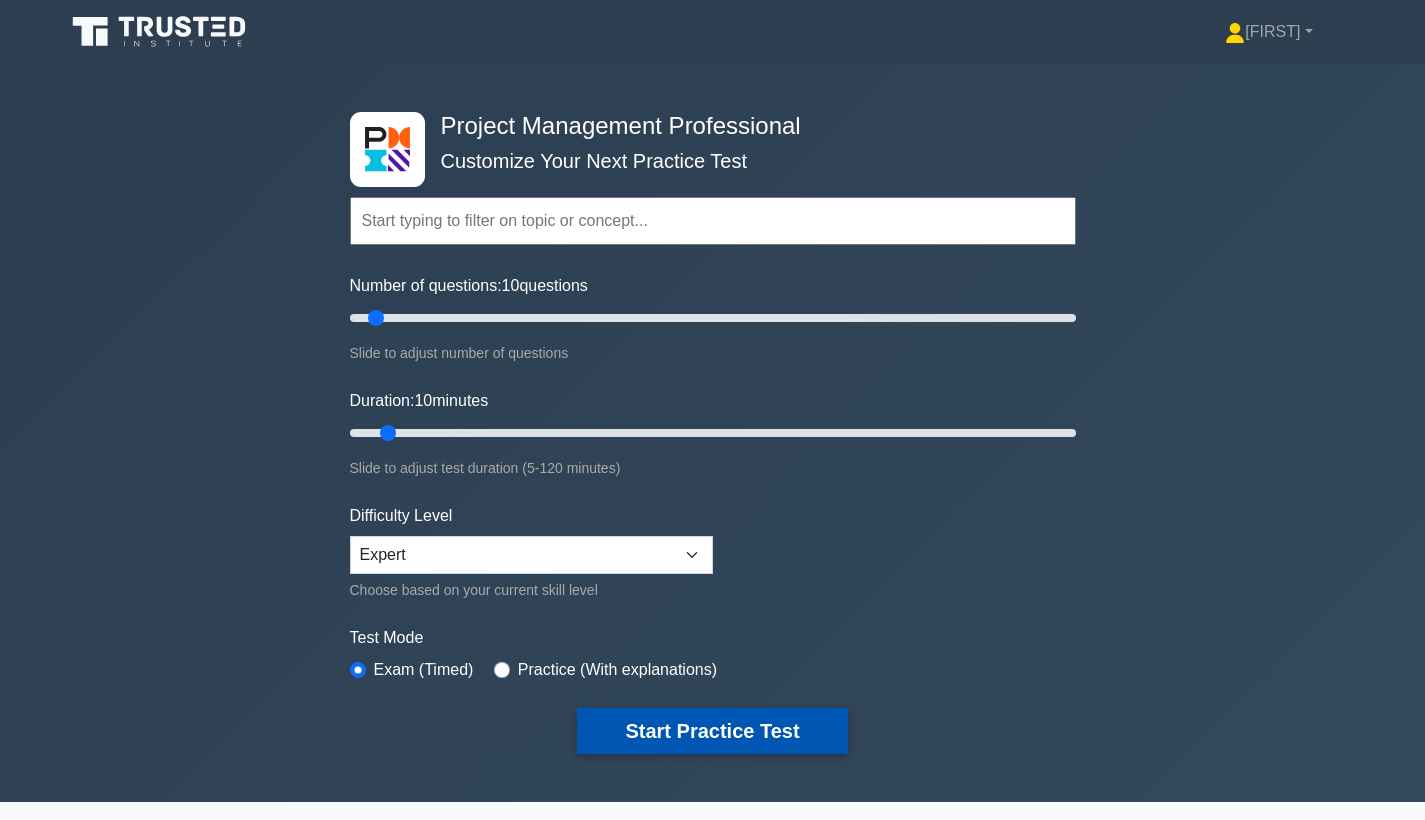 click on "Start Practice Test" at bounding box center (712, 731) 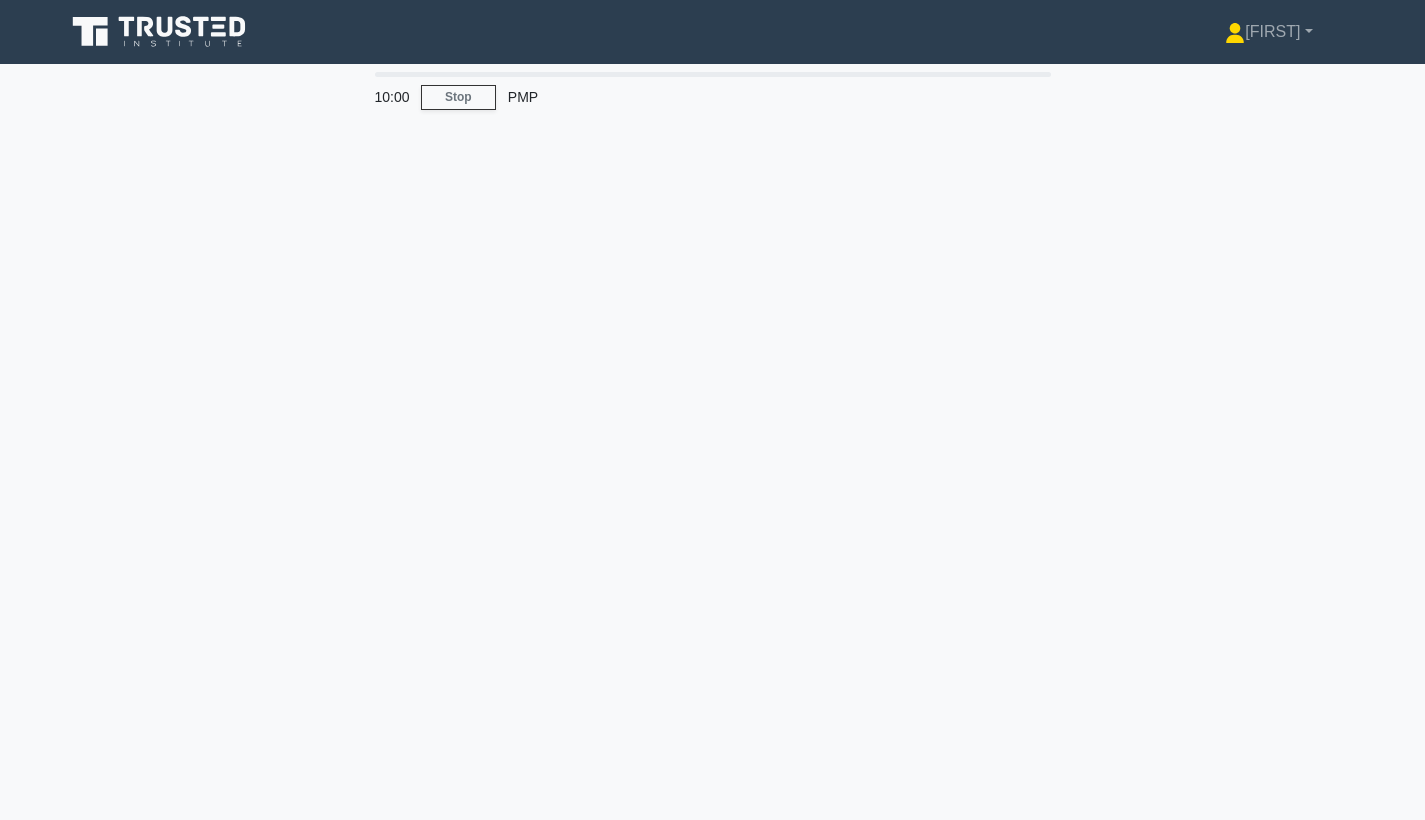 scroll, scrollTop: 0, scrollLeft: 0, axis: both 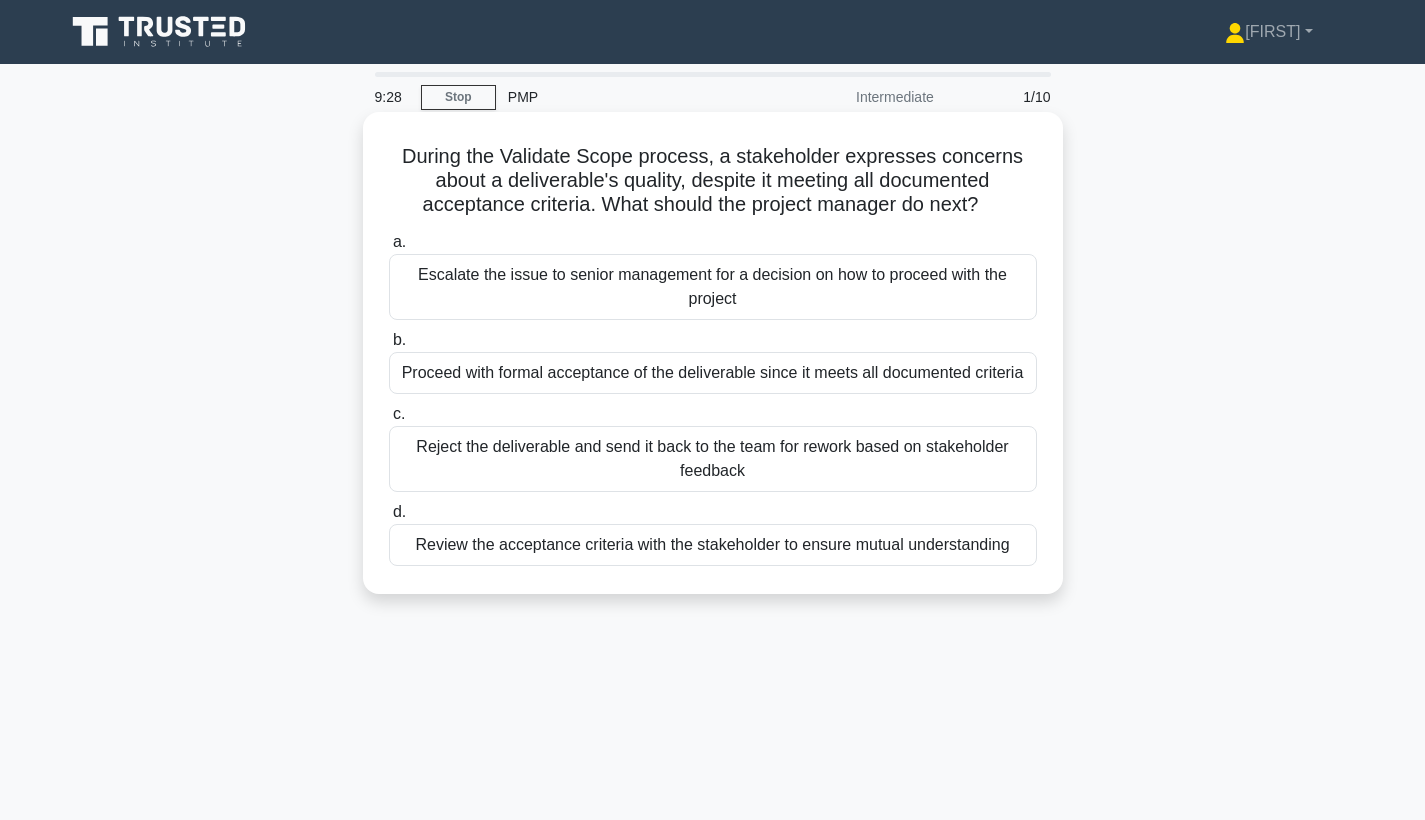 click on "Review the acceptance criteria with the stakeholder to ensure mutual understanding" at bounding box center (713, 545) 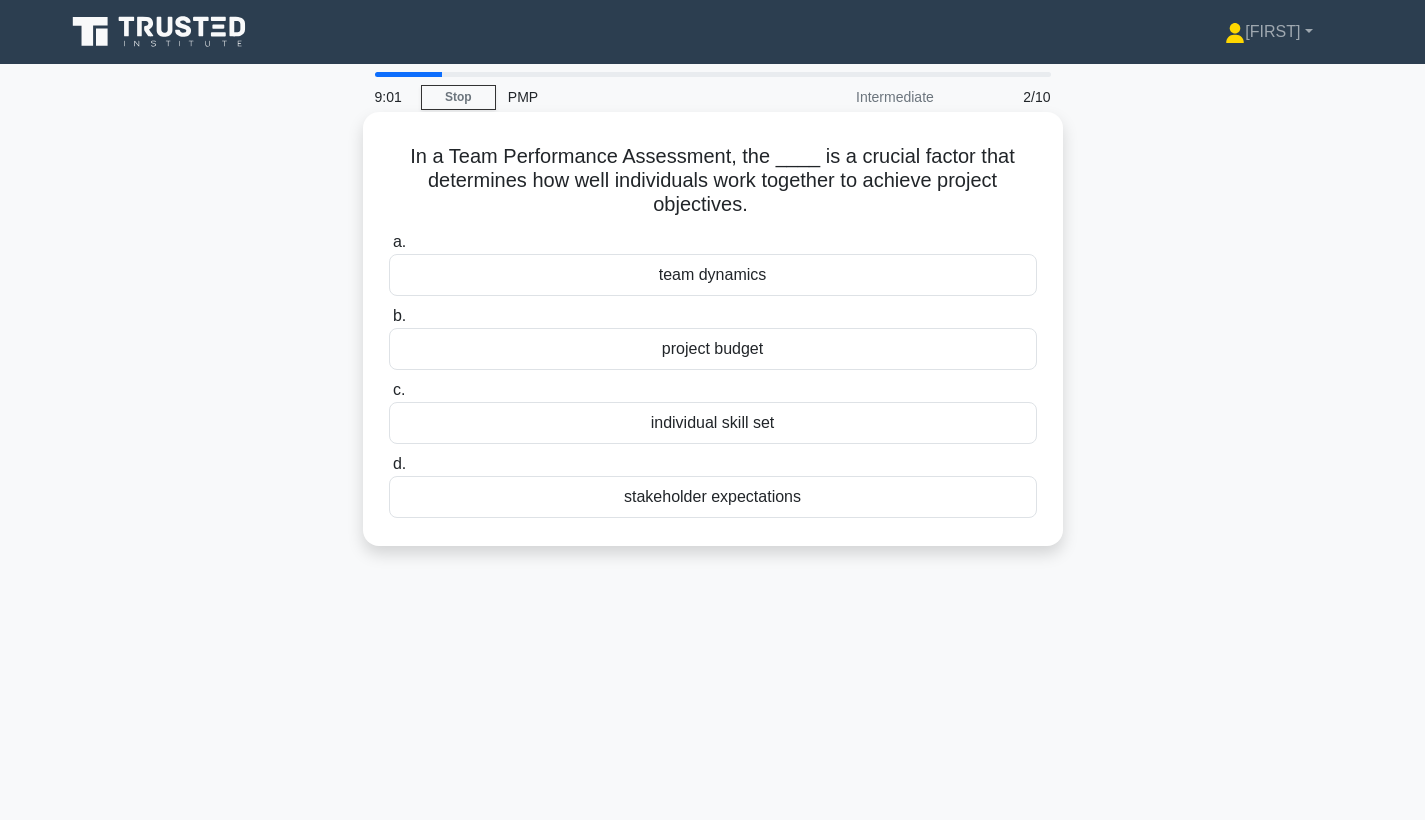 click on "team dynamics" at bounding box center [713, 275] 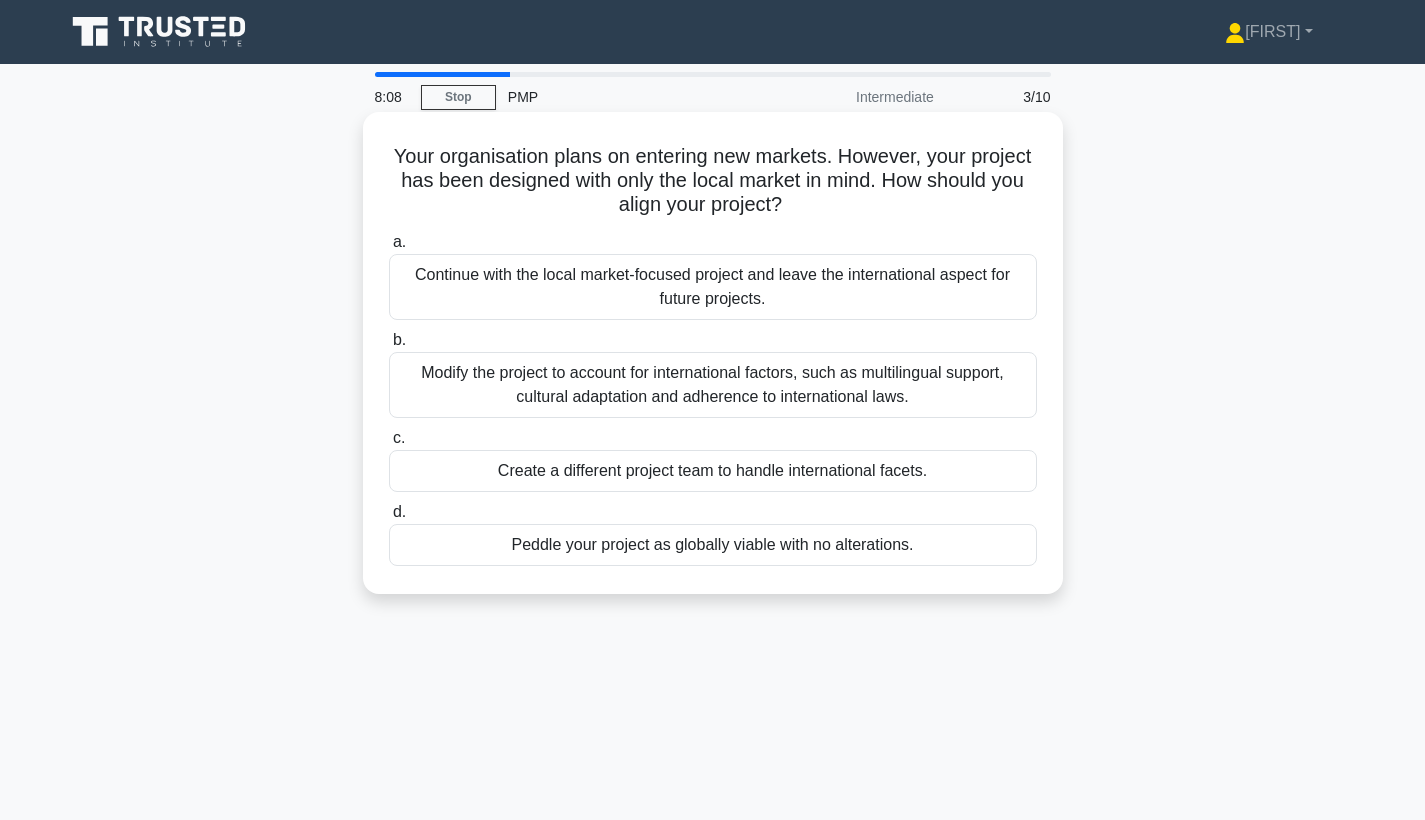 click on "Continue with the local market-focused project and leave the international aspect for future projects." at bounding box center [713, 287] 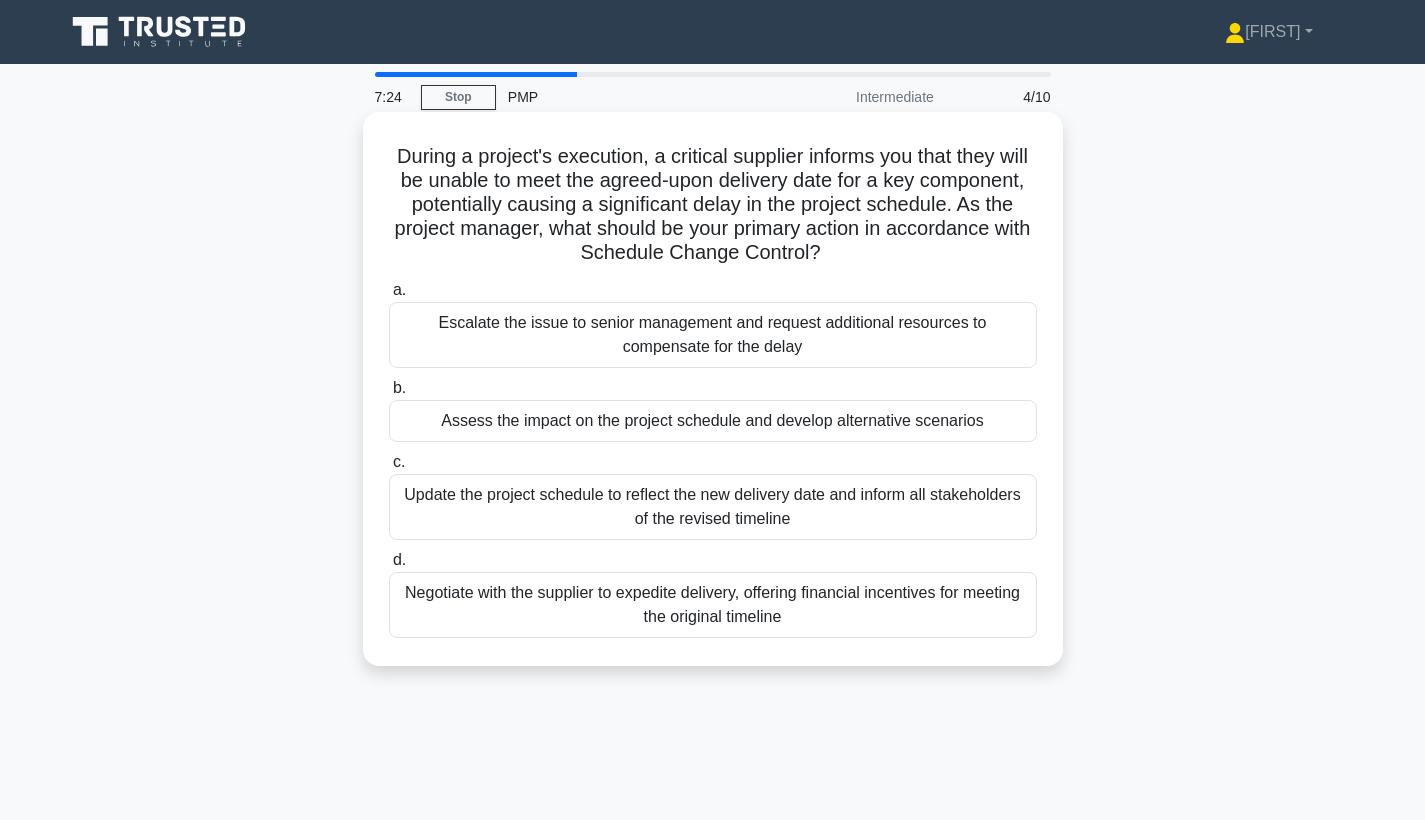 click on "Assess the impact on the project schedule and develop alternative scenarios" at bounding box center (713, 421) 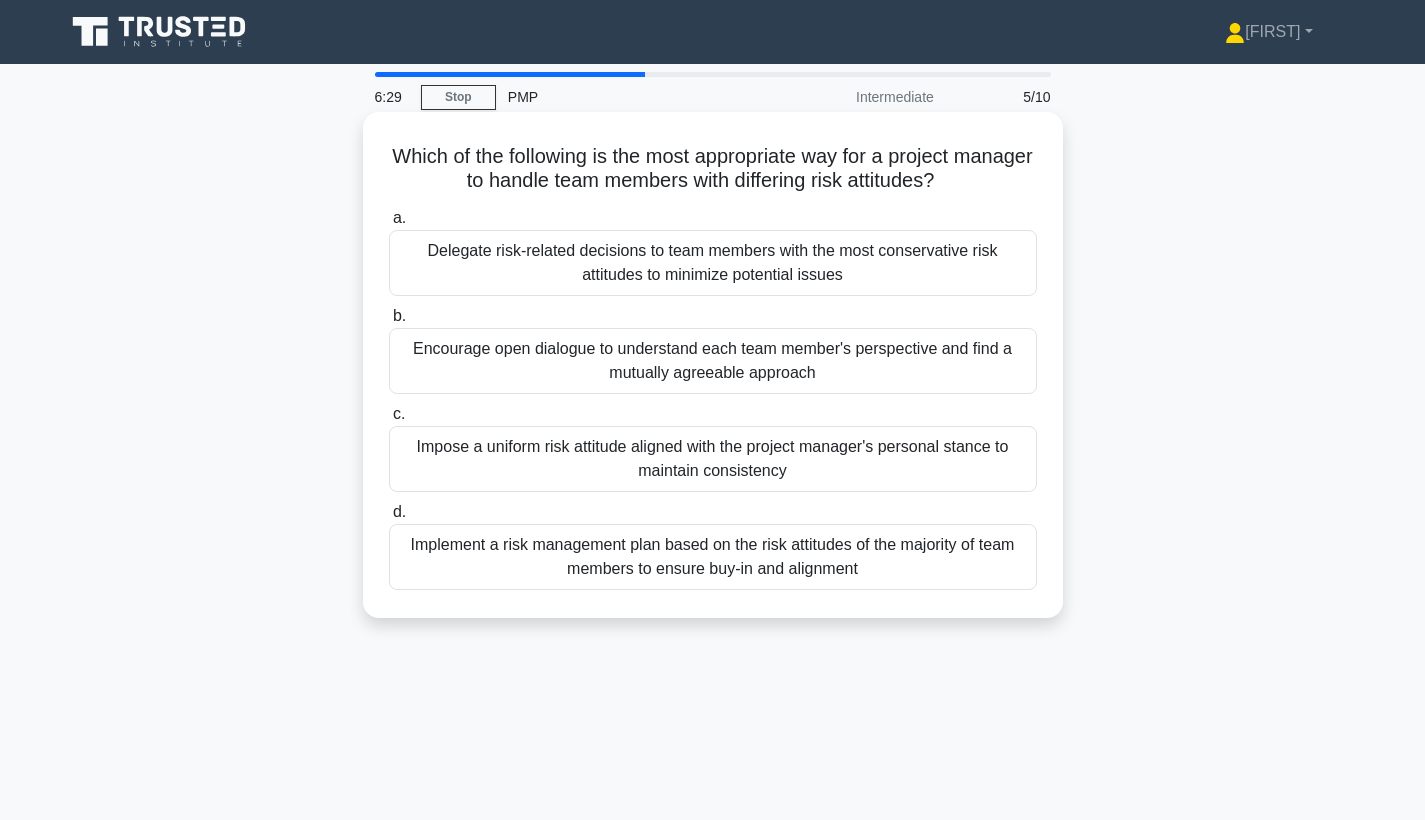 click on "Encourage open dialogue to understand each team member's perspective and find a mutually agreeable approach" at bounding box center (713, 361) 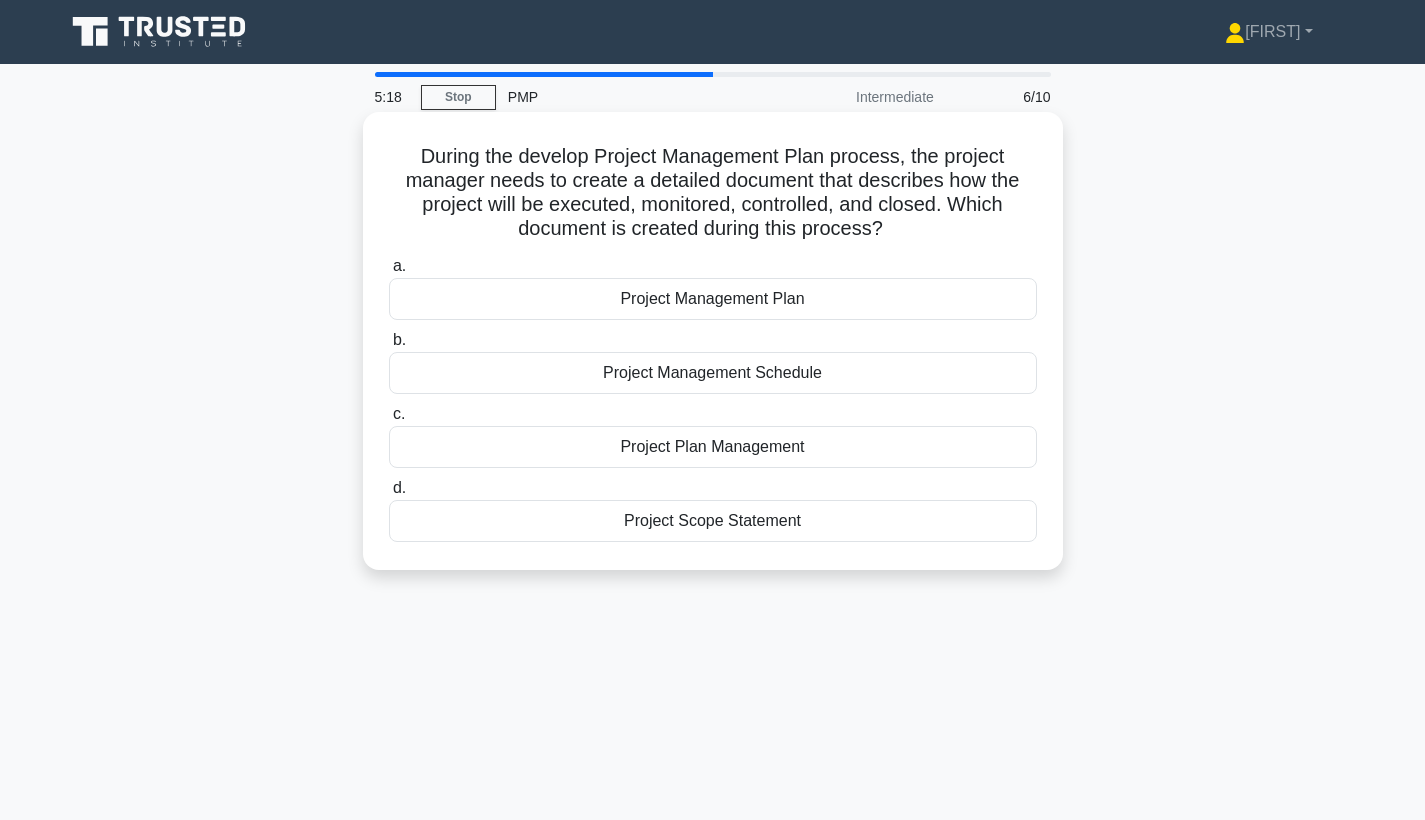 click on "Project Management Plan" at bounding box center [713, 299] 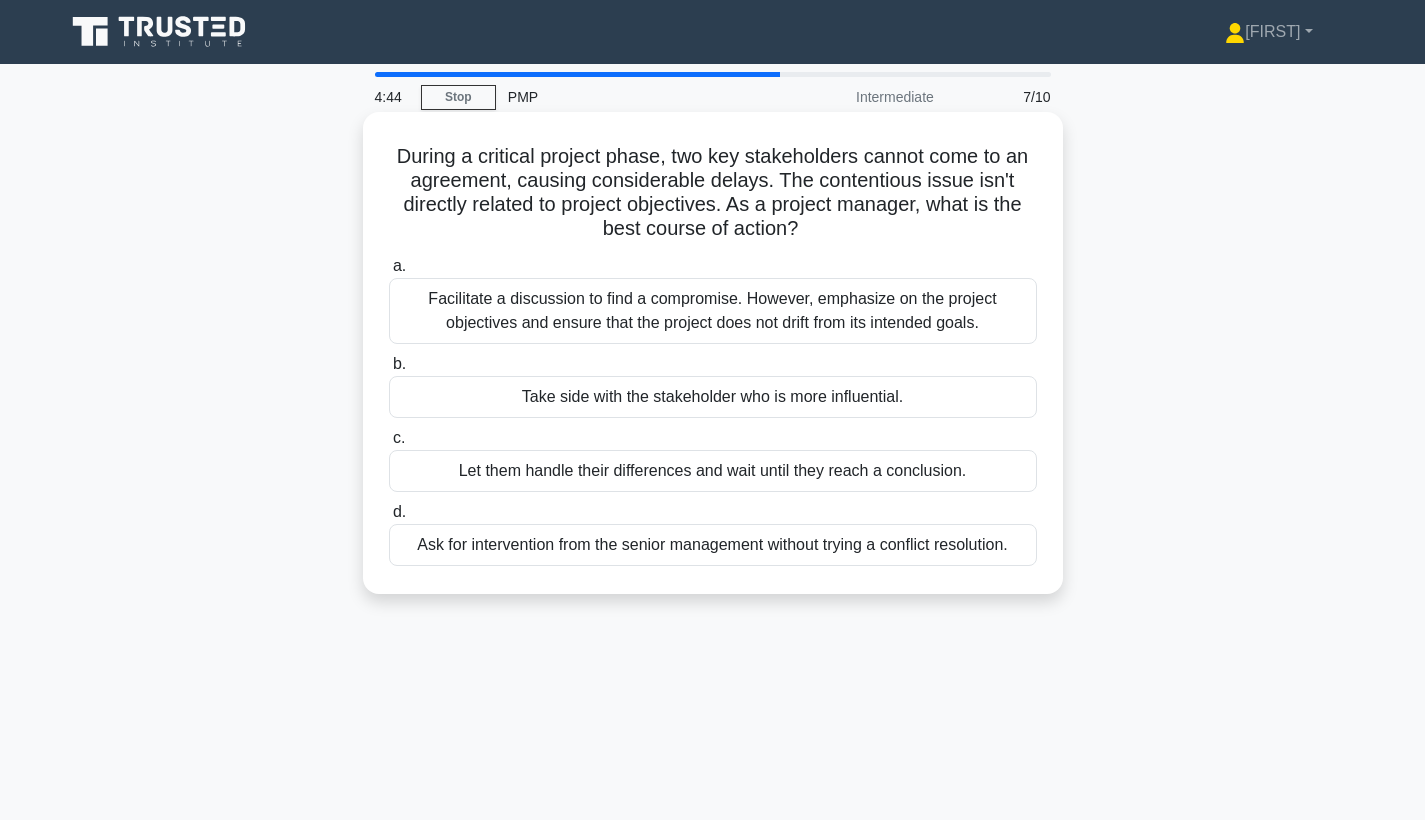 click on "Facilitate a discussion to find a compromise. However, emphasize on the project objectives and ensure that the project does not drift from its intended goals." at bounding box center [713, 311] 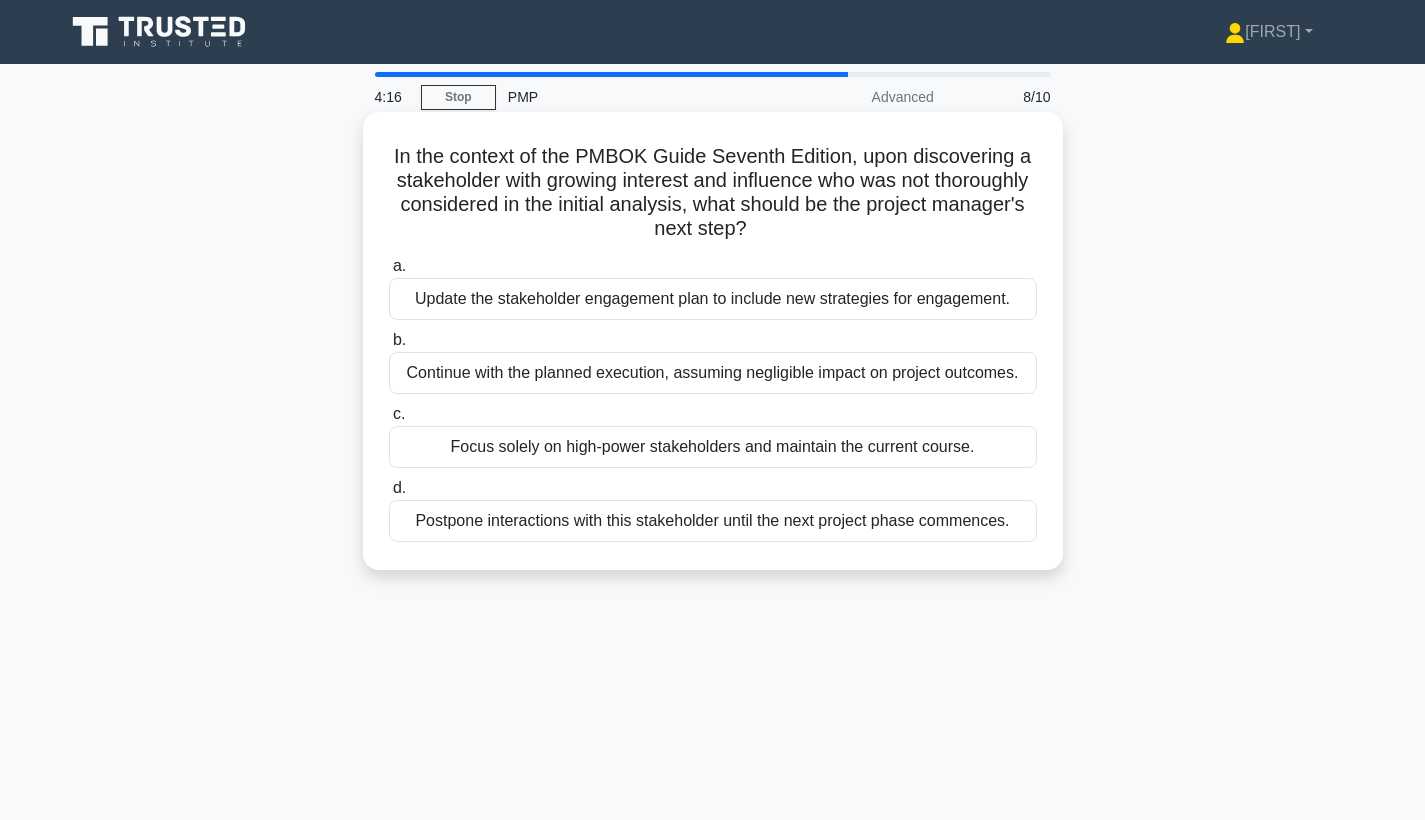 click on "Update the stakeholder engagement plan to include new strategies for engagement." at bounding box center [713, 299] 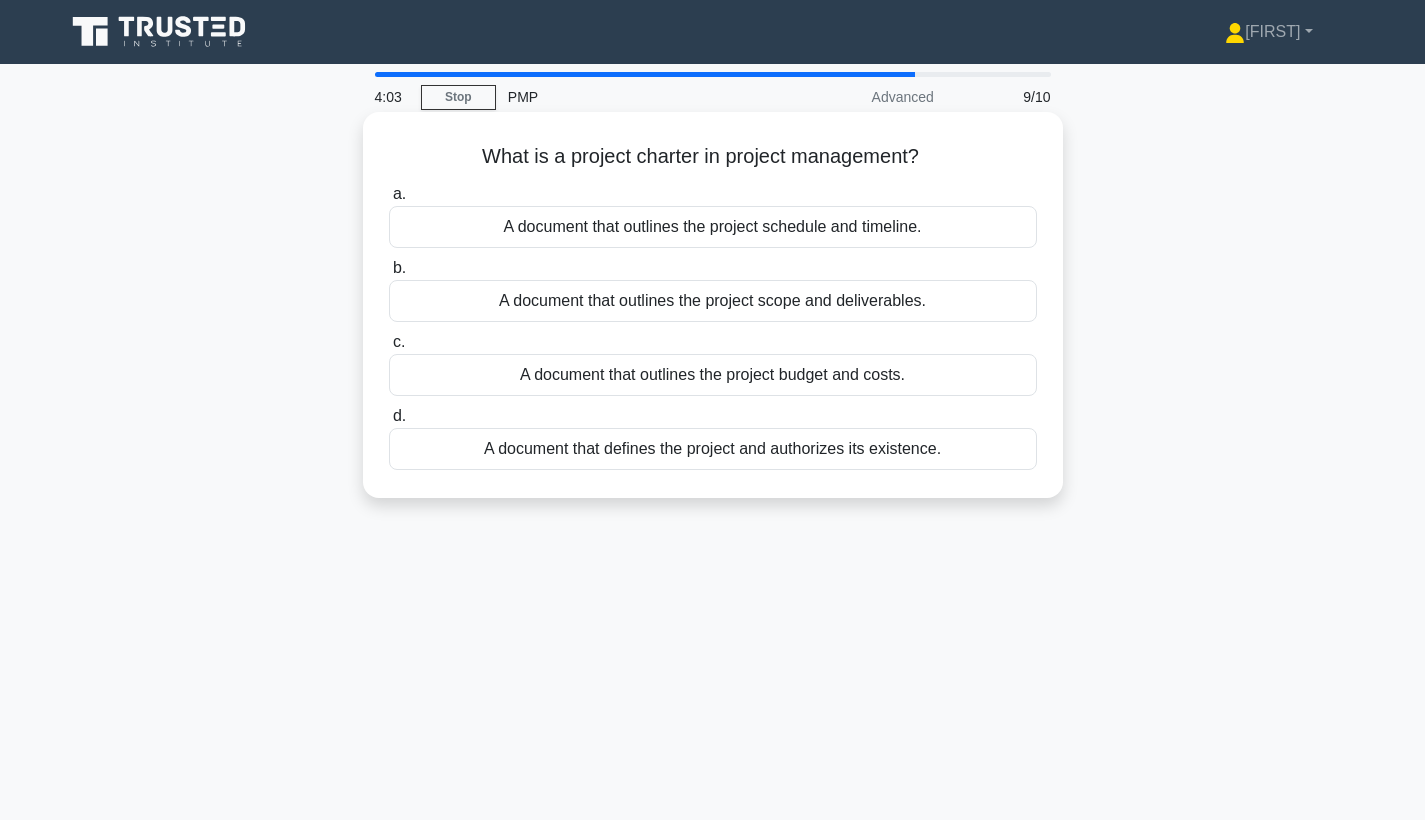 click on "A document that defines the project and authorizes its existence." at bounding box center (713, 449) 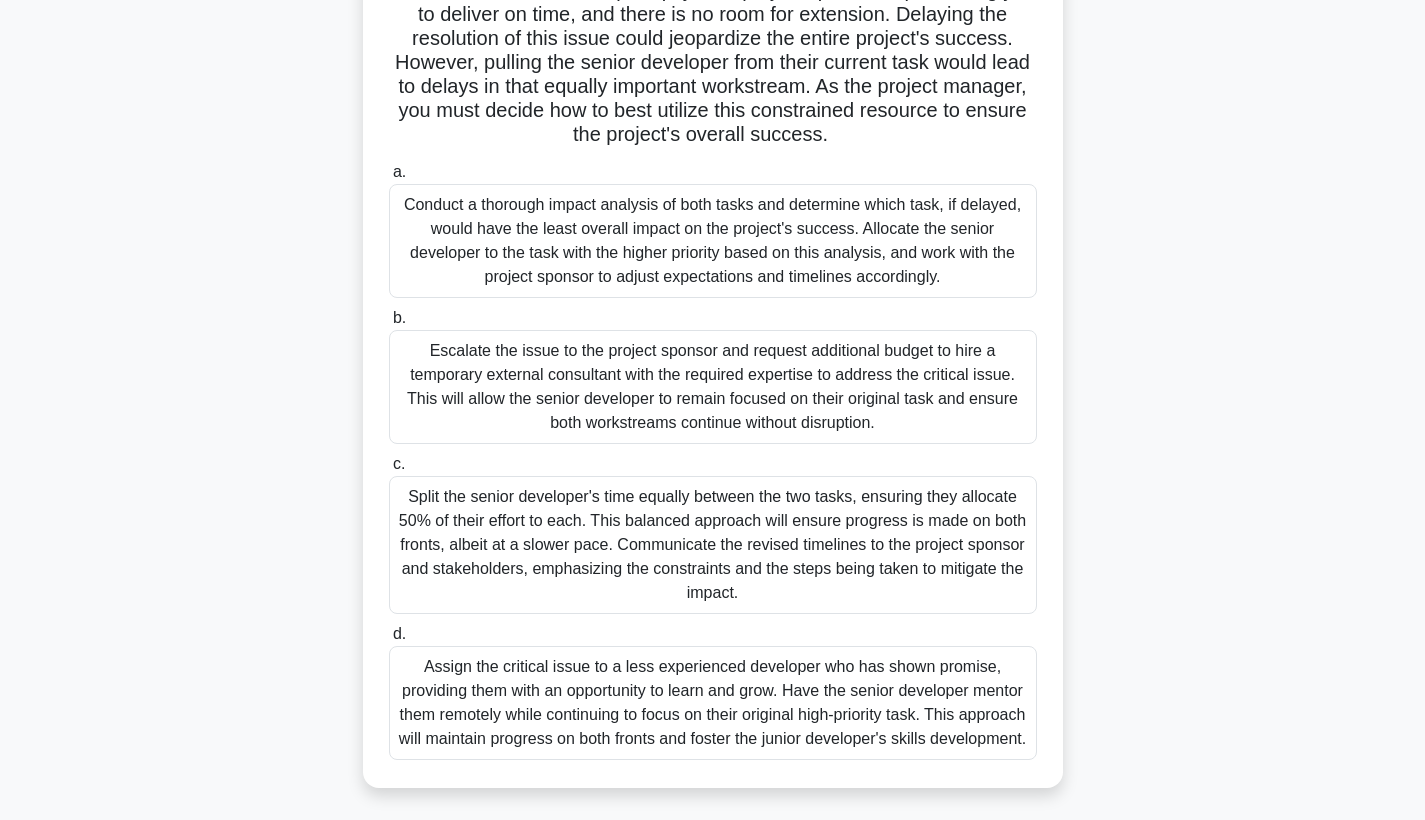 scroll, scrollTop: 292, scrollLeft: 0, axis: vertical 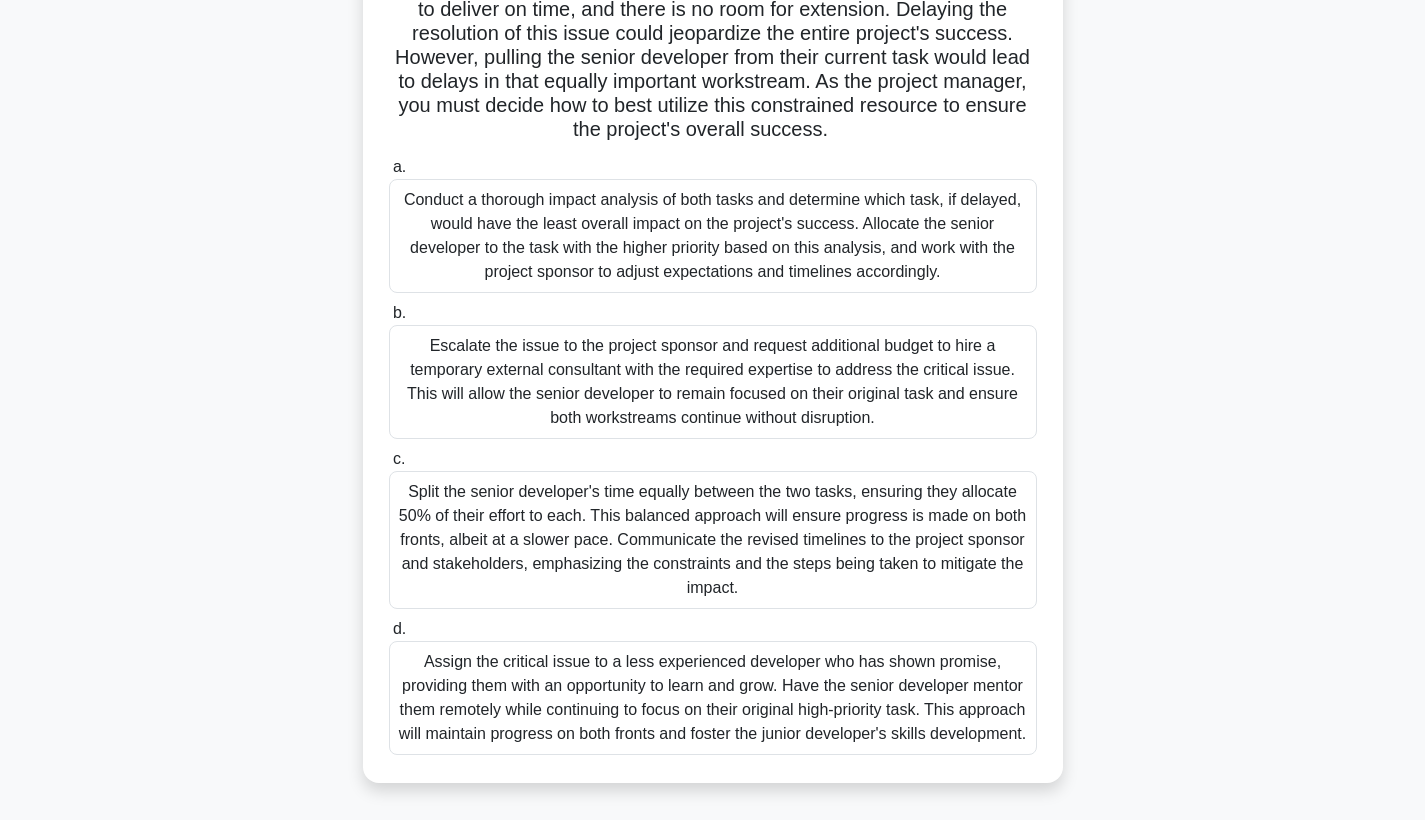 click on "Conduct a thorough impact analysis of both tasks and determine which task, if delayed, would have the least overall impact on the project's success. Allocate the senior developer to the task with the higher priority based on this analysis, and work with the project sponsor to adjust expectations and timelines accordingly." at bounding box center (713, 236) 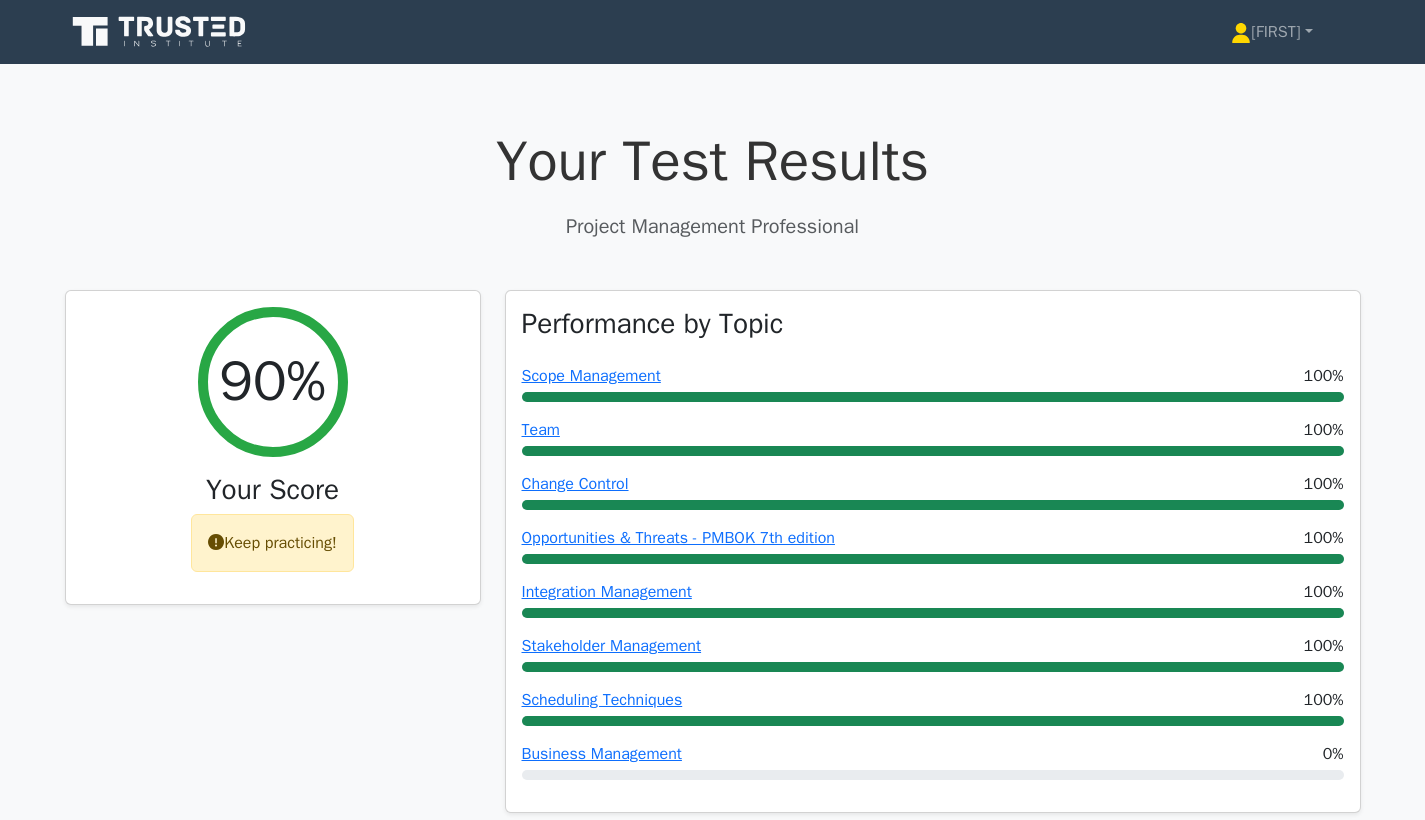 scroll, scrollTop: 0, scrollLeft: 0, axis: both 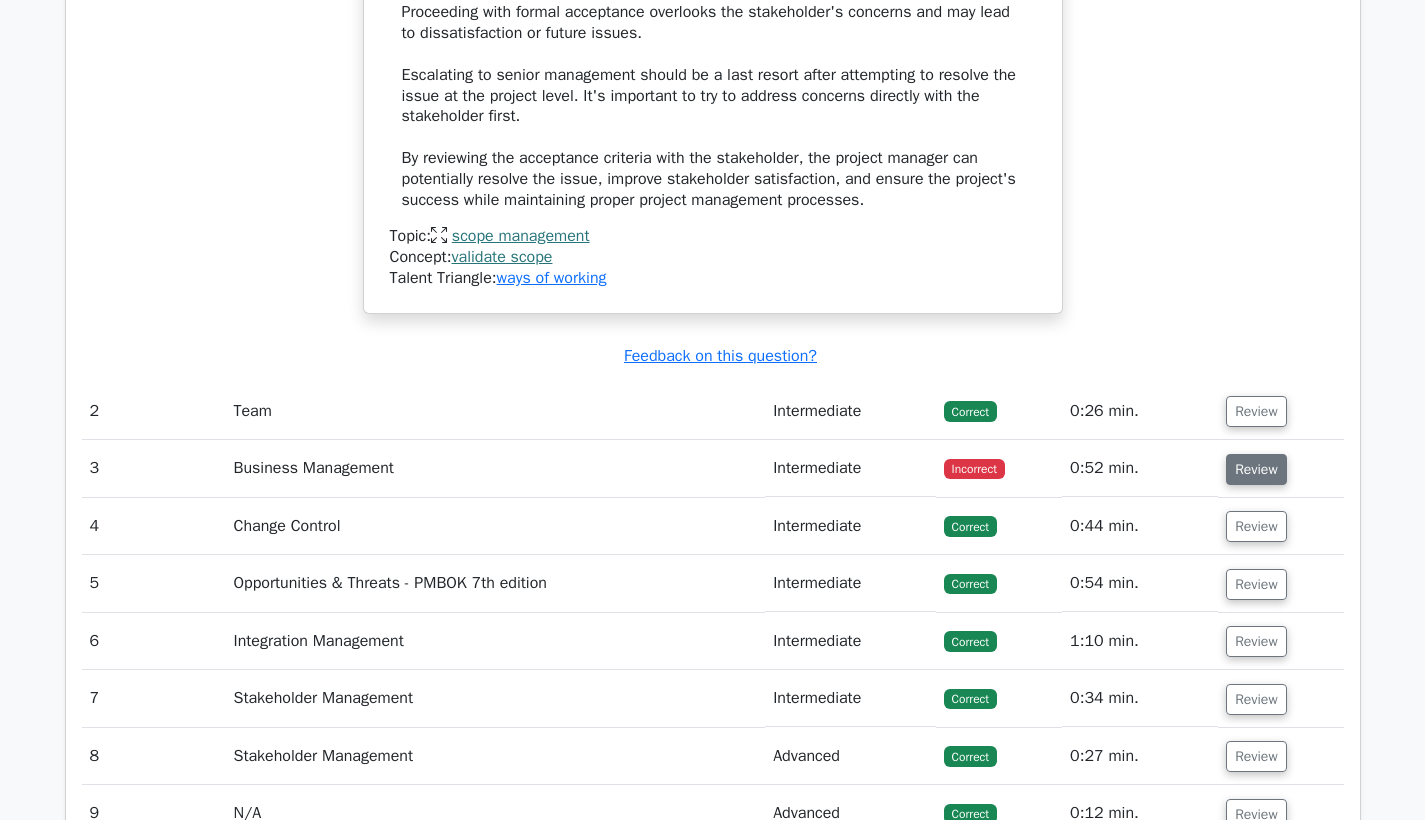 click on "Review" at bounding box center (1256, 469) 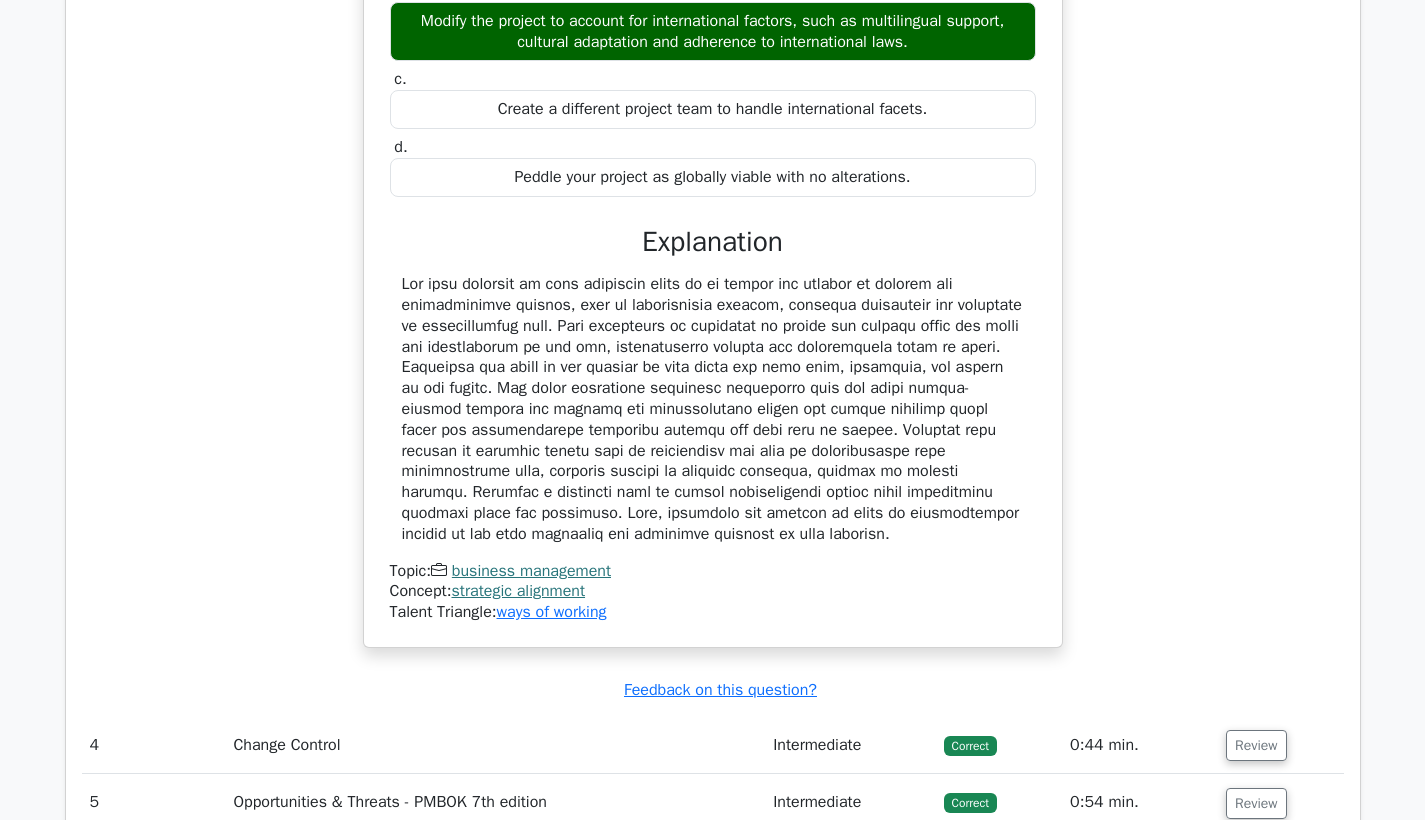 scroll, scrollTop: 2933, scrollLeft: 0, axis: vertical 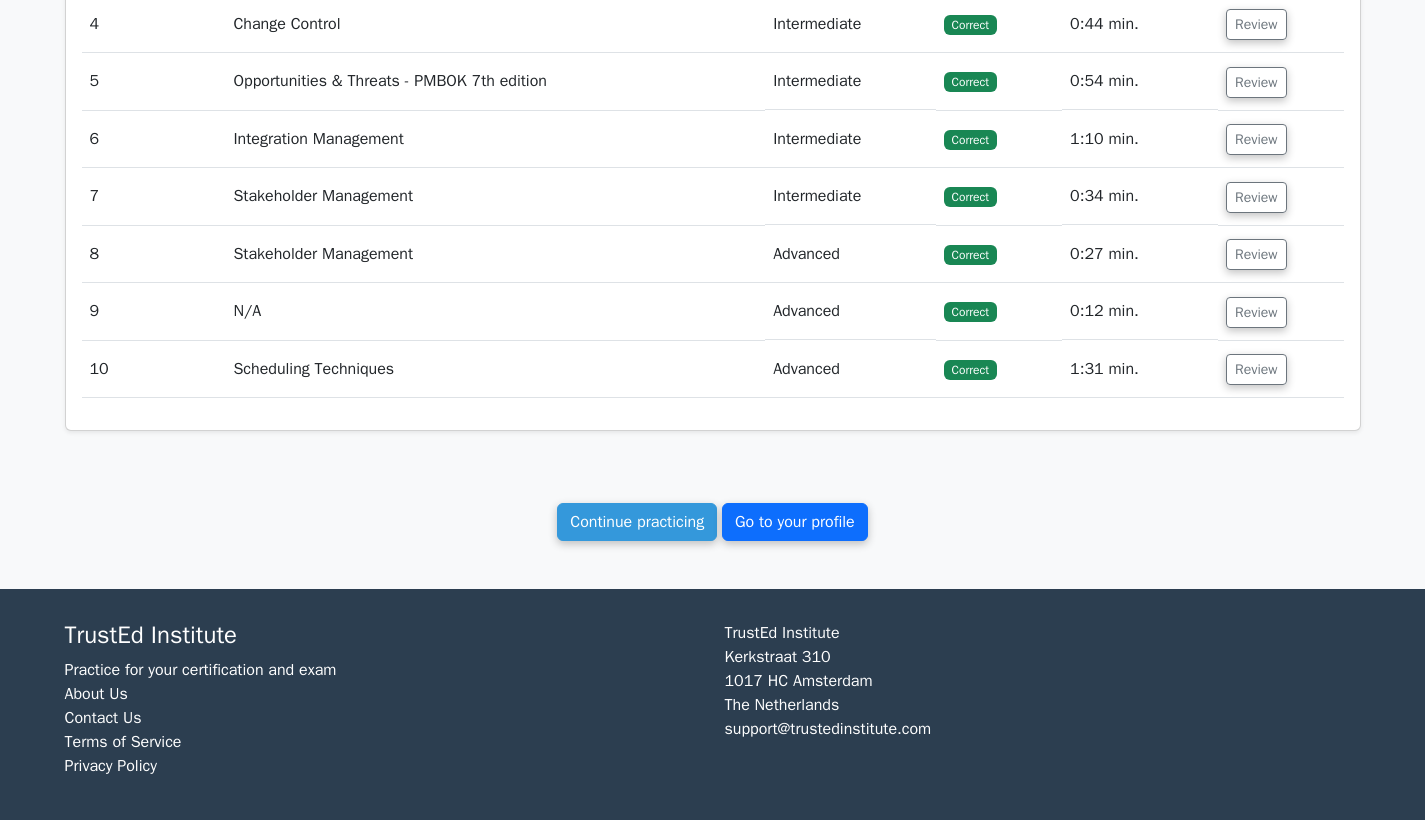 click on "Go to your profile" at bounding box center [795, 522] 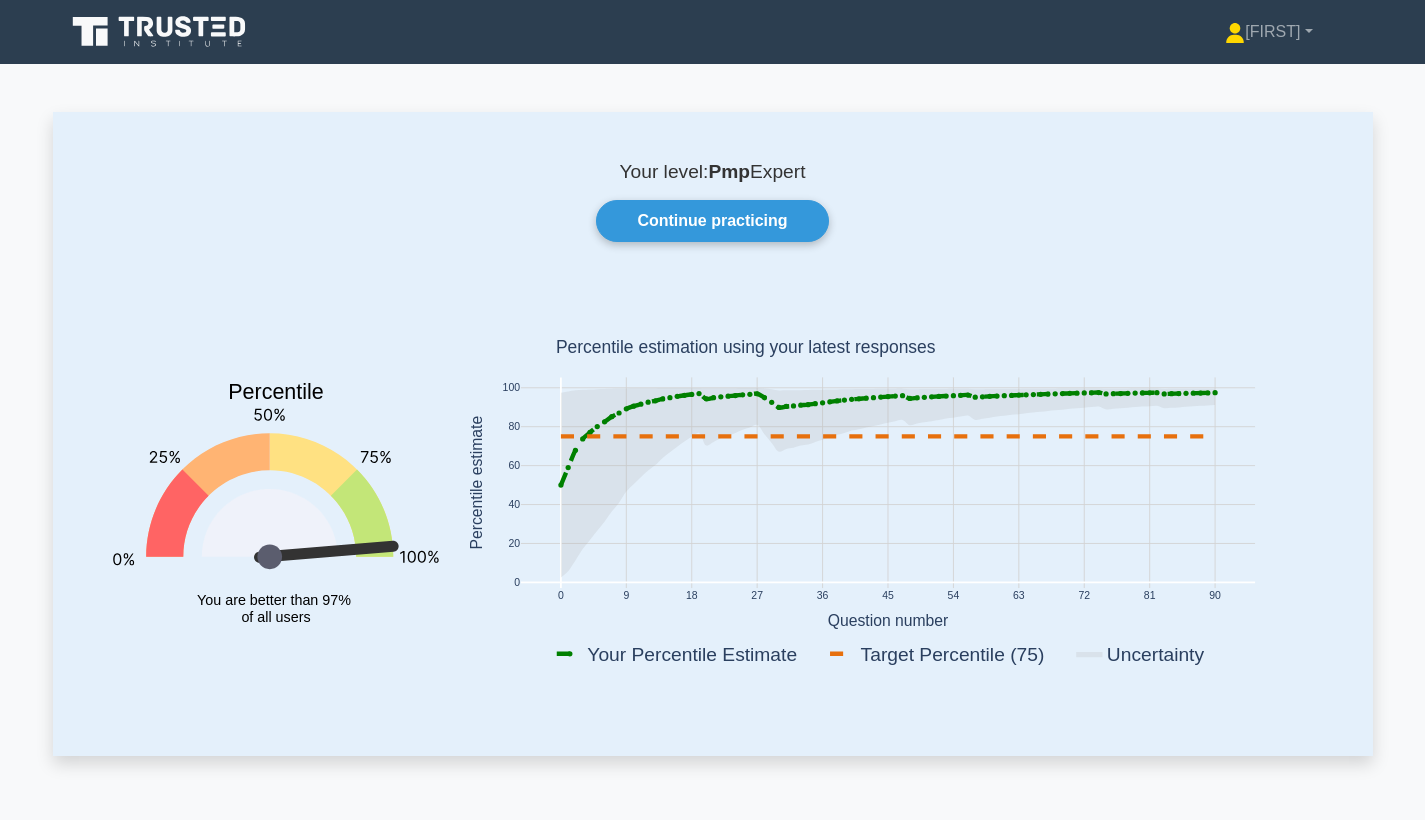 scroll, scrollTop: 0, scrollLeft: 0, axis: both 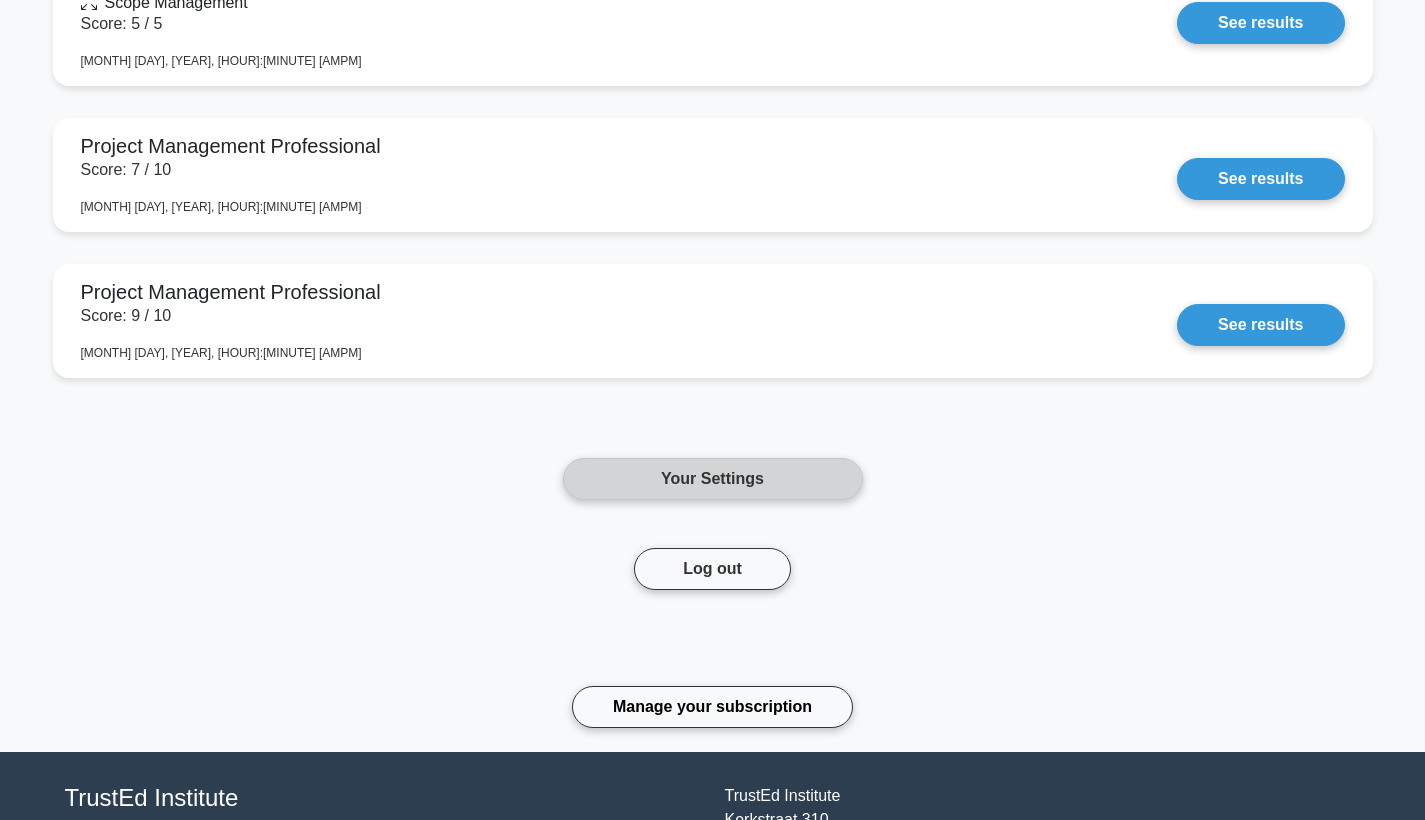 click on "Your Settings" at bounding box center (713, 479) 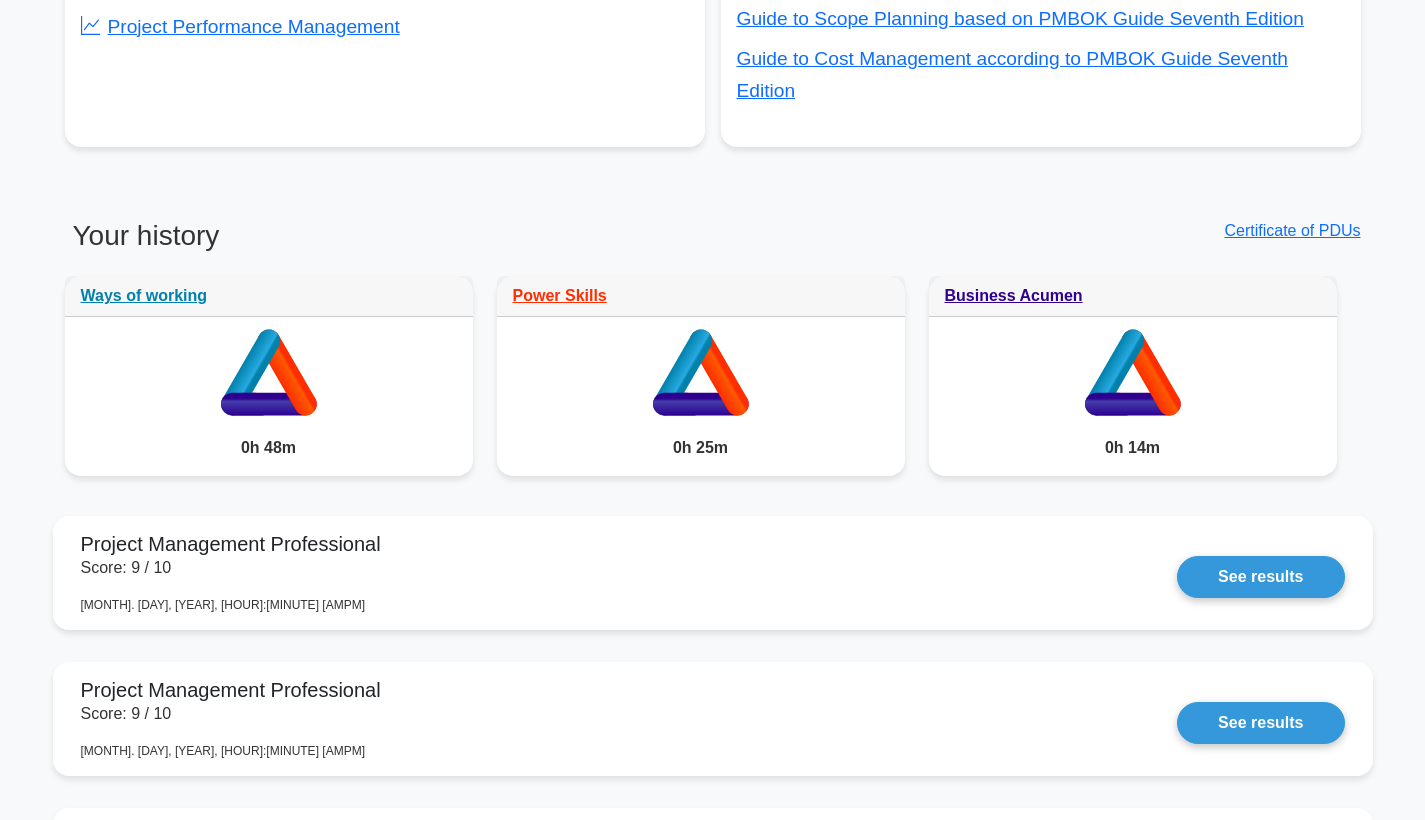 scroll, scrollTop: 852, scrollLeft: 0, axis: vertical 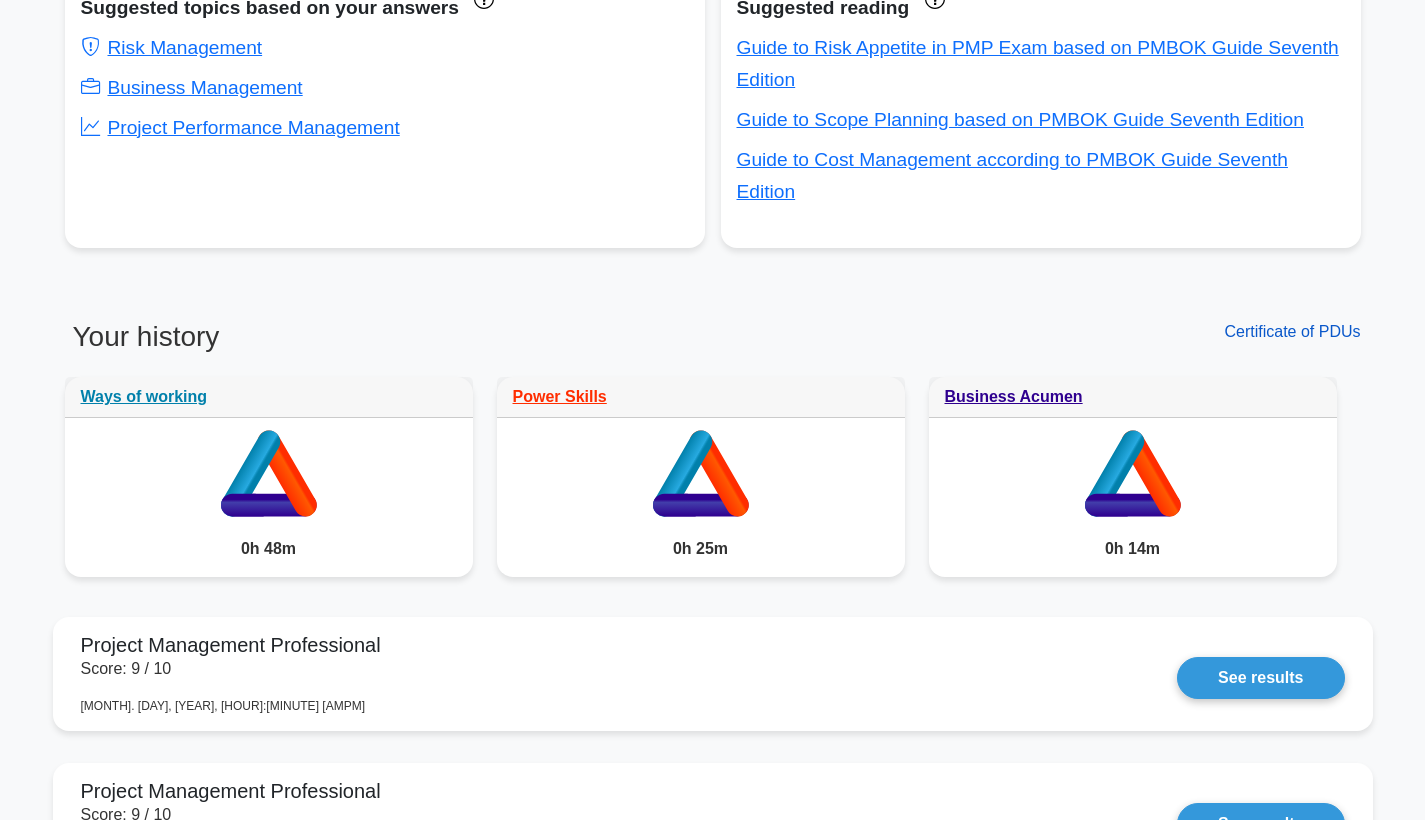 click on "Certificate of PDUs" at bounding box center (1292, 331) 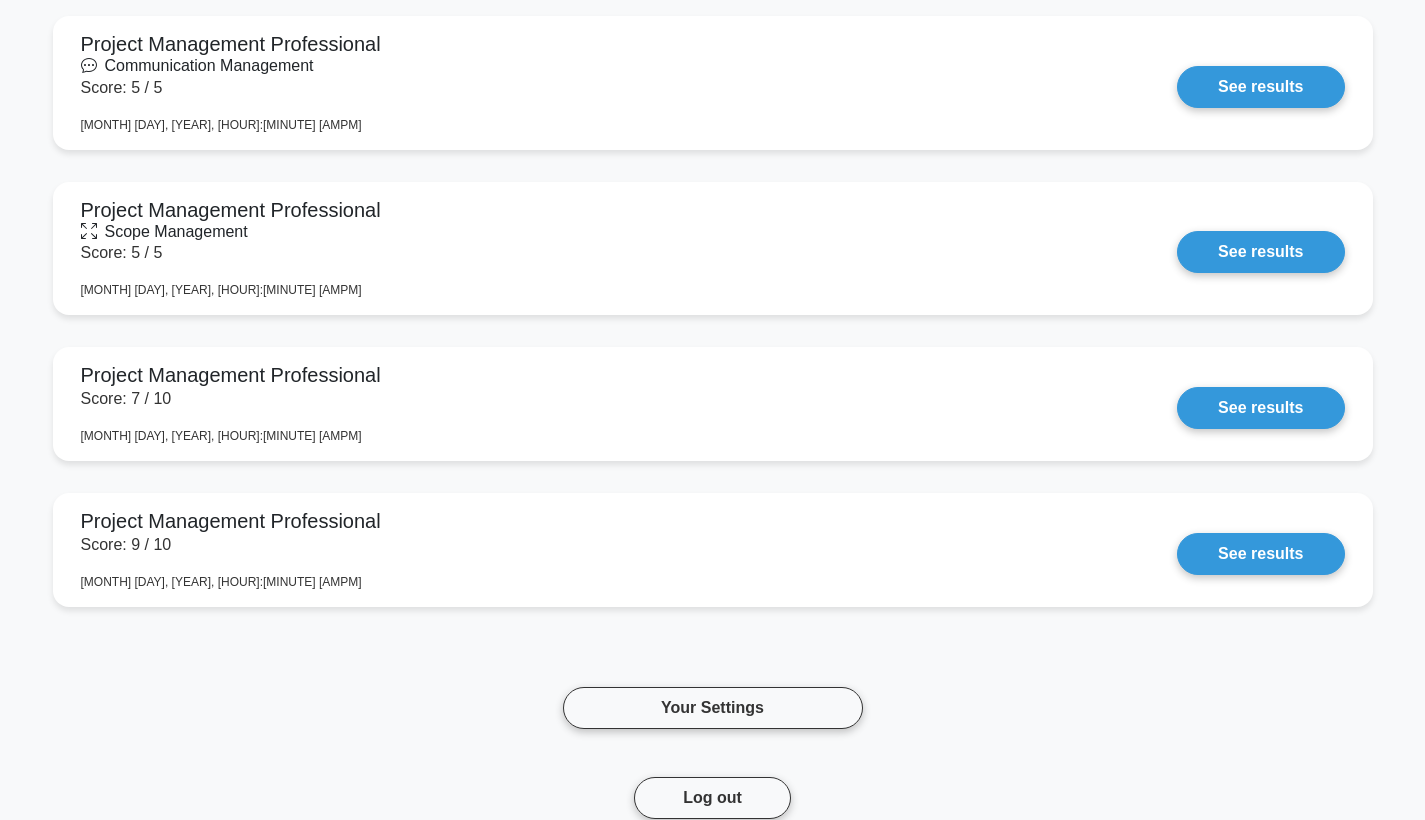 scroll, scrollTop: 2175, scrollLeft: 0, axis: vertical 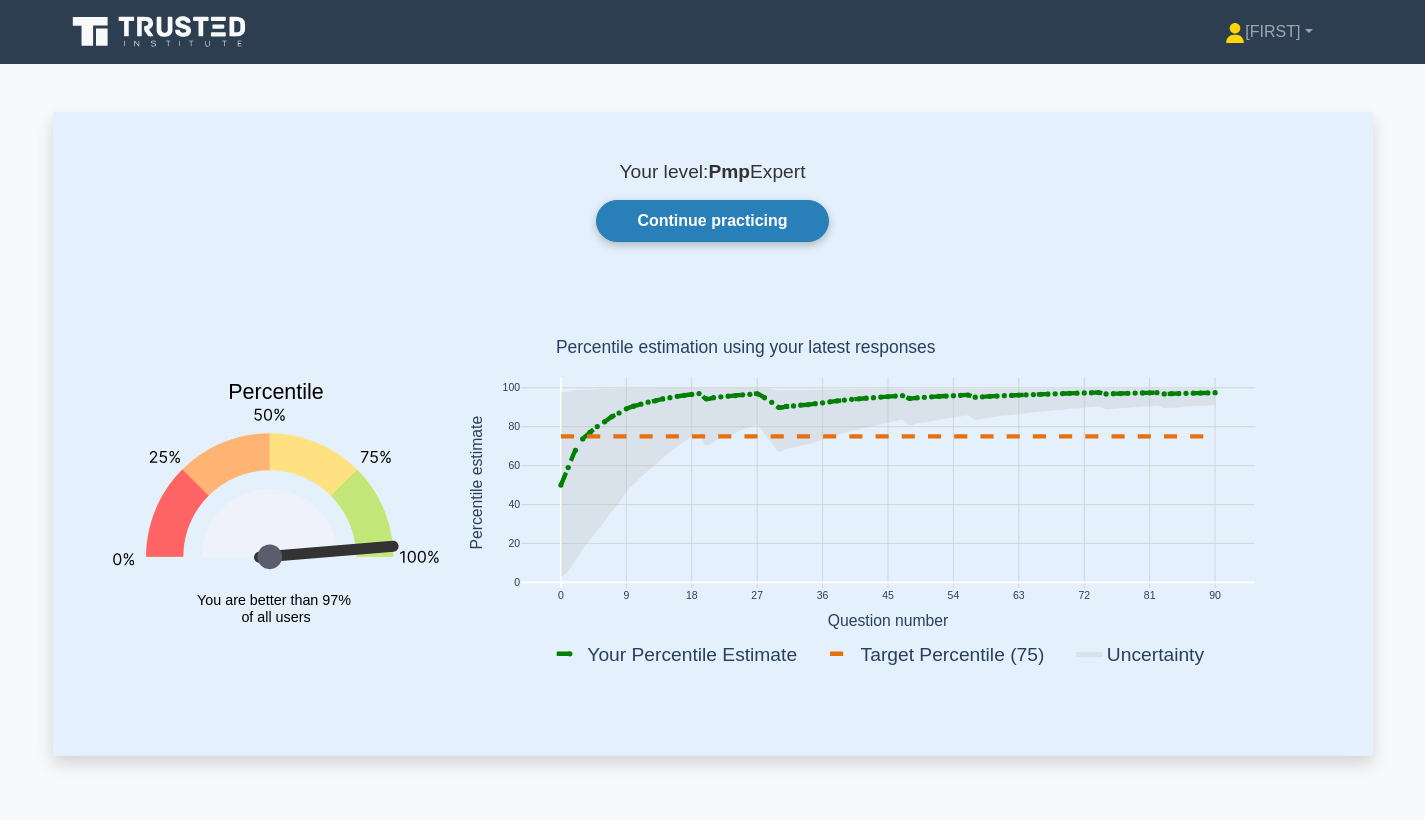 click on "Continue practicing" at bounding box center (712, 221) 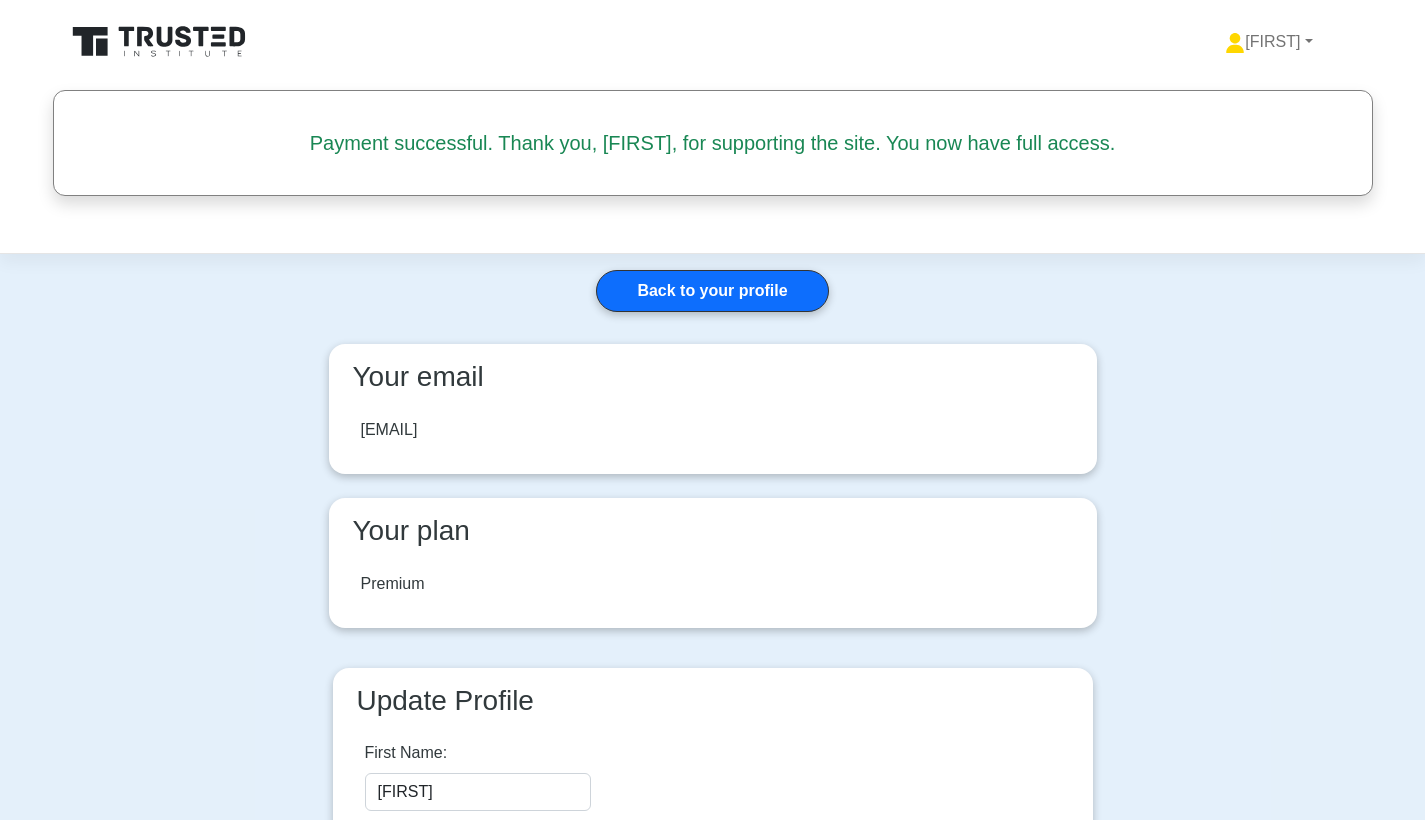 scroll, scrollTop: 0, scrollLeft: 0, axis: both 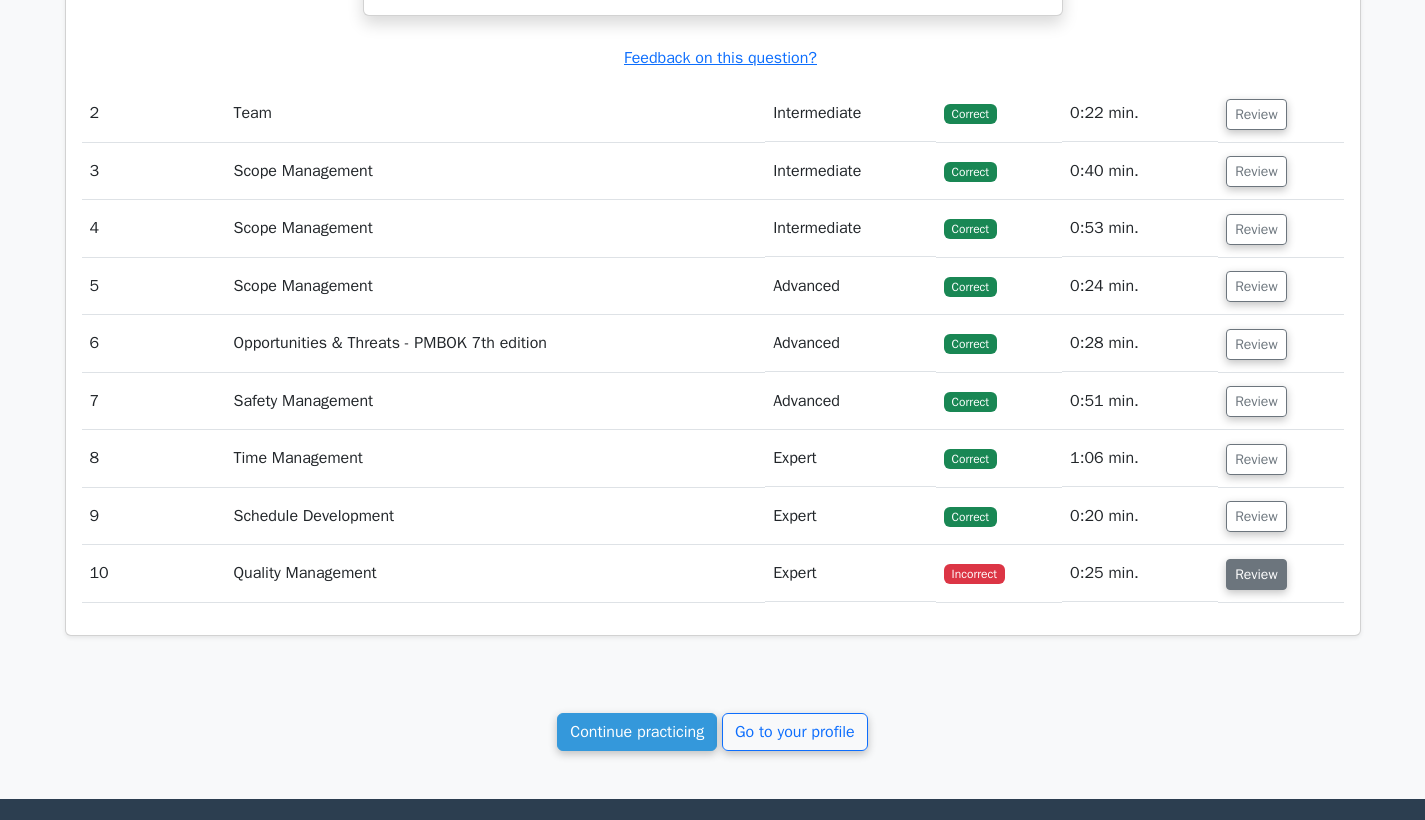 click on "Review" at bounding box center (1256, 574) 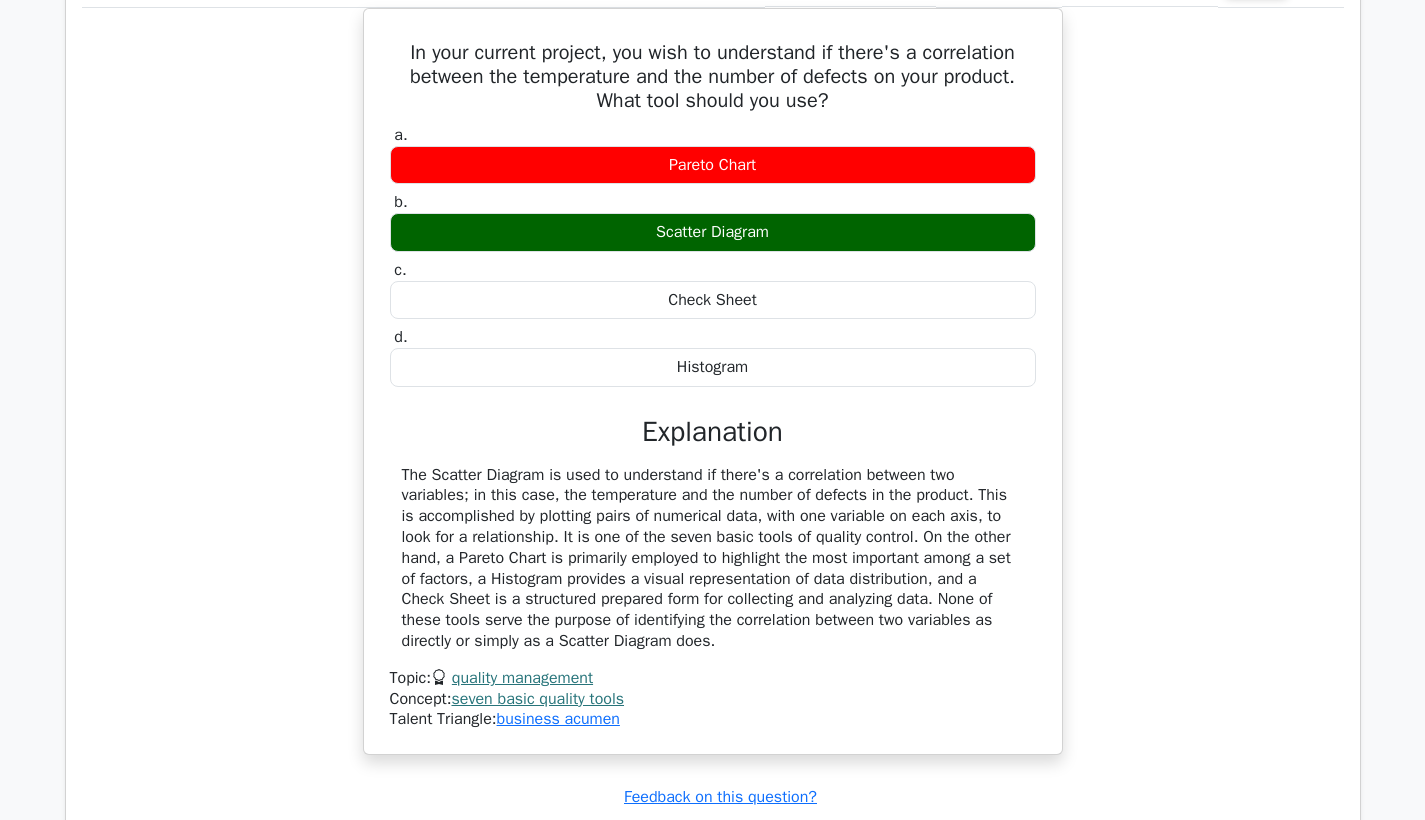 scroll, scrollTop: 2866, scrollLeft: 0, axis: vertical 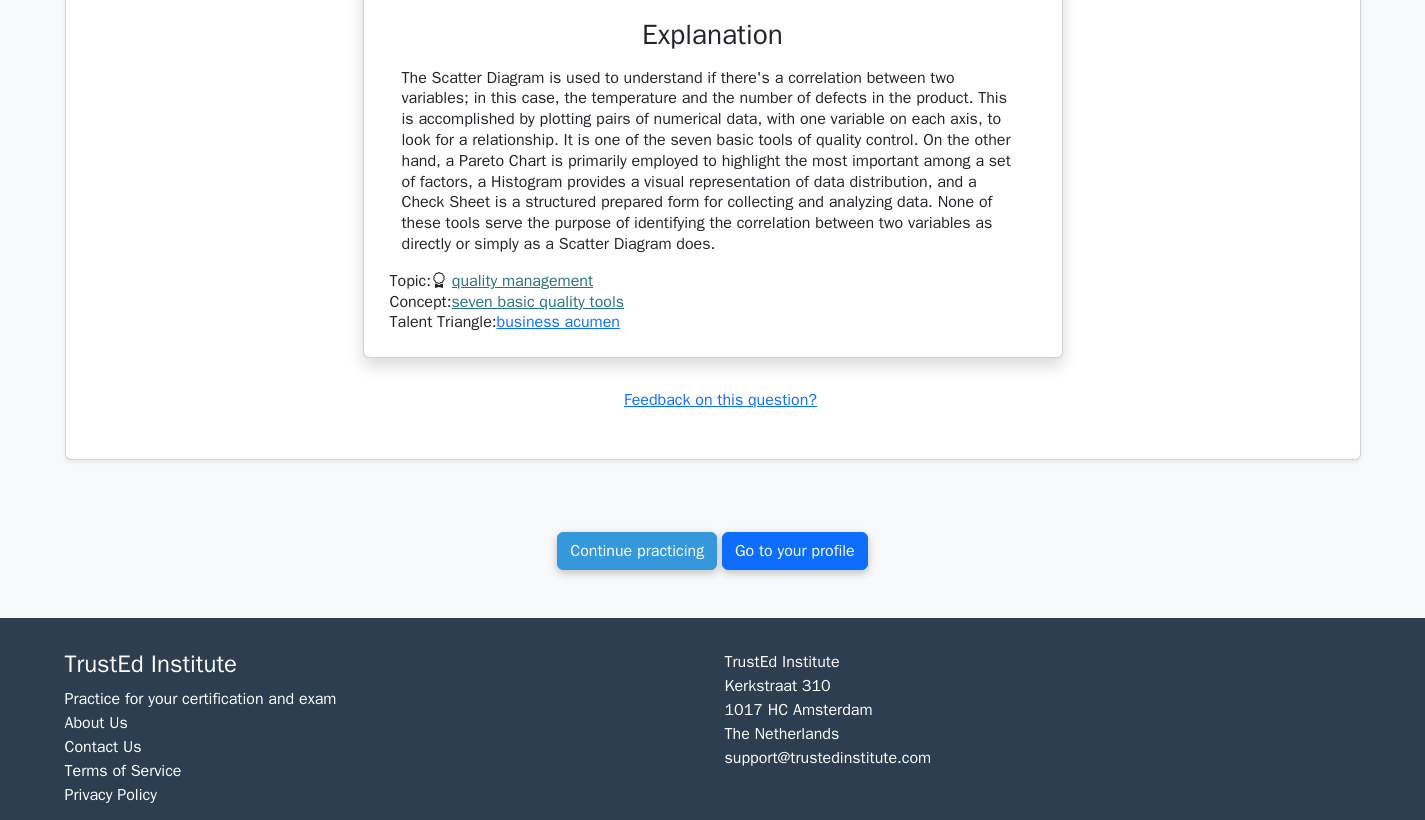 click on "Go to your profile" at bounding box center [795, 551] 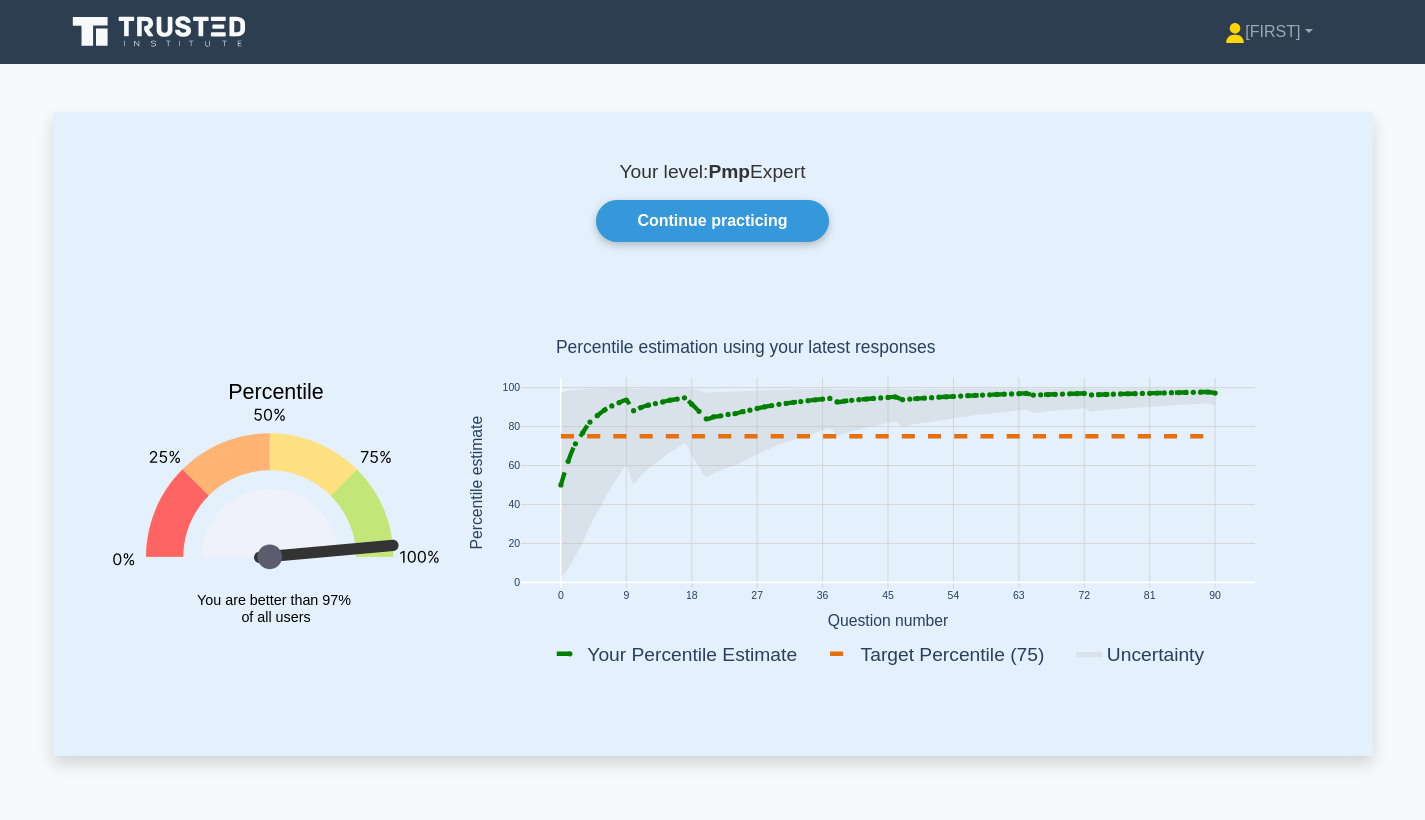 scroll, scrollTop: 0, scrollLeft: 0, axis: both 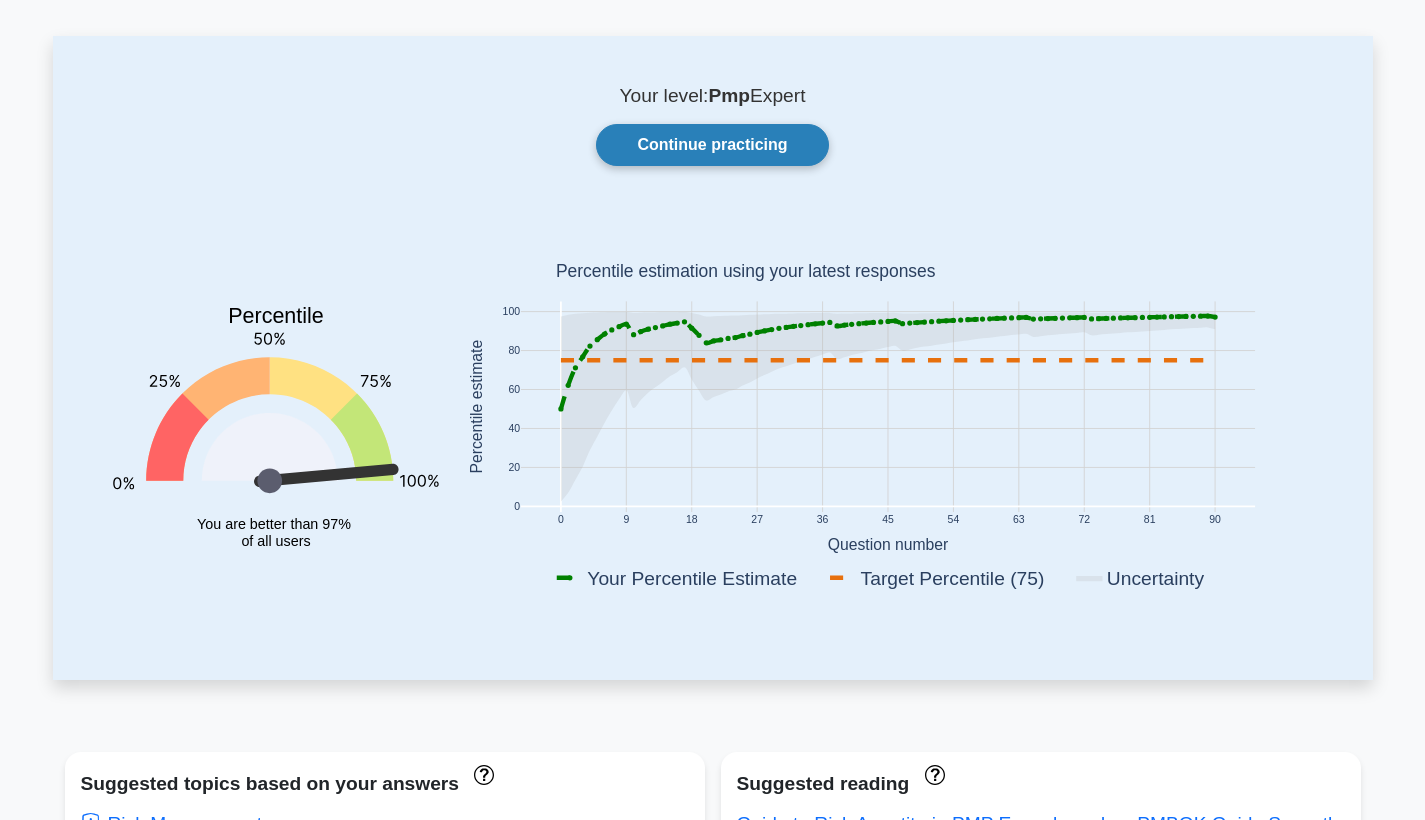click on "Continue practicing" at bounding box center [712, 145] 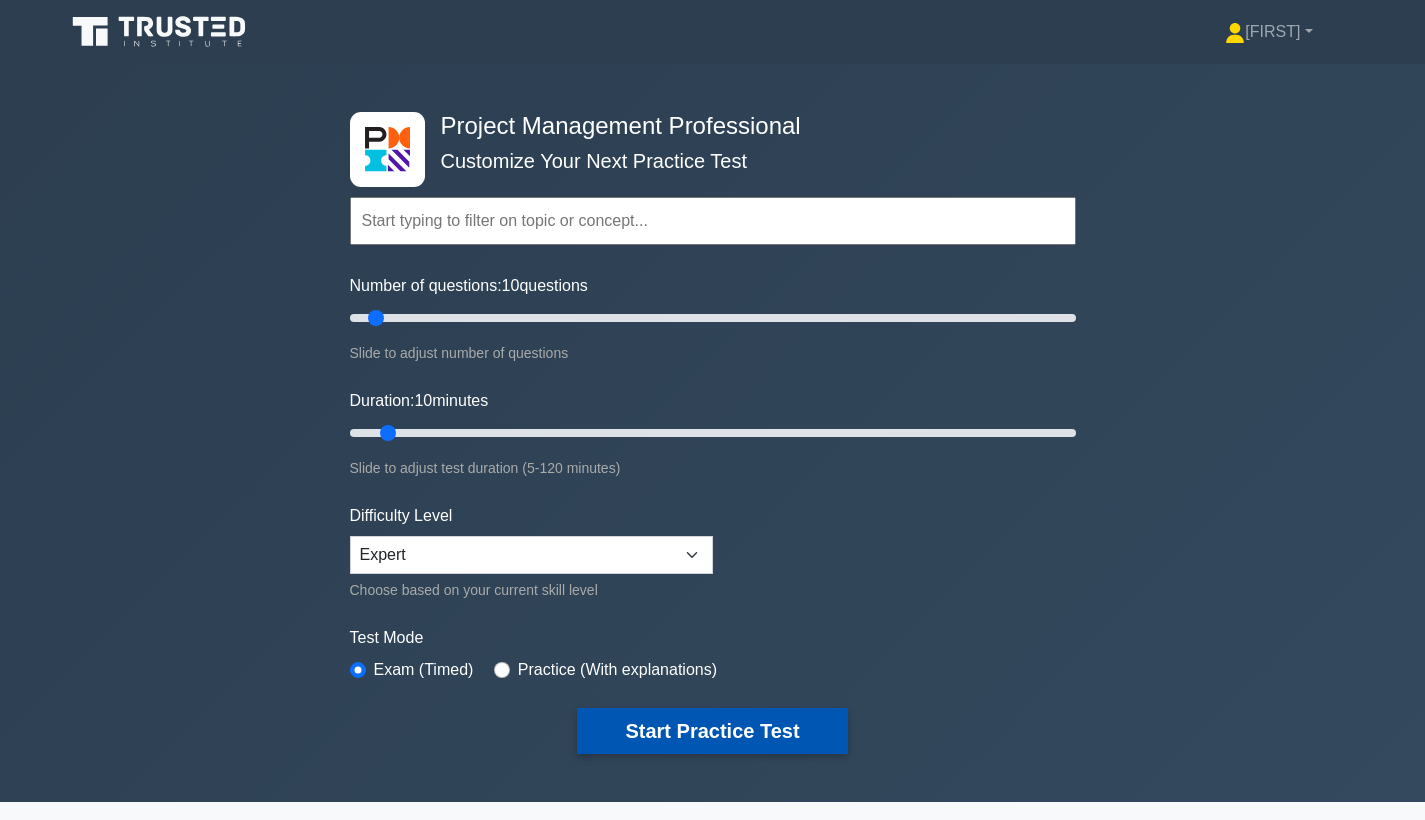 scroll, scrollTop: 0, scrollLeft: 0, axis: both 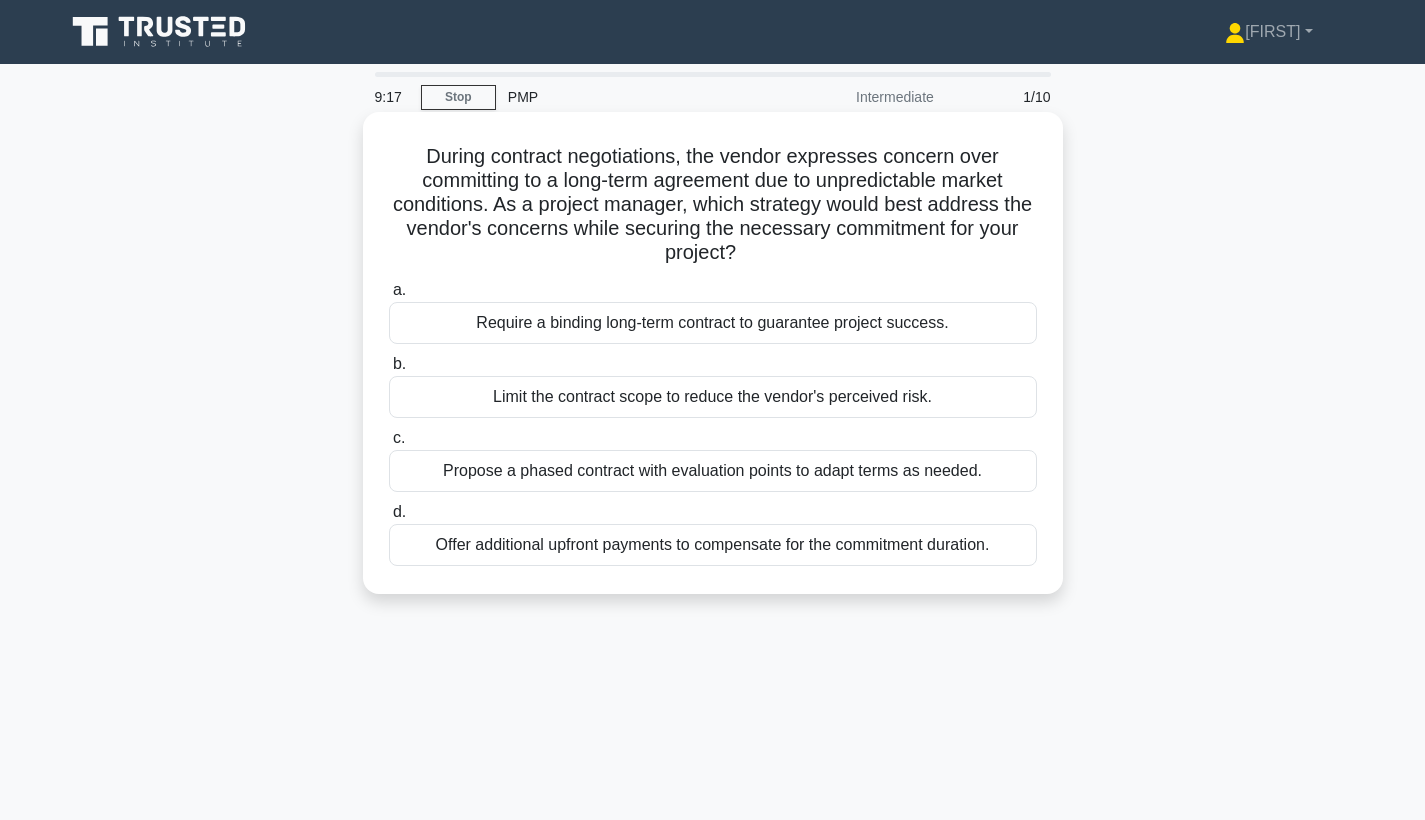 click on "Propose a phased contract with evaluation points to adapt terms as needed." at bounding box center [713, 471] 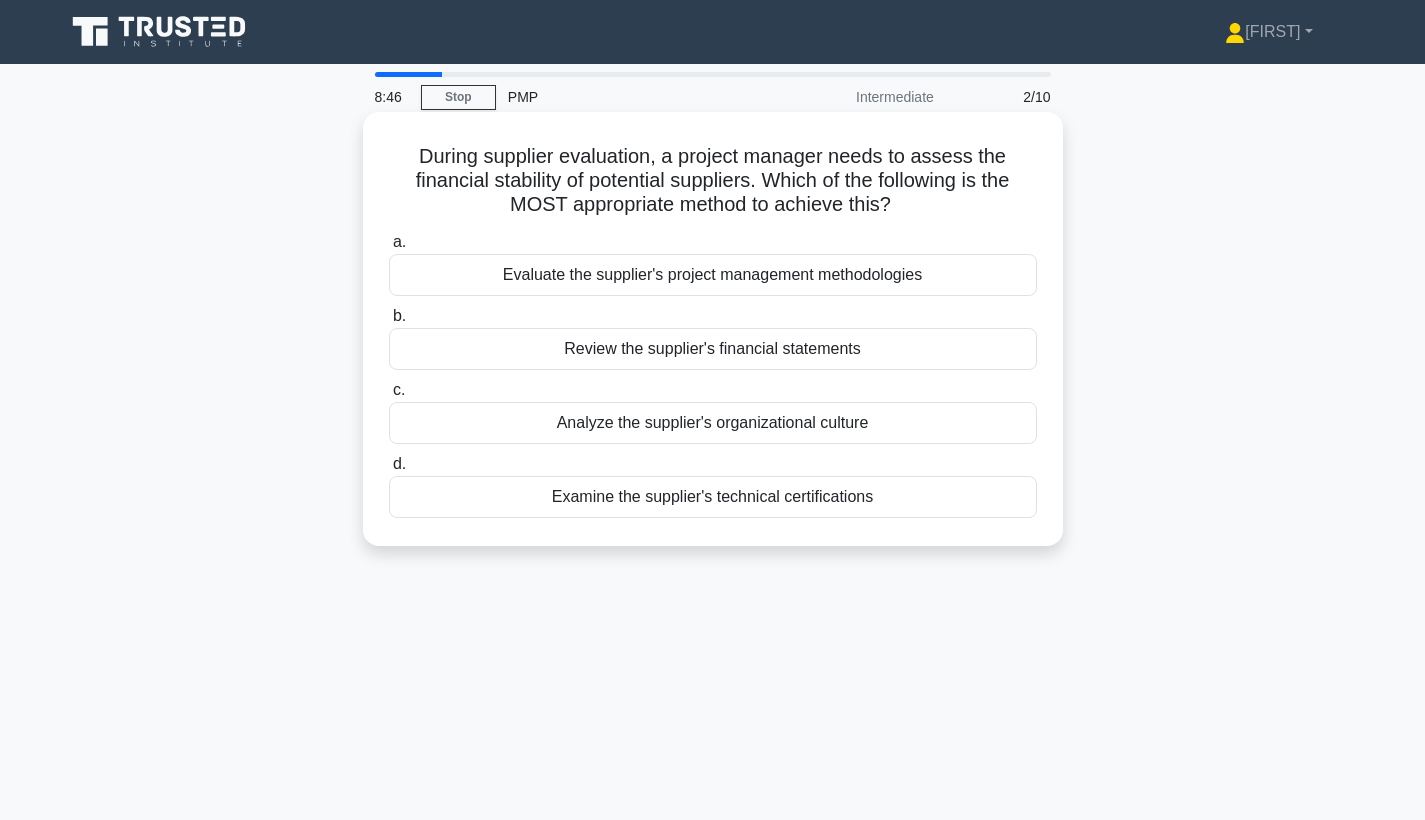 click on "Review the supplier's financial statements" at bounding box center (713, 349) 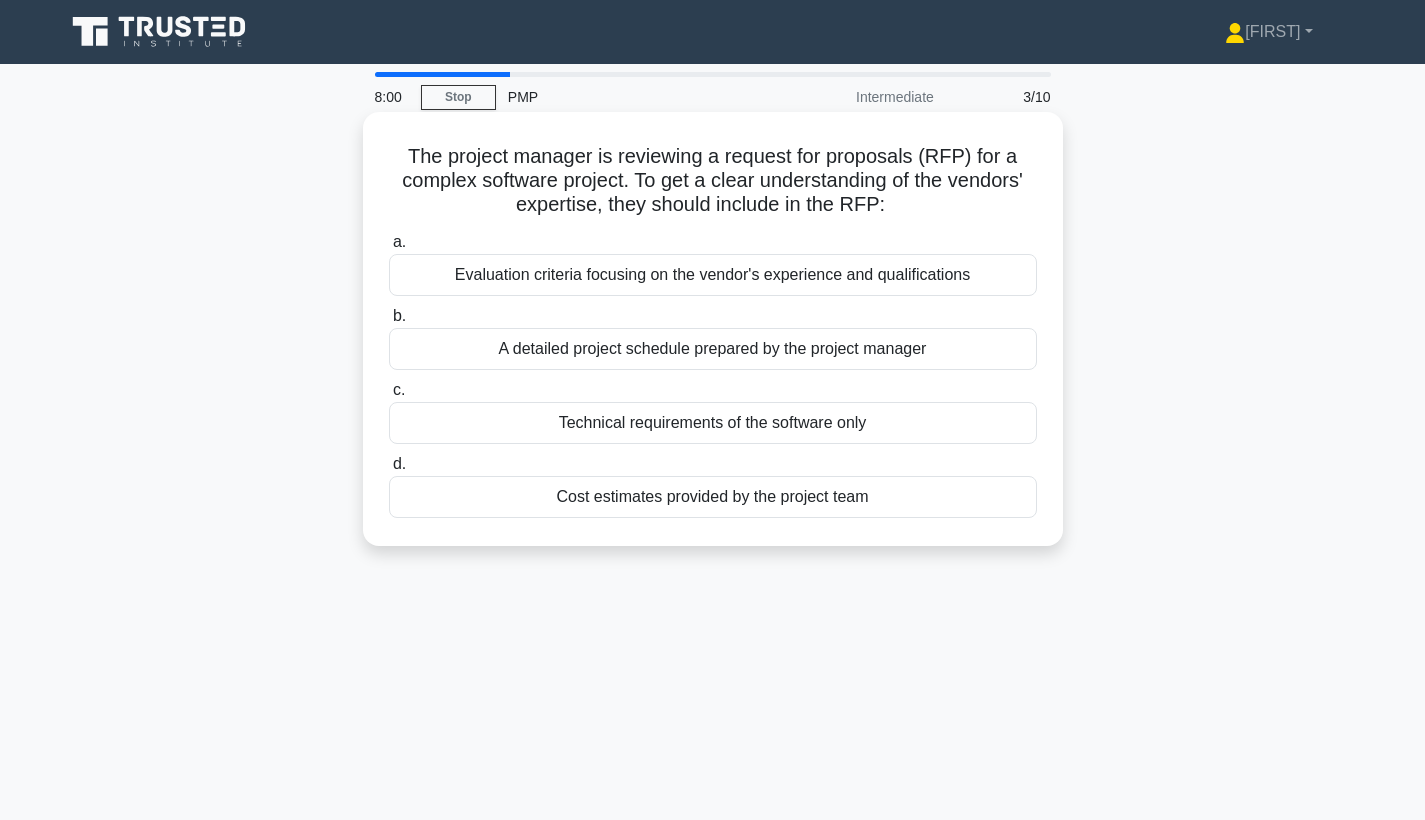 click on "Evaluation criteria focusing on the vendor's experience and qualifications" at bounding box center (713, 275) 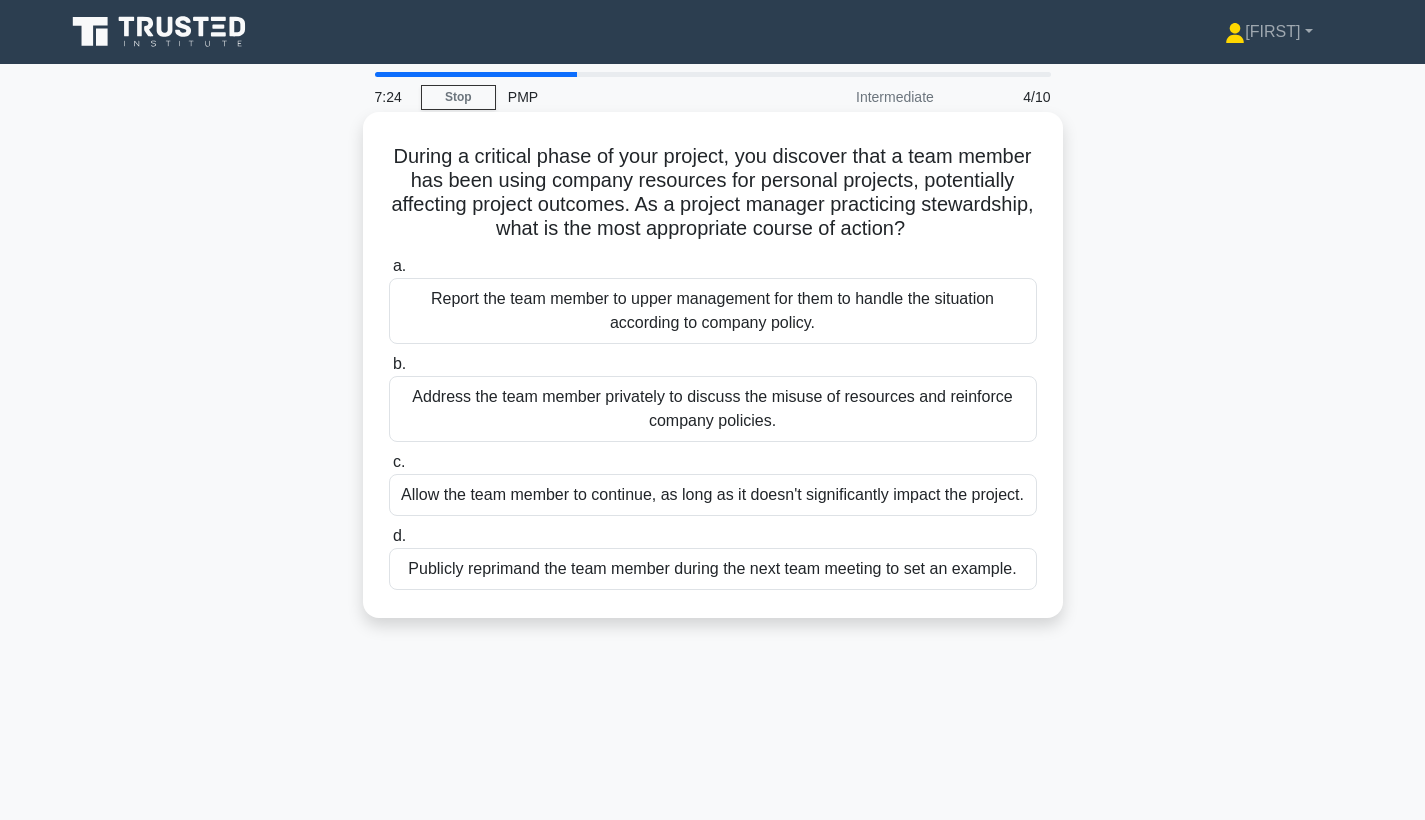 click on "Address the team member privately to discuss the misuse of resources and reinforce company policies." at bounding box center (713, 409) 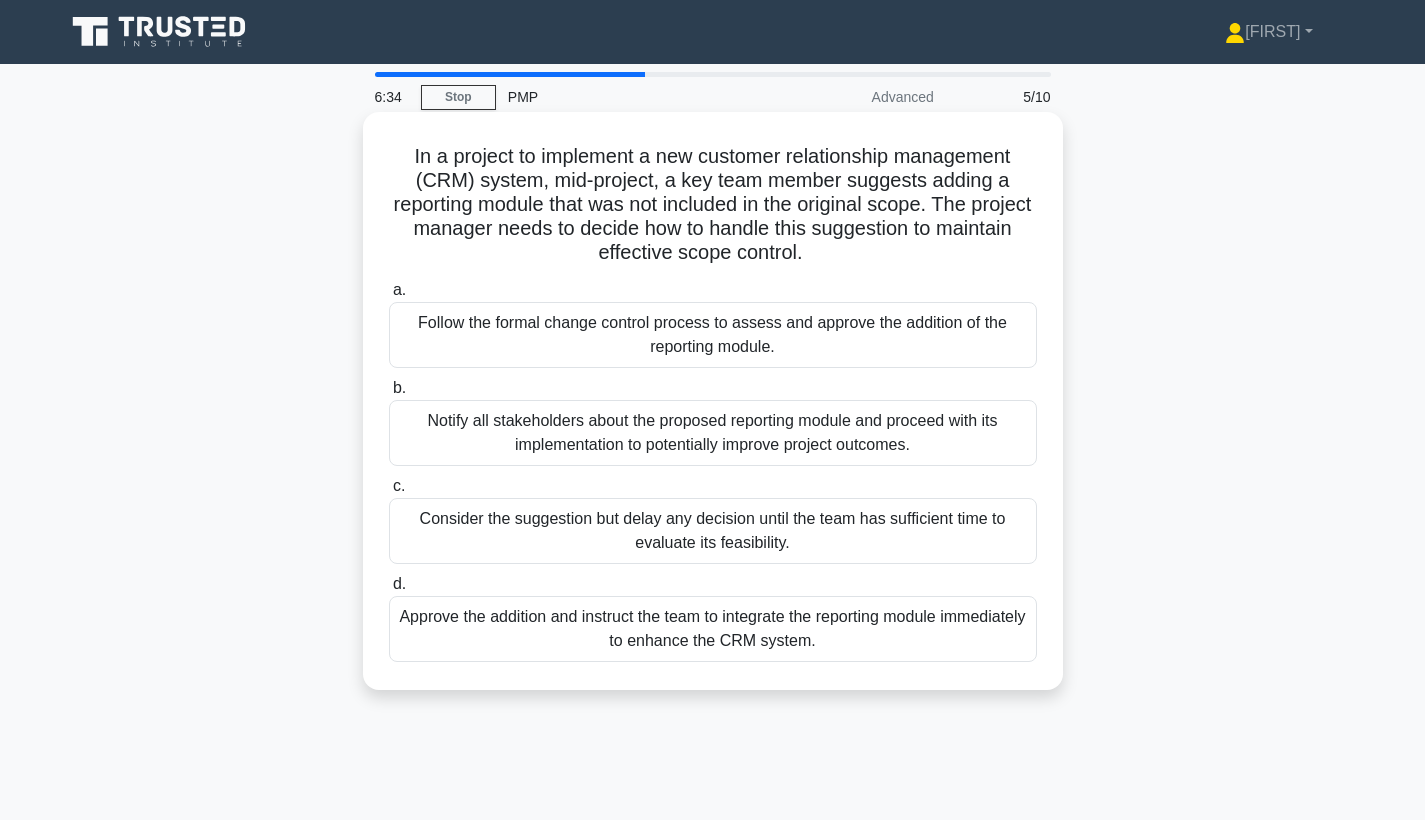 click on "Follow the formal change control process to assess and approve the addition of the reporting module." at bounding box center (713, 335) 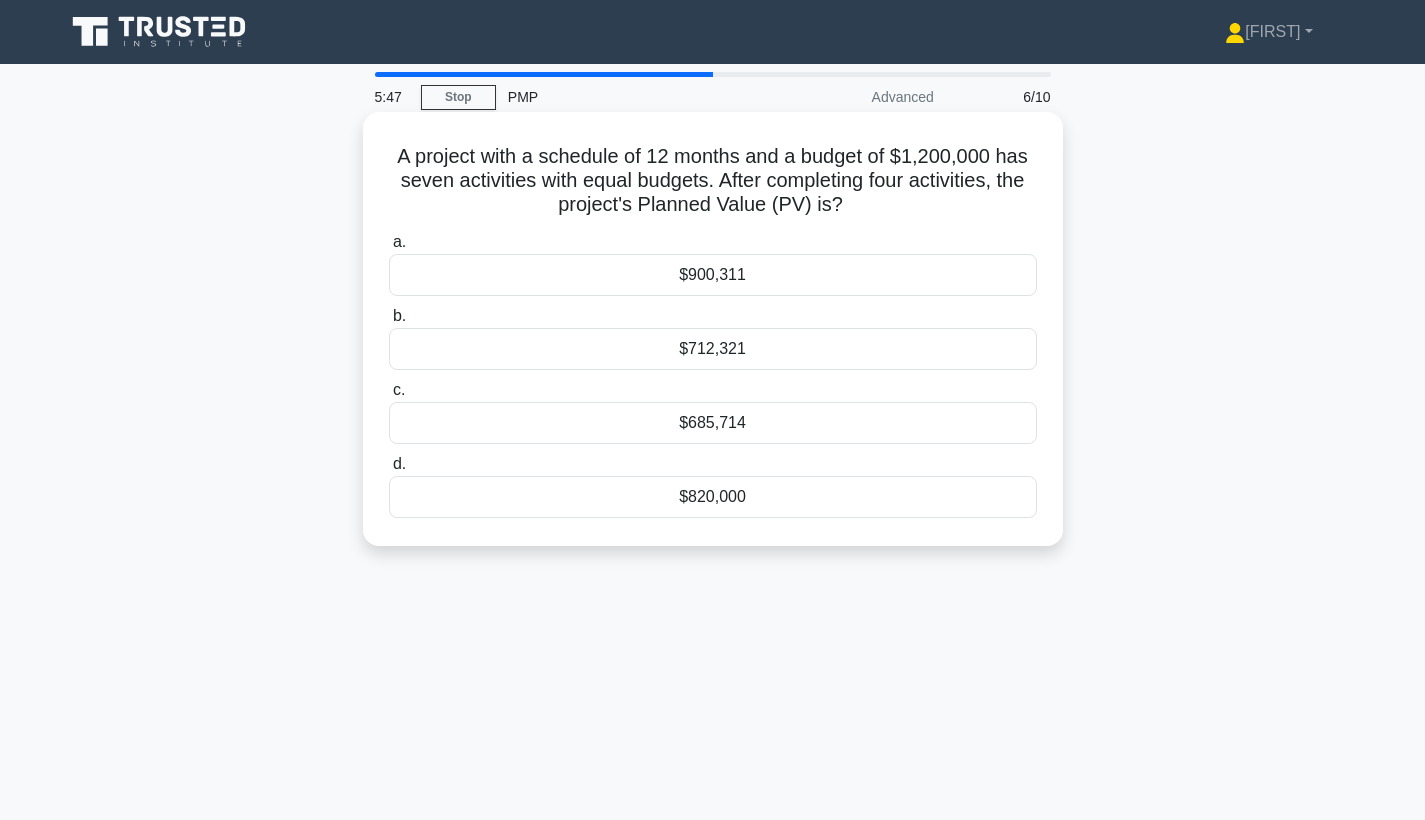 click on "$685,714" at bounding box center [713, 423] 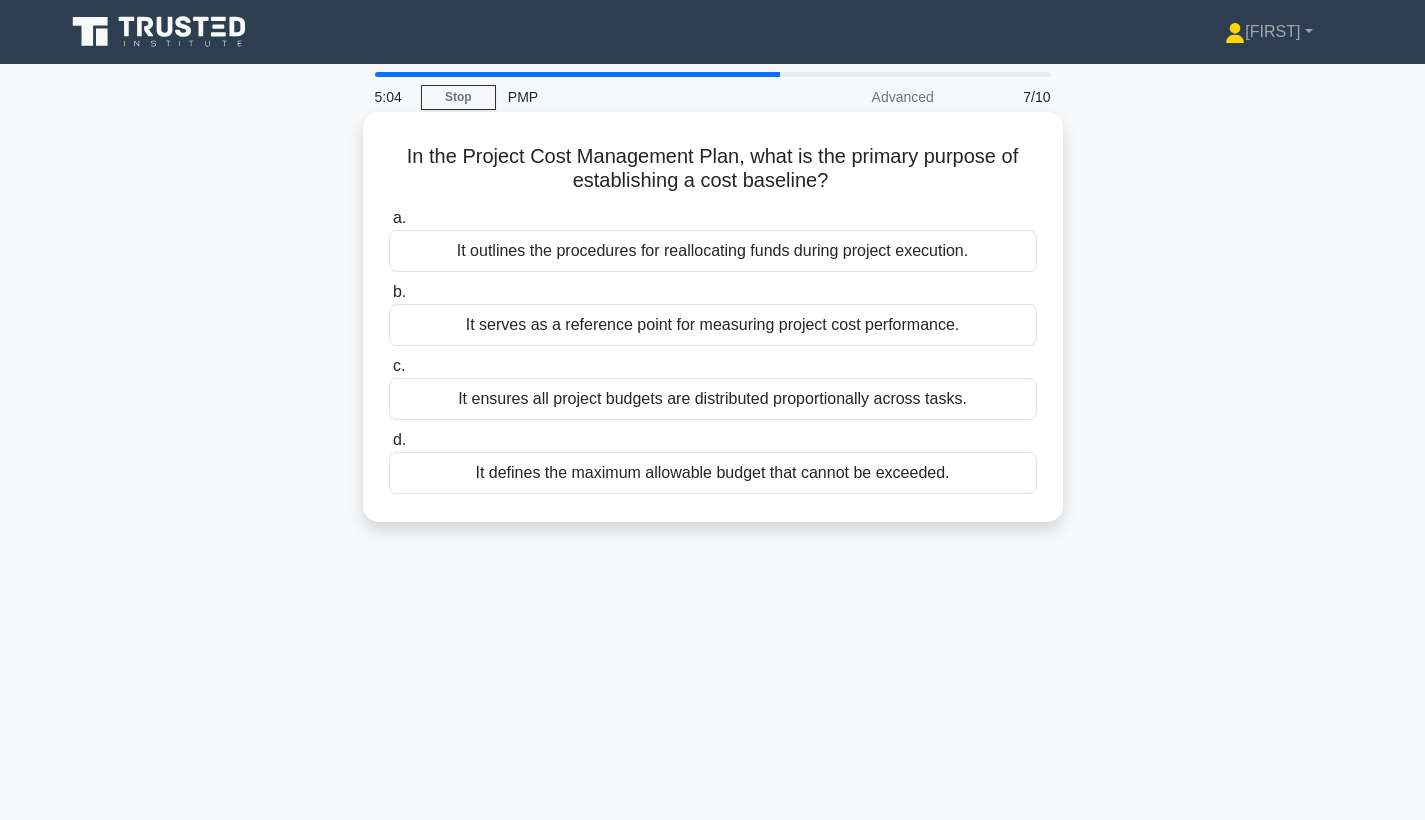 click on "It serves as a reference point for measuring project cost performance." at bounding box center (713, 325) 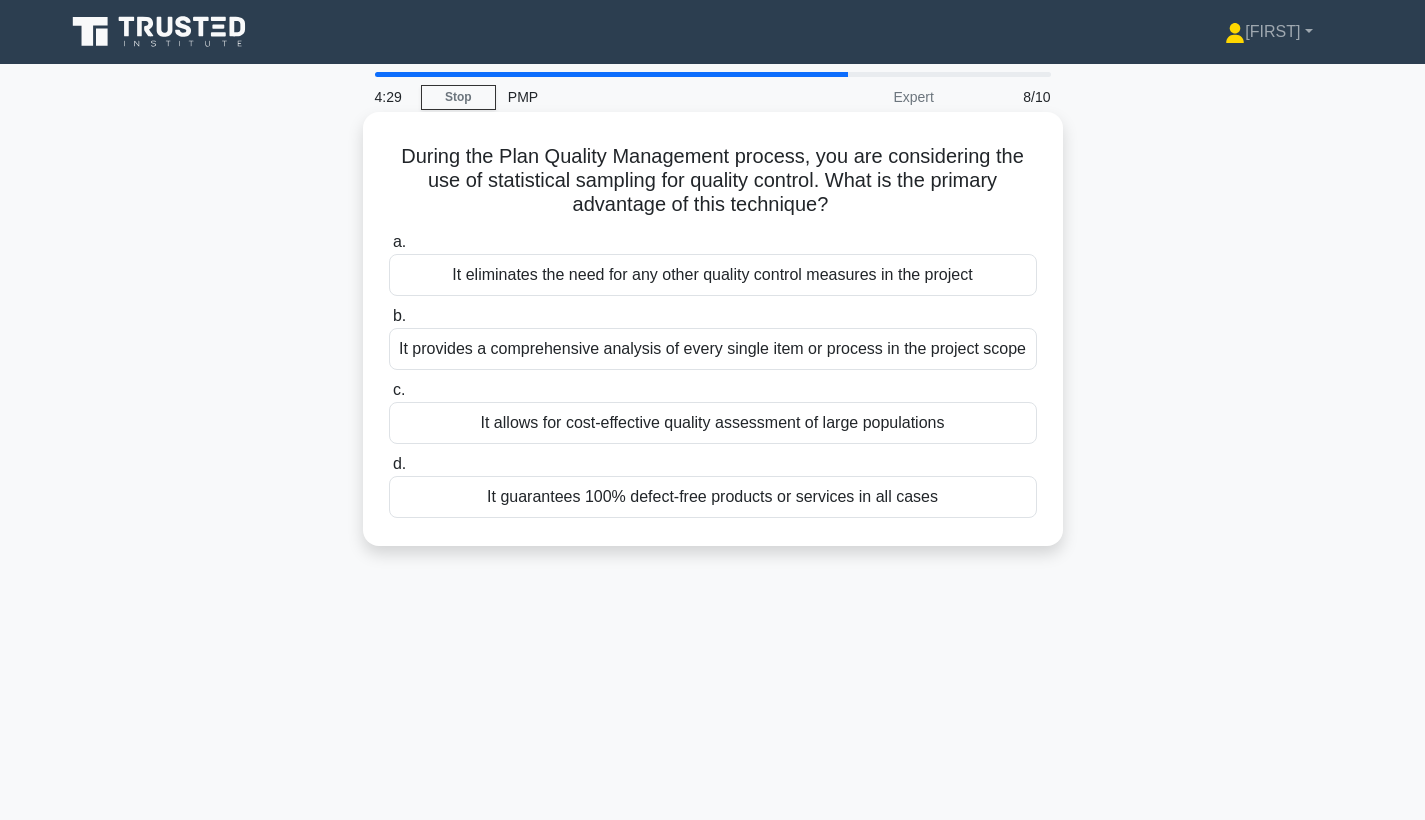 click on "It allows for cost-effective quality assessment of large populations" at bounding box center (713, 423) 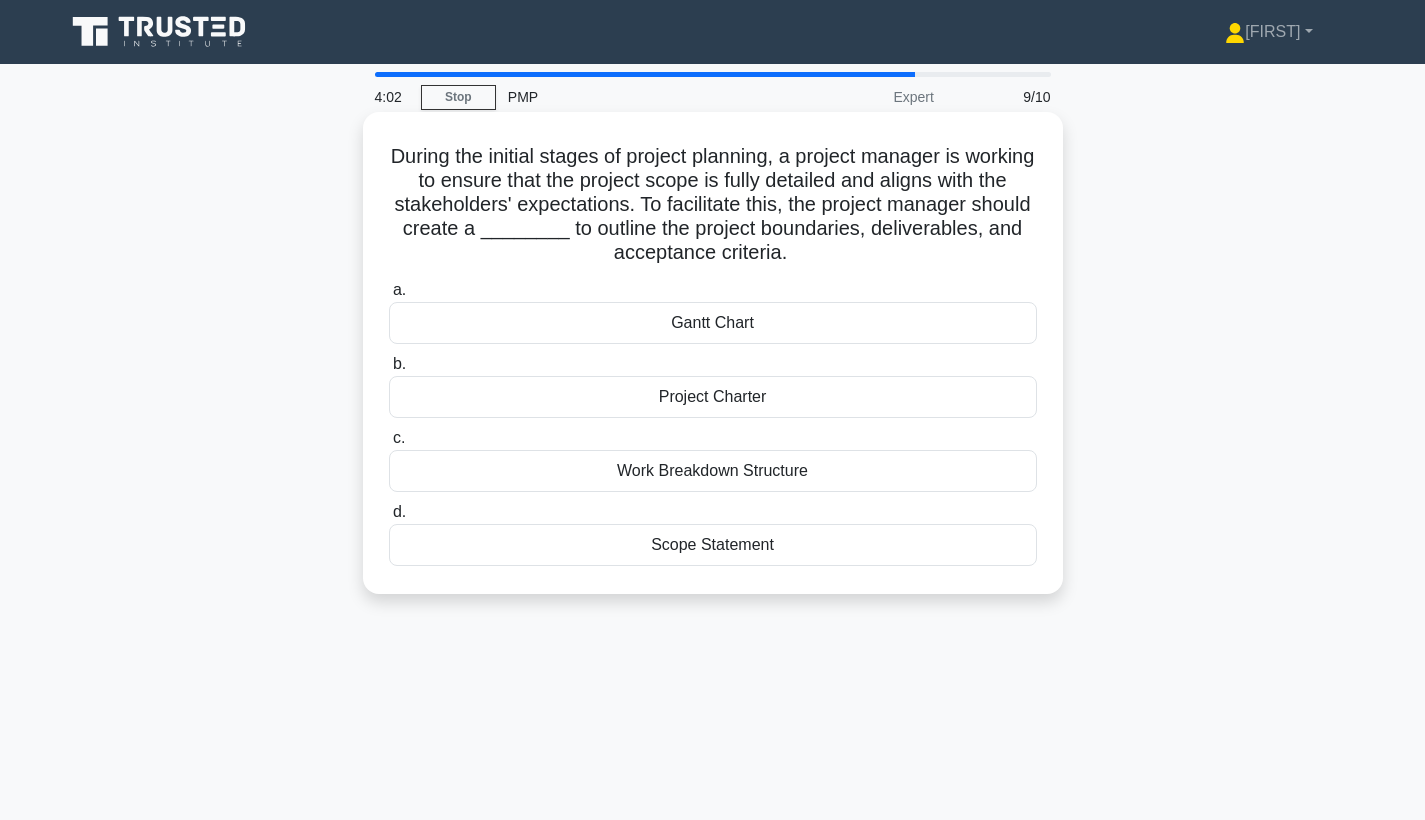 click on "Scope Statement" at bounding box center [713, 545] 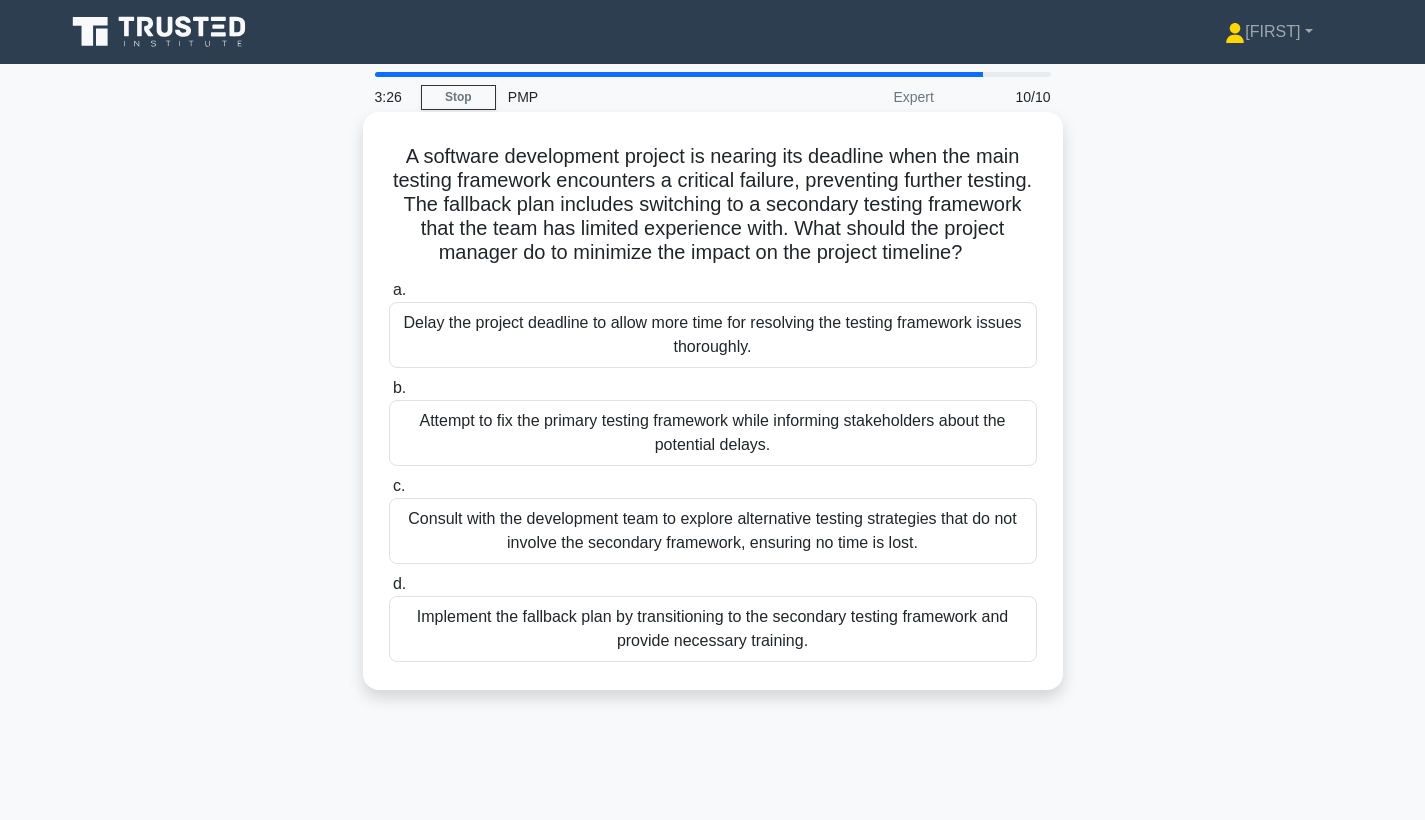 click on "Implement the fallback plan by transitioning to the secondary testing framework and provide necessary training." at bounding box center [713, 629] 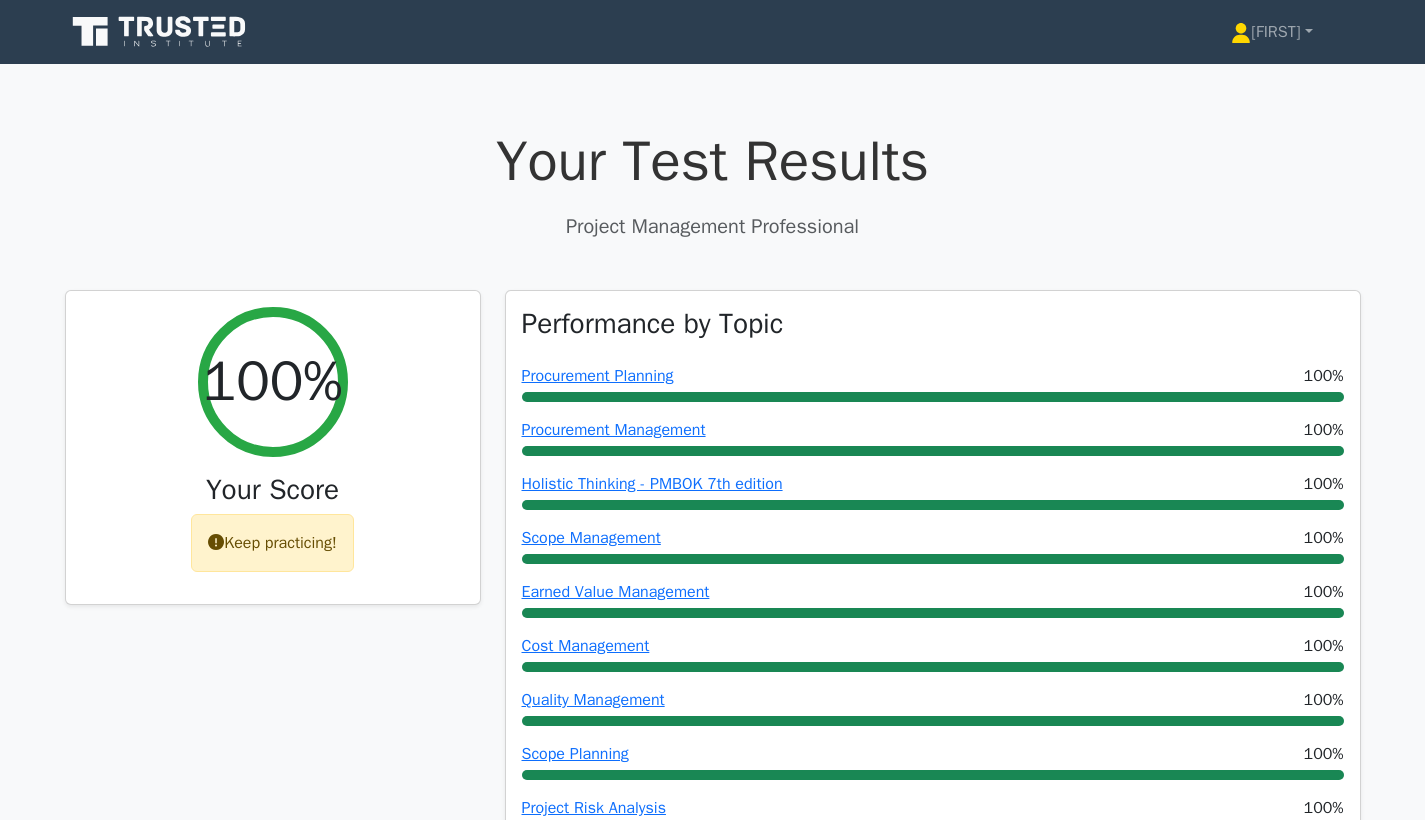 scroll, scrollTop: 0, scrollLeft: 0, axis: both 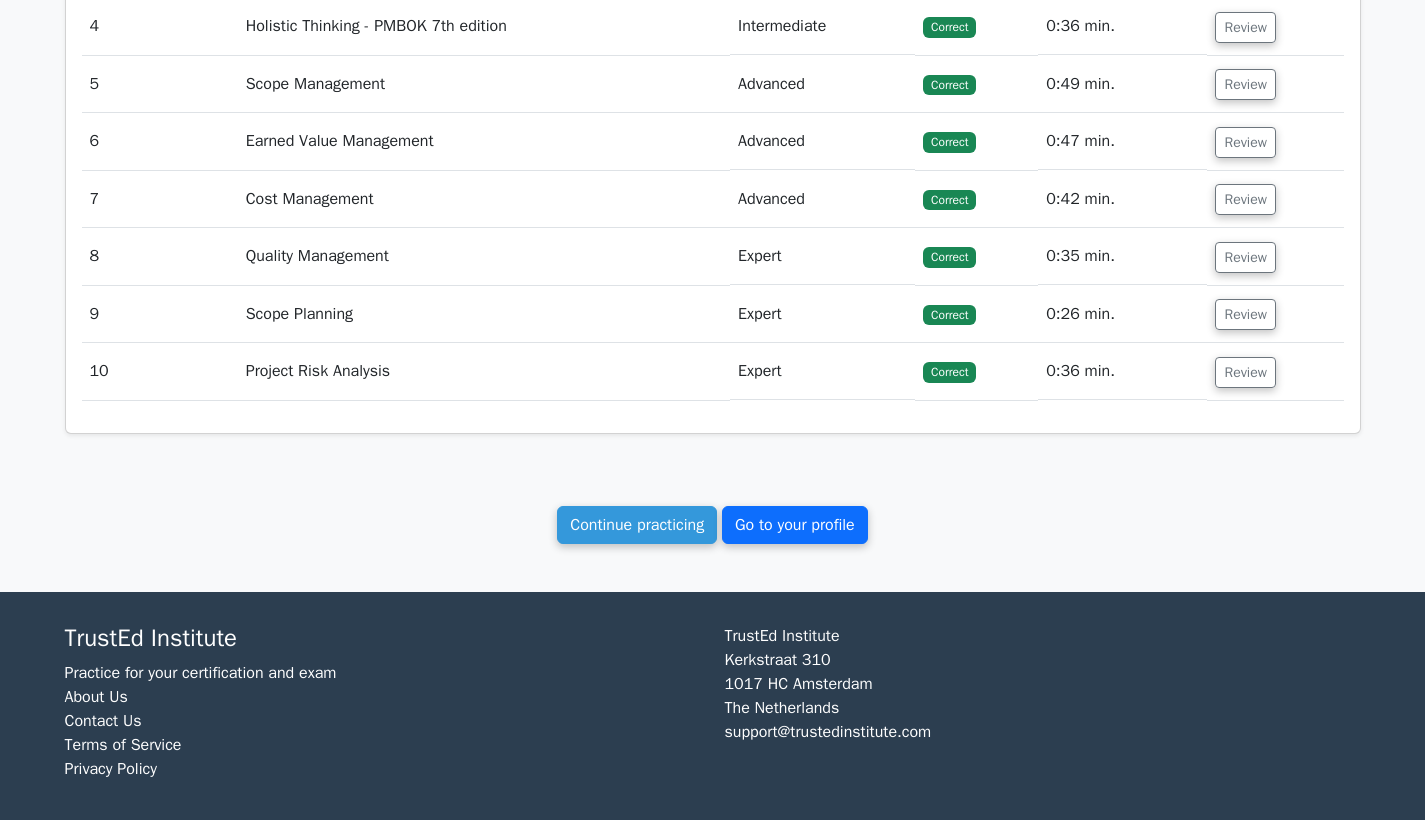 click on "Go to your profile" at bounding box center (795, 525) 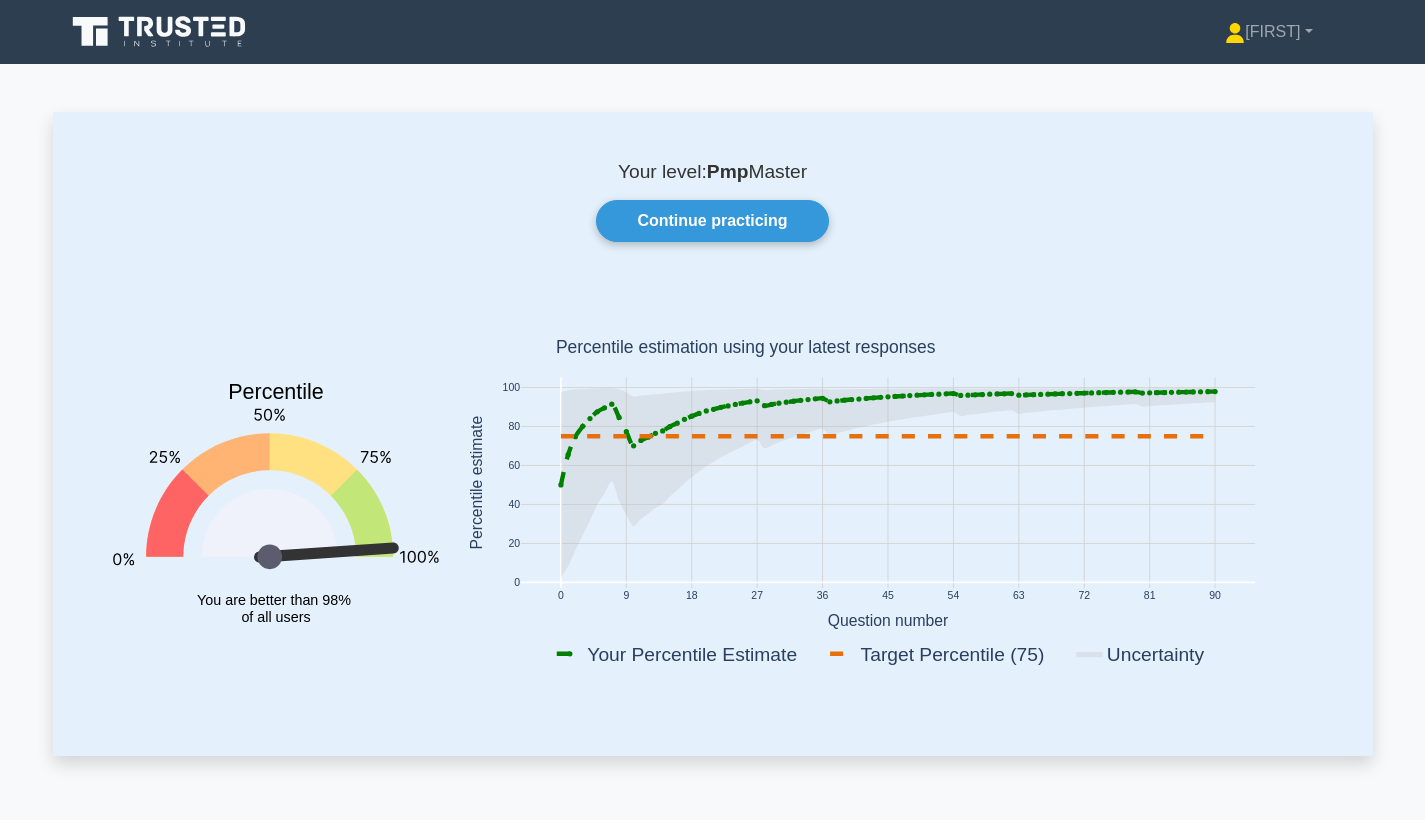 scroll, scrollTop: 0, scrollLeft: 0, axis: both 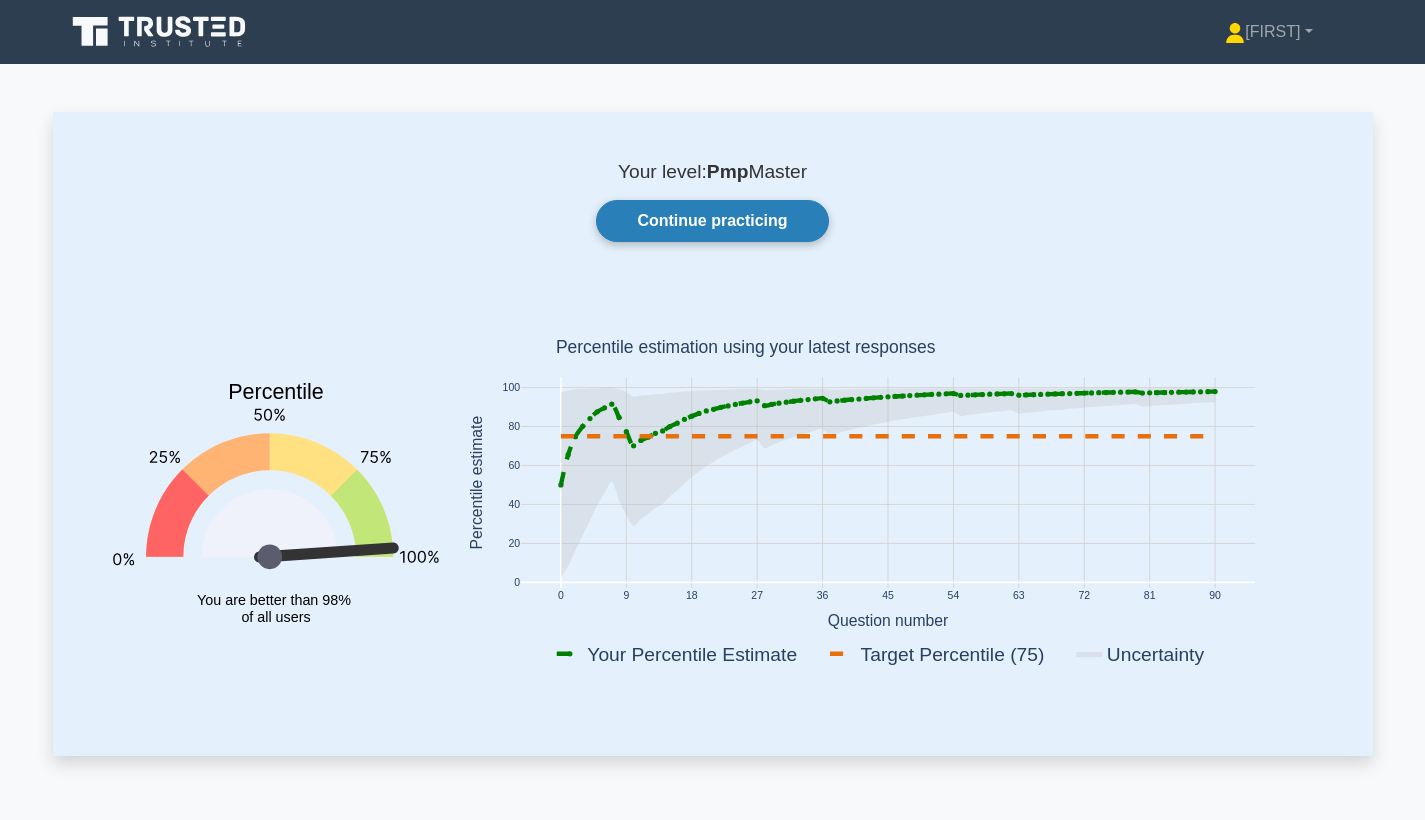click on "Continue practicing" at bounding box center (712, 221) 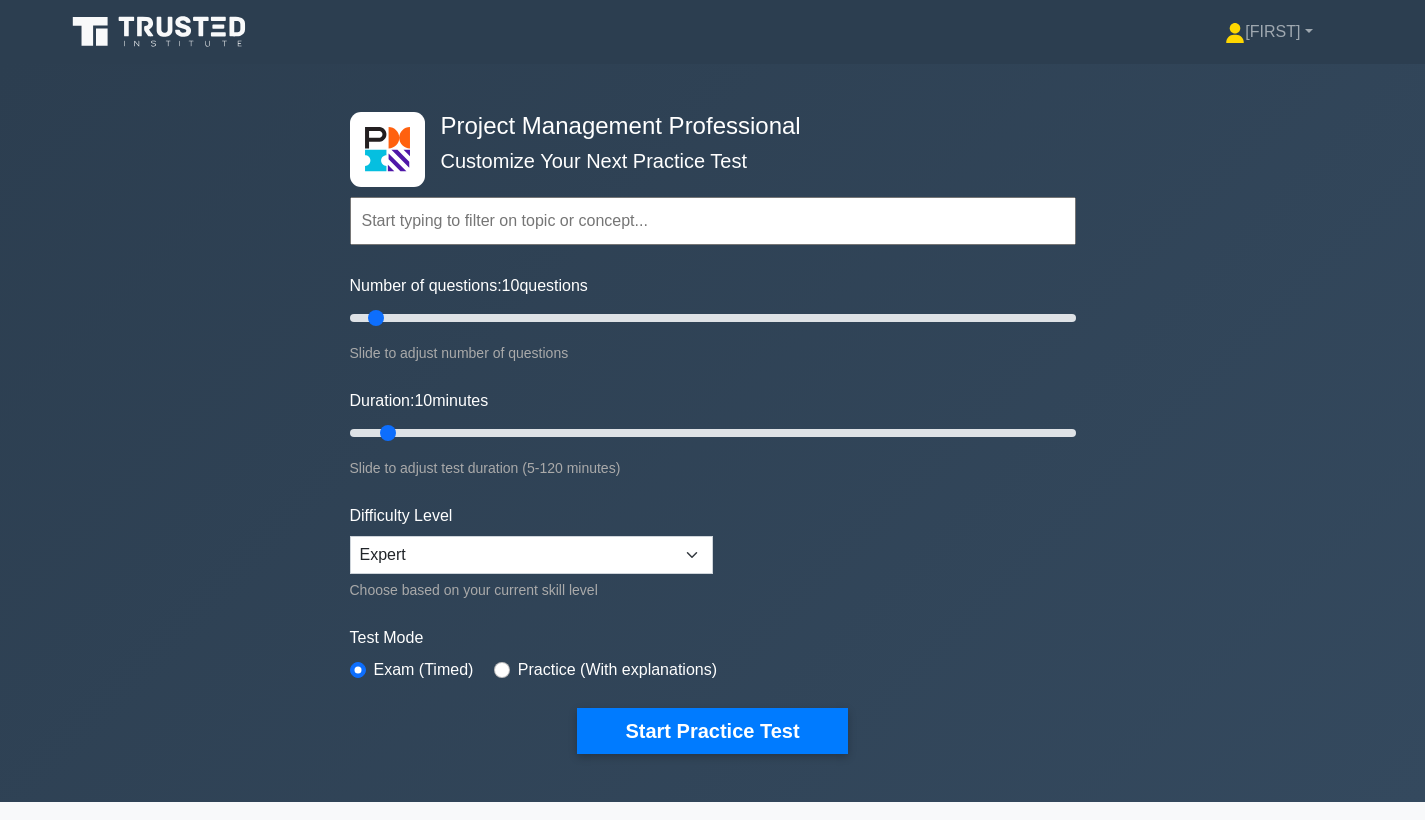 scroll, scrollTop: 0, scrollLeft: 0, axis: both 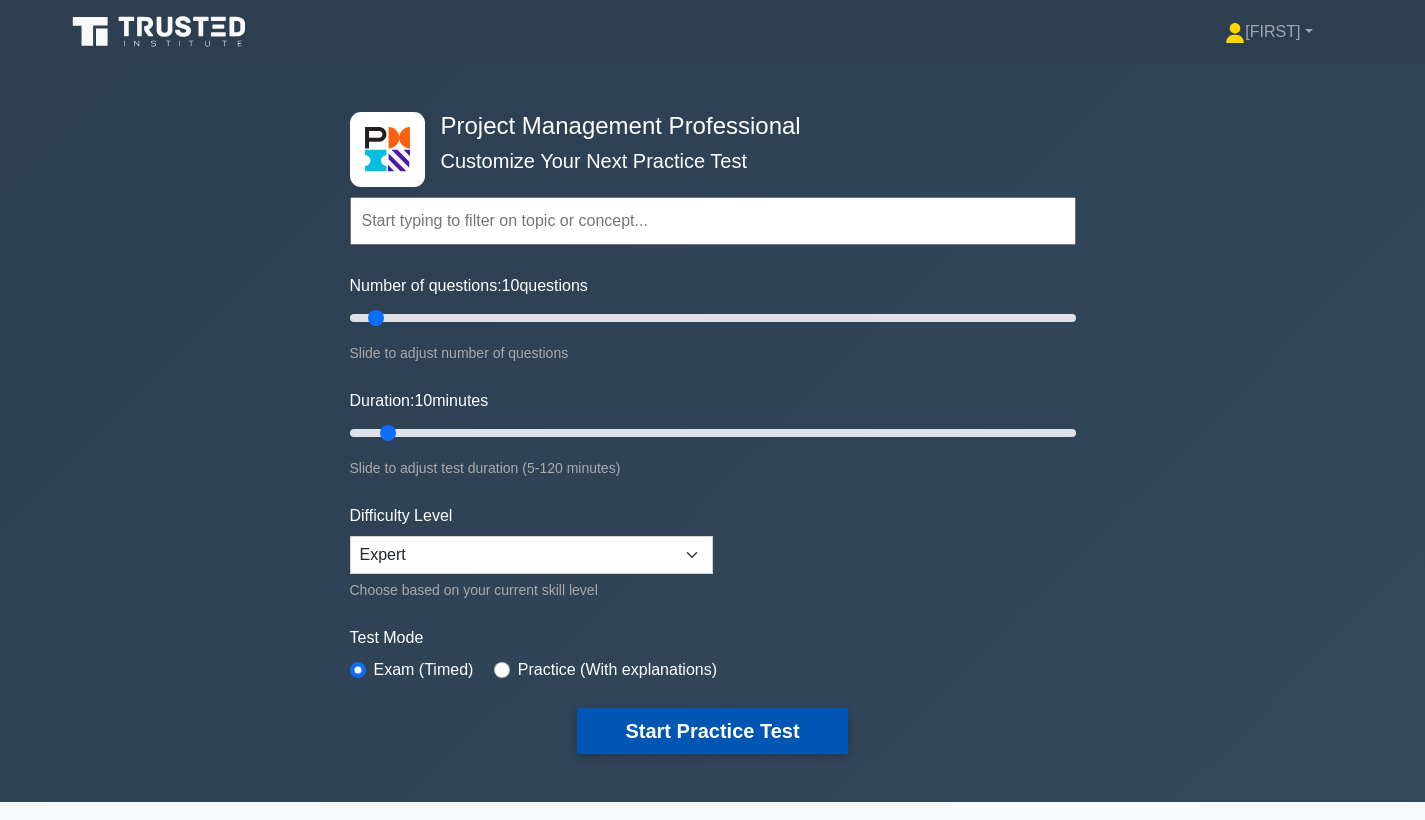 click on "Start Practice Test" at bounding box center [712, 731] 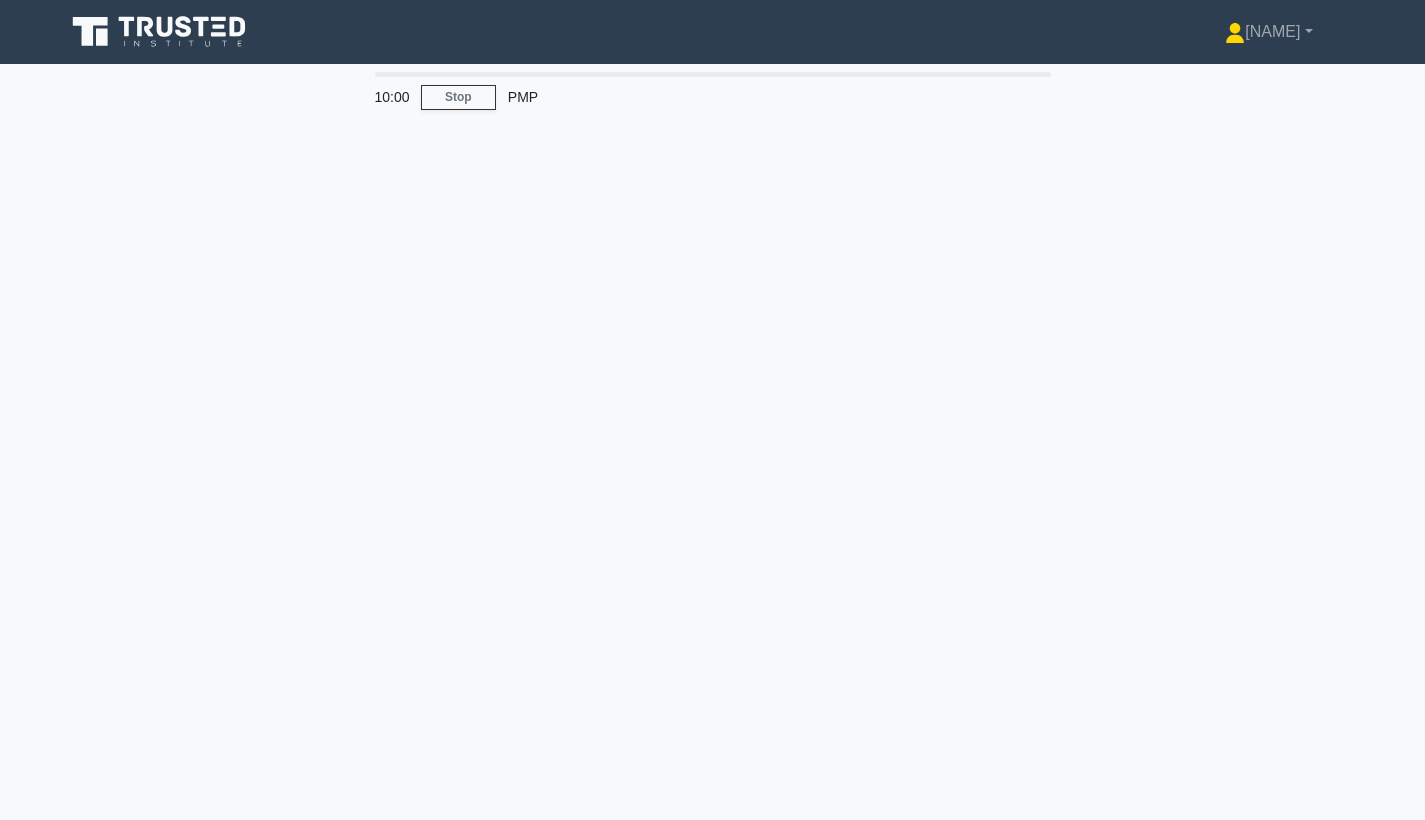scroll, scrollTop: 0, scrollLeft: 0, axis: both 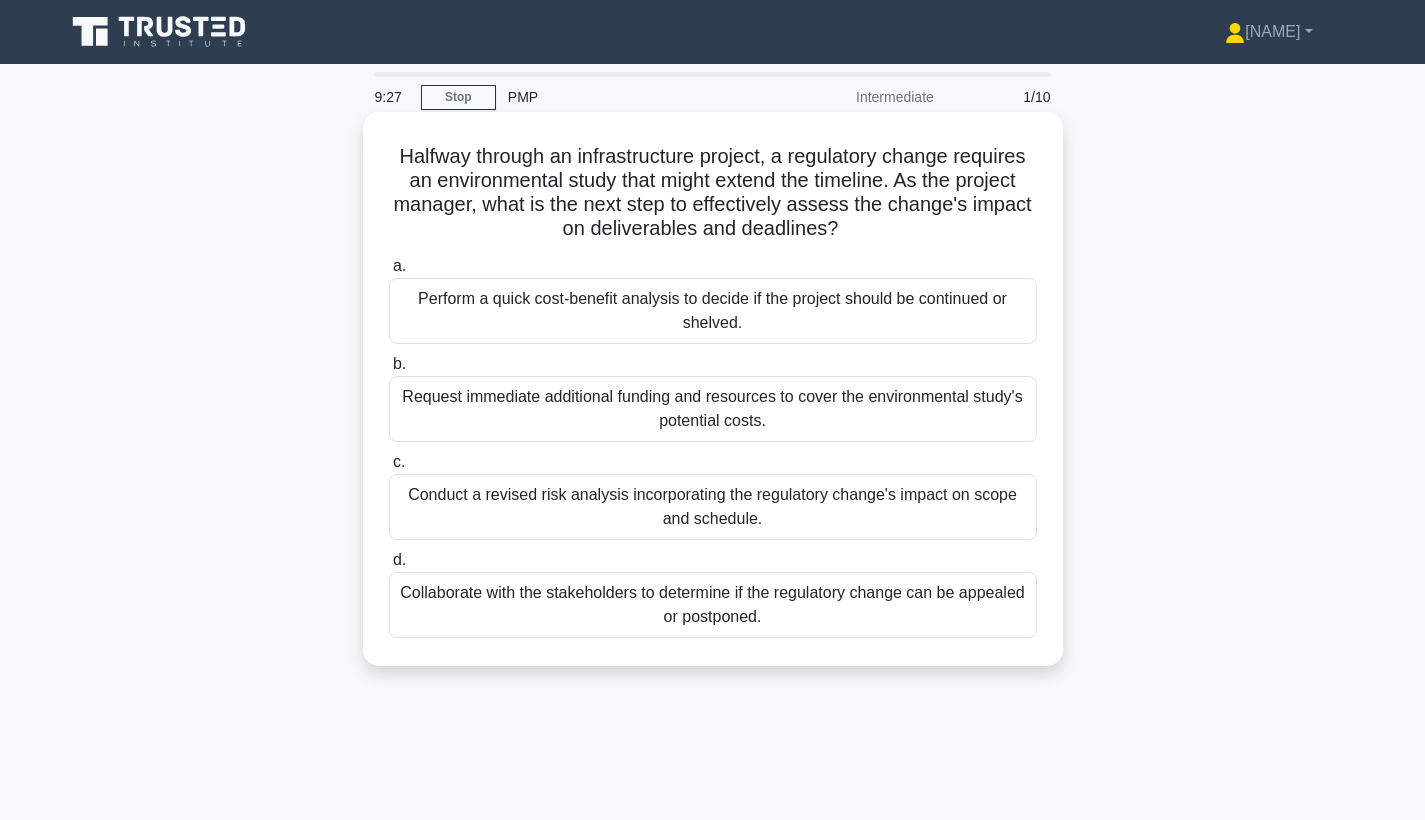 click on "Conduct a revised risk analysis incorporating the regulatory change's impact on scope and schedule." at bounding box center [713, 507] 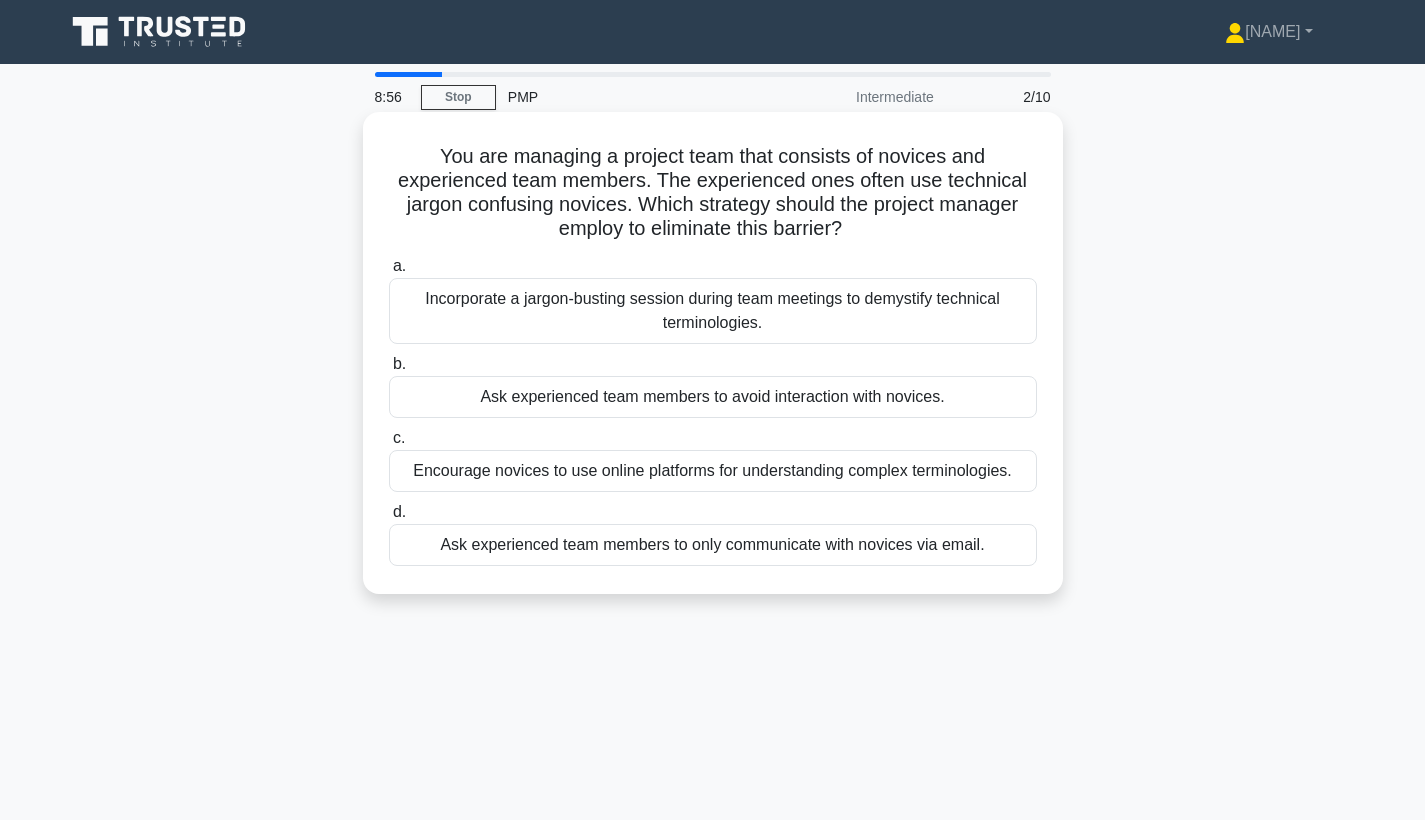 click on "Incorporate a jargon-busting session during team meetings to demystify technical terminologies." at bounding box center (713, 311) 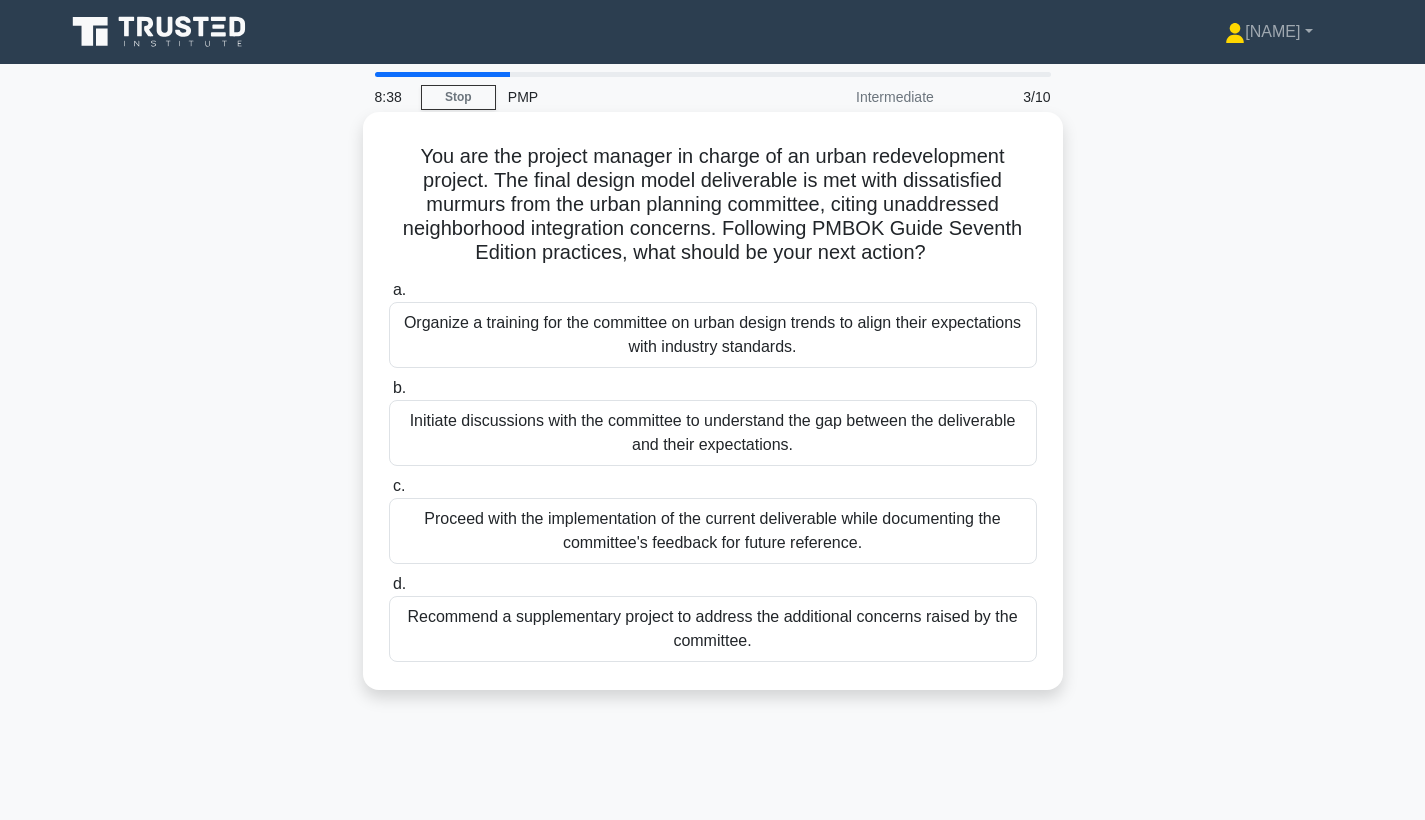 click on "You are the project manager in charge of an urban redevelopment project. The final design model deliverable is met with dissatisfied murmurs from the urban planning committee, citing unaddressed neighborhood integration concerns. Following PMBOK Guide Seventh Edition practices, what should be your next action?
.spinner_0XTQ{transform-origin:center;animation:spinner_y6GP .75s linear infinite}@keyframes spinner_y6GP{100%{transform:rotate(360deg)}}" at bounding box center (713, 205) 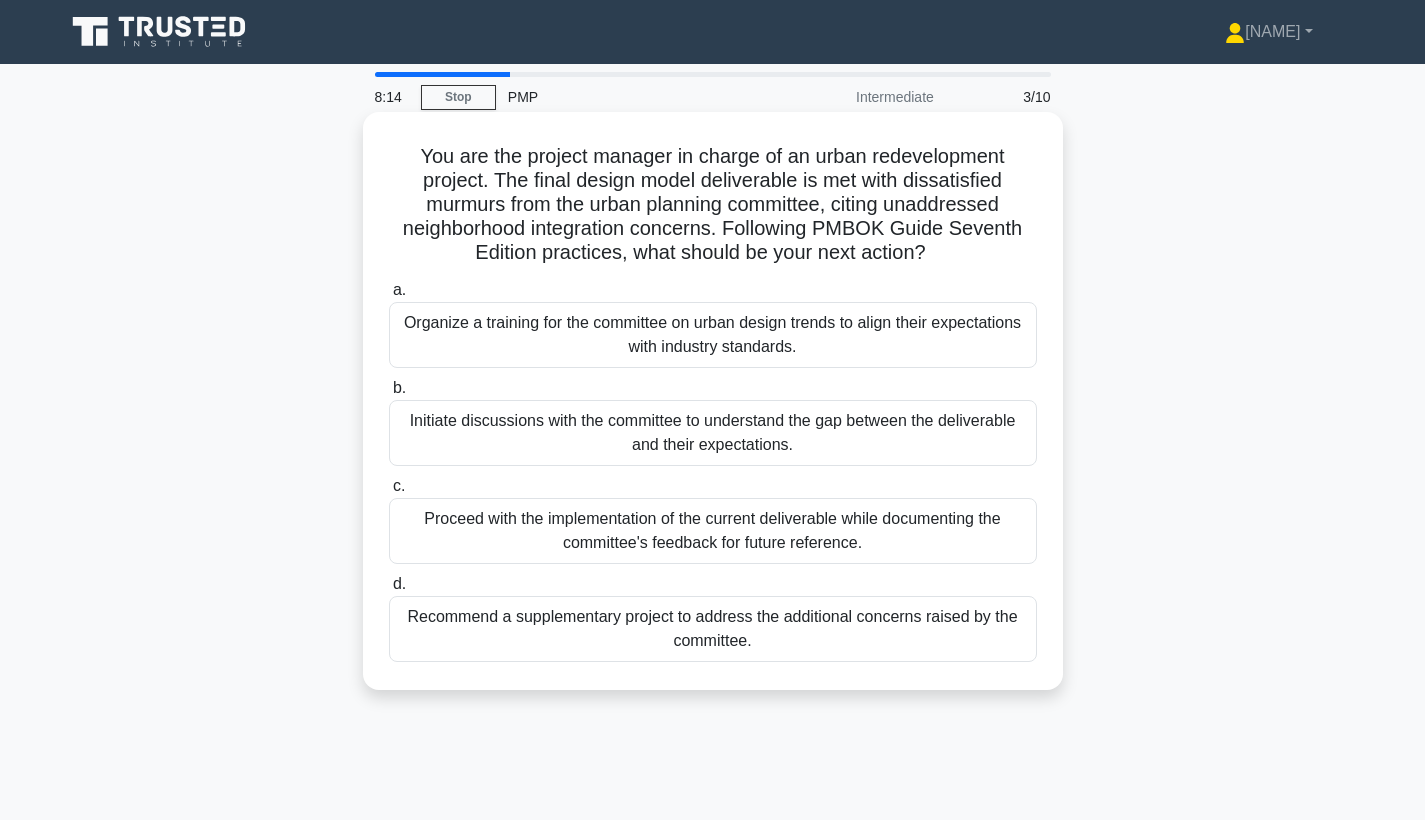 click on "Initiate discussions with the committee to understand the gap between the deliverable and their expectations." at bounding box center (713, 433) 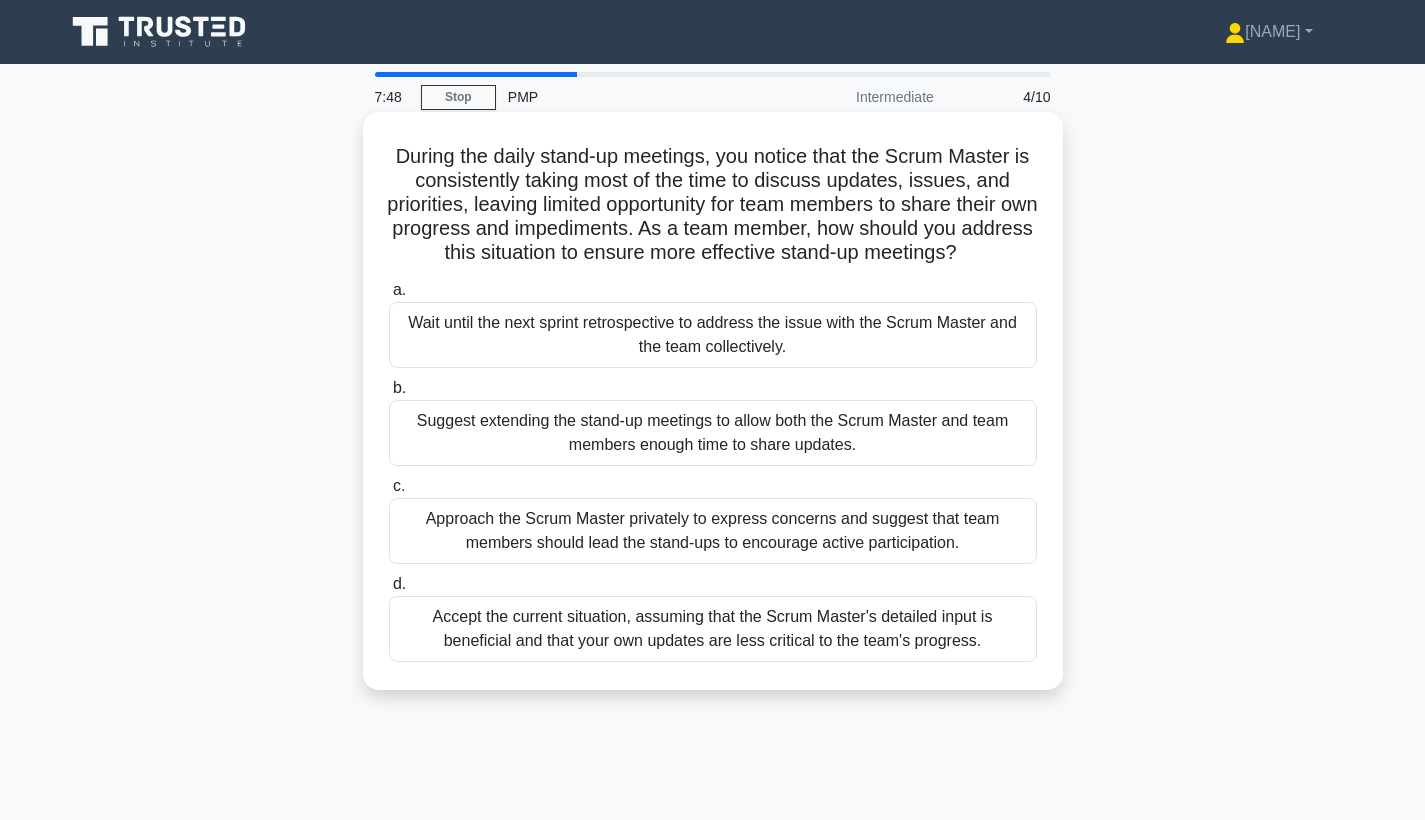 click on "During the daily stand-up meetings, you notice that the Scrum Master is consistently taking most of the time to discuss updates, issues, and priorities, leaving limited opportunity for team members to share their own progress and impediments. As a team member, how should you address this situation to ensure more effective stand-up meetings?
.spinner_0XTQ{transform-origin:center;animation:spinner_y6GP .75s linear infinite}@keyframes spinner_y6GP{100%{transform:rotate(360deg)}}" at bounding box center [713, 205] 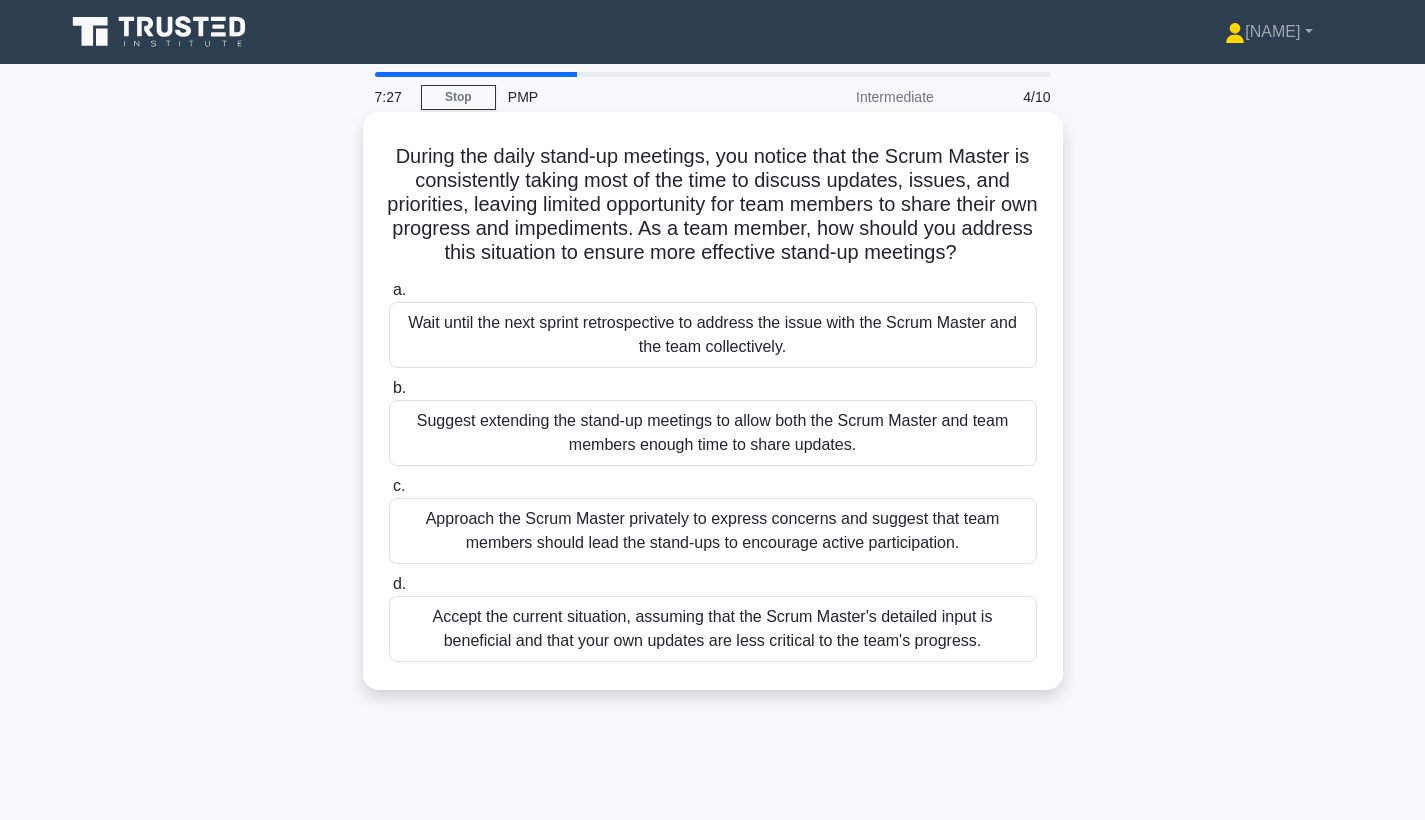click on "Approach the Scrum Master privately to express concerns and suggest that team members should lead the stand-ups to encourage active participation." at bounding box center [713, 531] 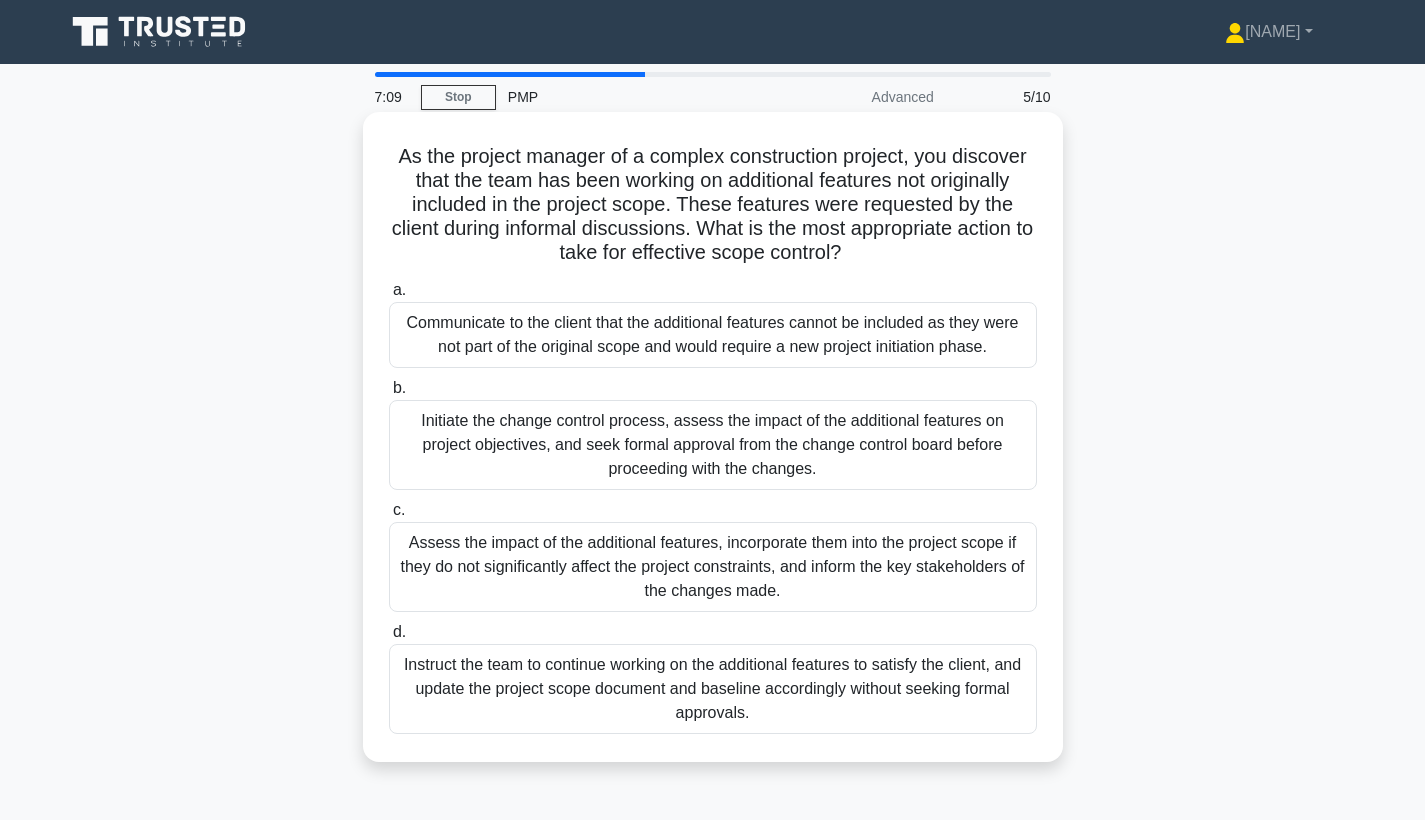scroll, scrollTop: 4, scrollLeft: 0, axis: vertical 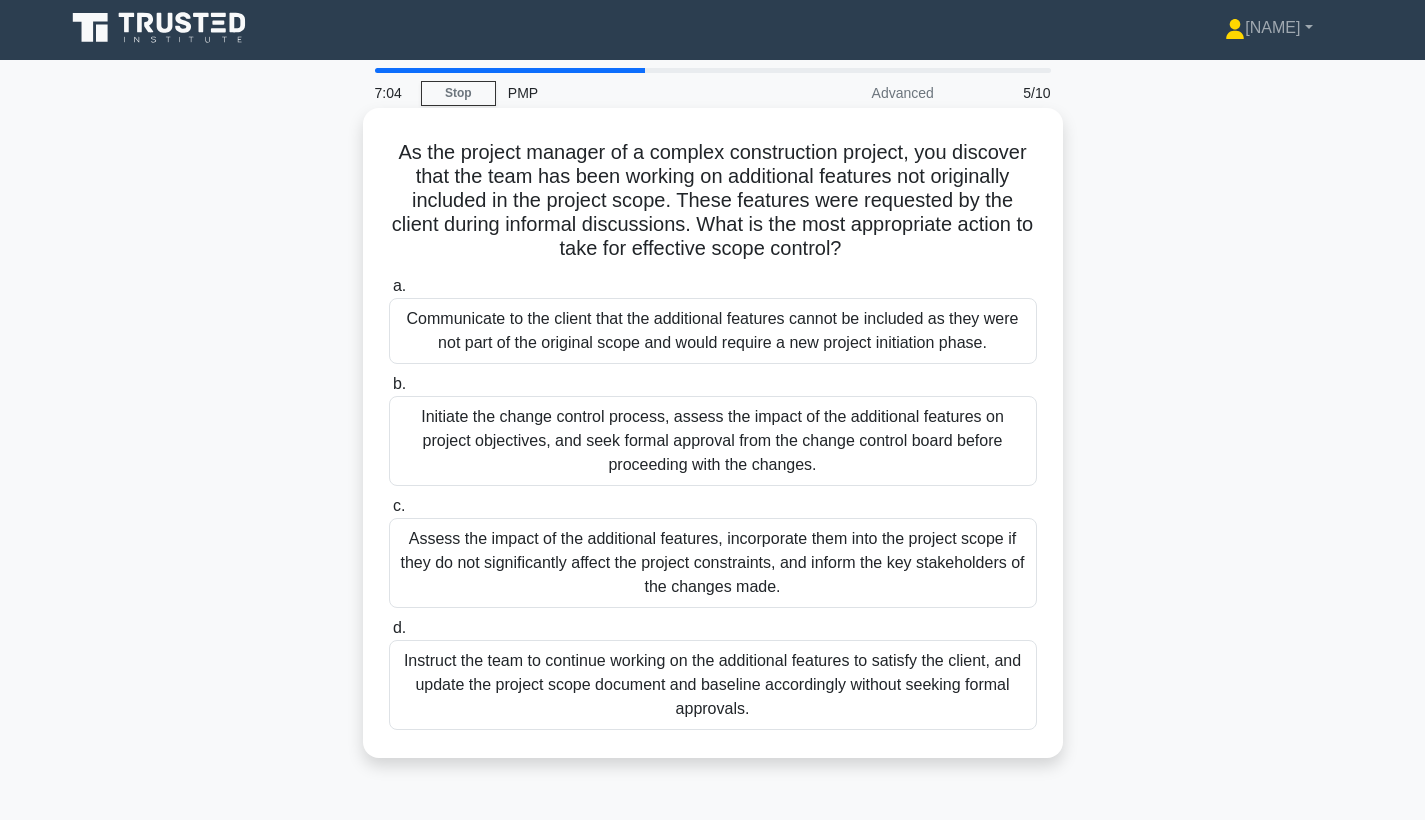 click on "As the project manager of a complex construction project, you discover that the team has been working on additional features not originally included in the project scope. These features were requested by the client during informal discussions. What is the most appropriate action to take for effective scope control?
.spinner_0XTQ{transform-origin:center;animation:spinner_y6GP .75s linear infinite}@keyframes spinner_y6GP{100%{transform:rotate(360deg)}}" at bounding box center (713, 201) 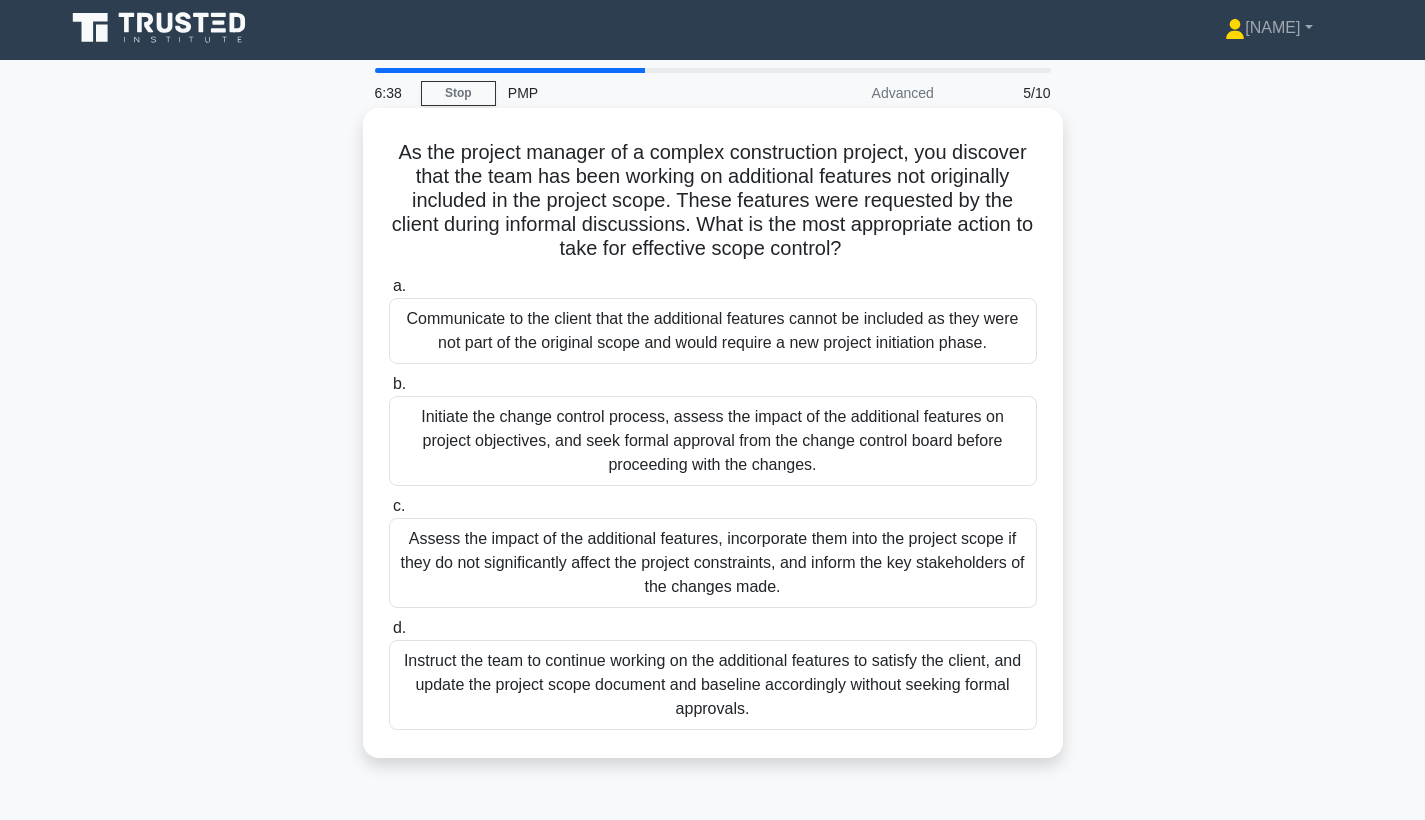 click on "Initiate the change control process, assess the impact of the additional features on project objectives, and seek formal approval from the change control board before proceeding with the changes." at bounding box center [713, 441] 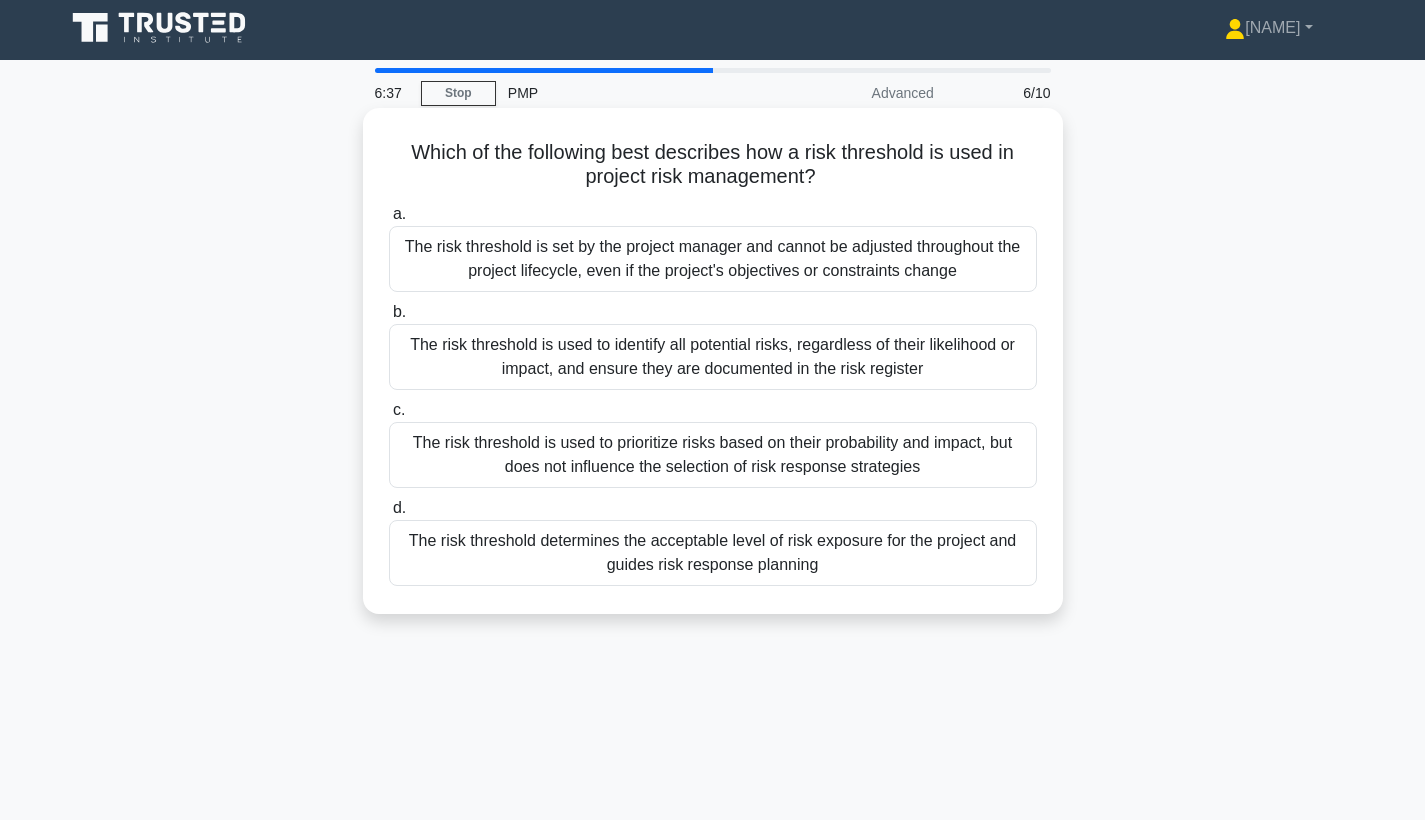 scroll, scrollTop: 0, scrollLeft: 0, axis: both 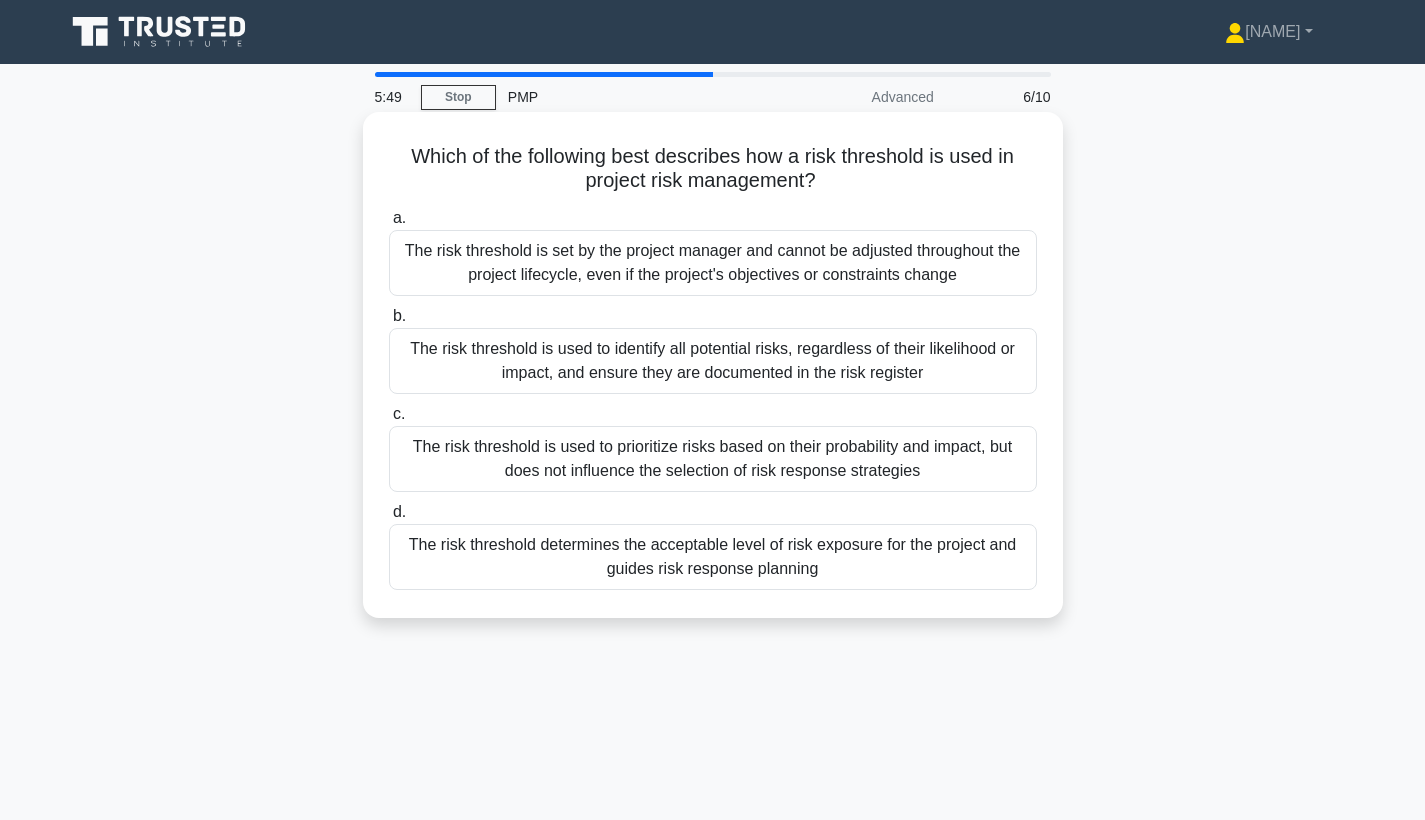 click on "The risk threshold determines the acceptable level of risk exposure for the project and guides risk response planning" at bounding box center (713, 557) 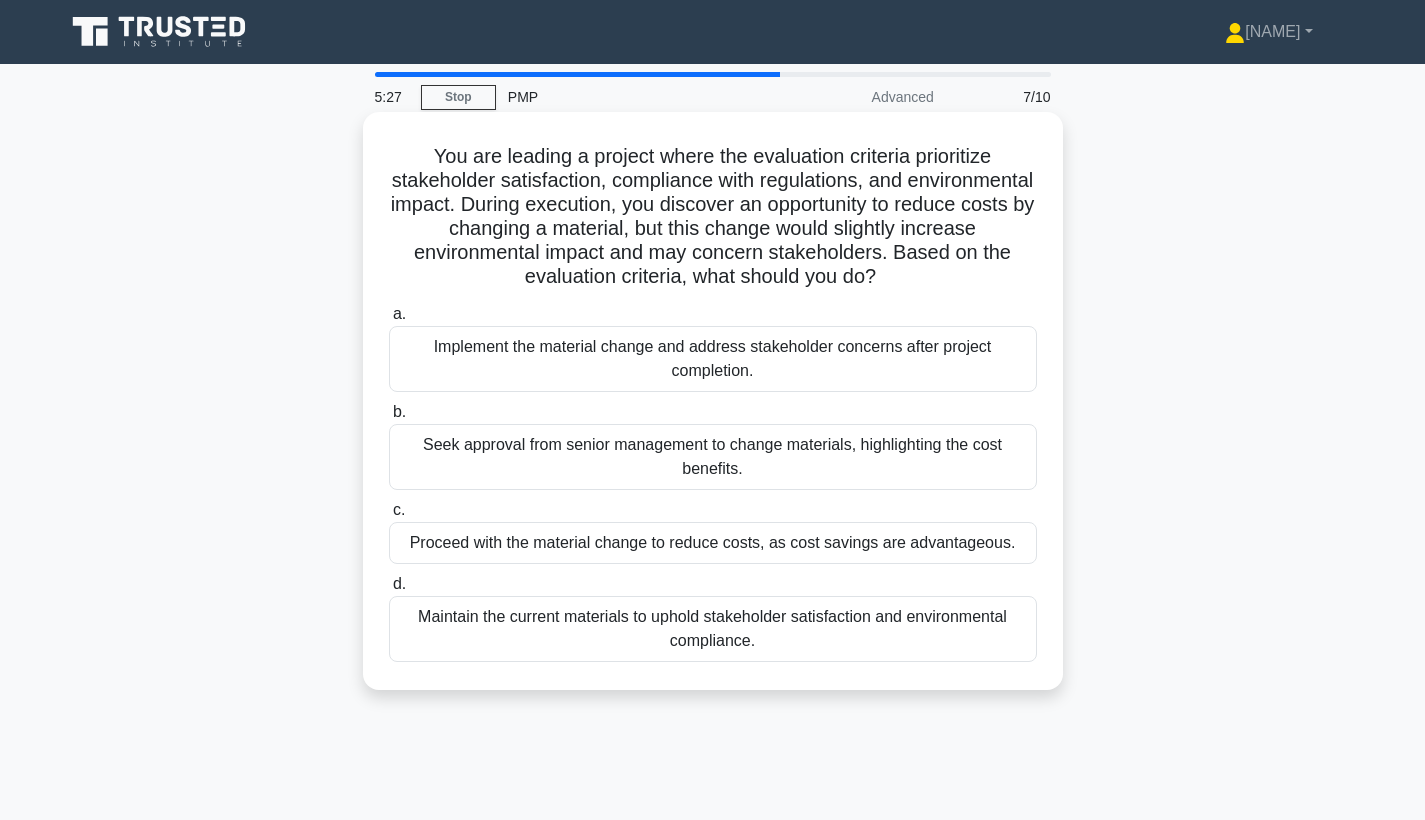 click on "You are leading a project where the evaluation criteria prioritize stakeholder satisfaction, compliance with regulations, and environmental impact. During execution, you discover an opportunity to reduce costs by changing a material, but this change would slightly increase environmental impact and may concern stakeholders. Based on the evaluation criteria, what should you do?
.spinner_0XTQ{transform-origin:center;animation:spinner_y6GP .75s linear infinite}@keyframes spinner_y6GP{100%{transform:rotate(360deg)}}" at bounding box center (713, 217) 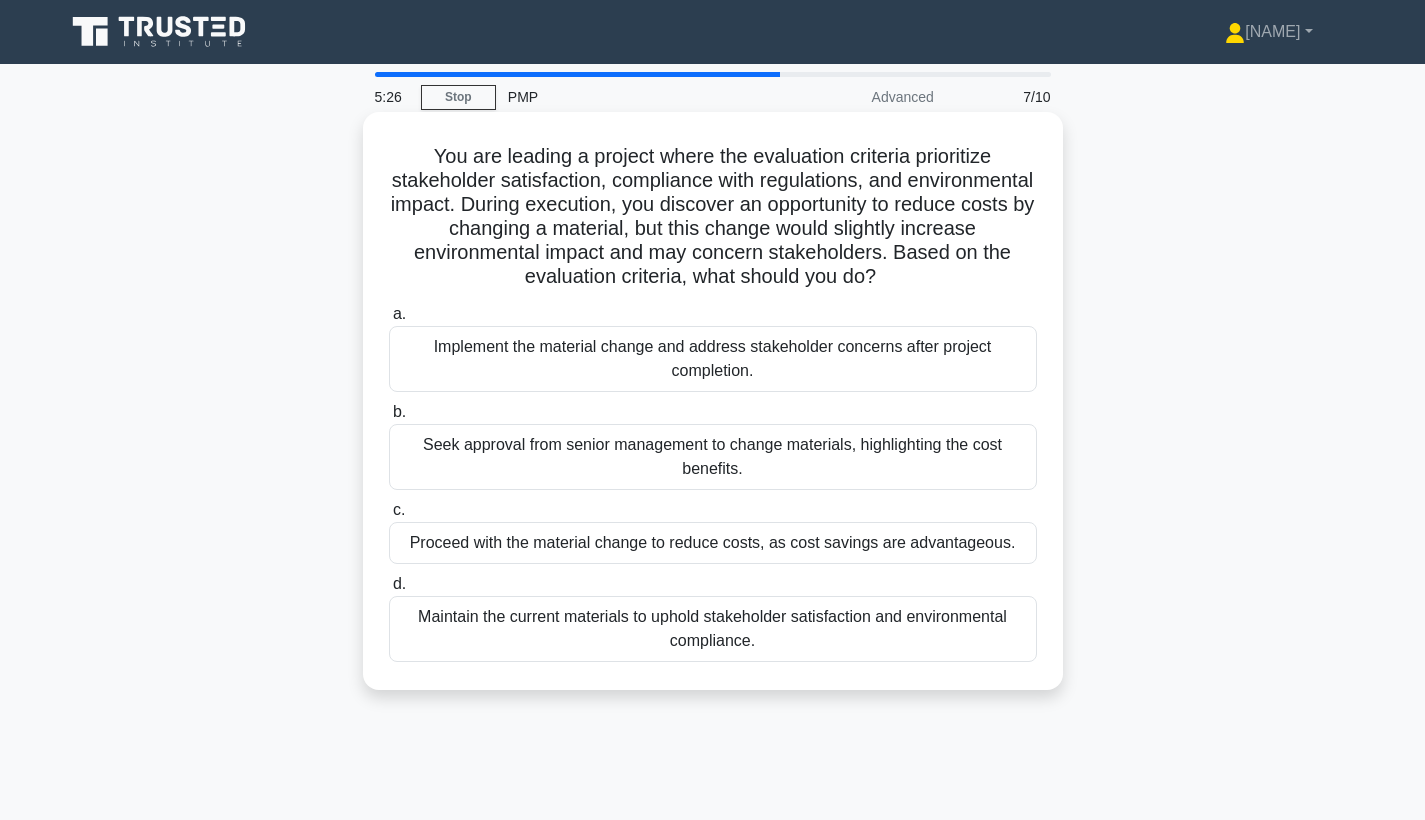 click on "You are leading a project where the evaluation criteria prioritize stakeholder satisfaction, compliance with regulations, and environmental impact. During execution, you discover an opportunity to reduce costs by changing a material, but this change would slightly increase environmental impact and may concern stakeholders. Based on the evaluation criteria, what should you do?
.spinner_0XTQ{transform-origin:center;animation:spinner_y6GP .75s linear infinite}@keyframes spinner_y6GP{100%{transform:rotate(360deg)}}" at bounding box center [713, 217] 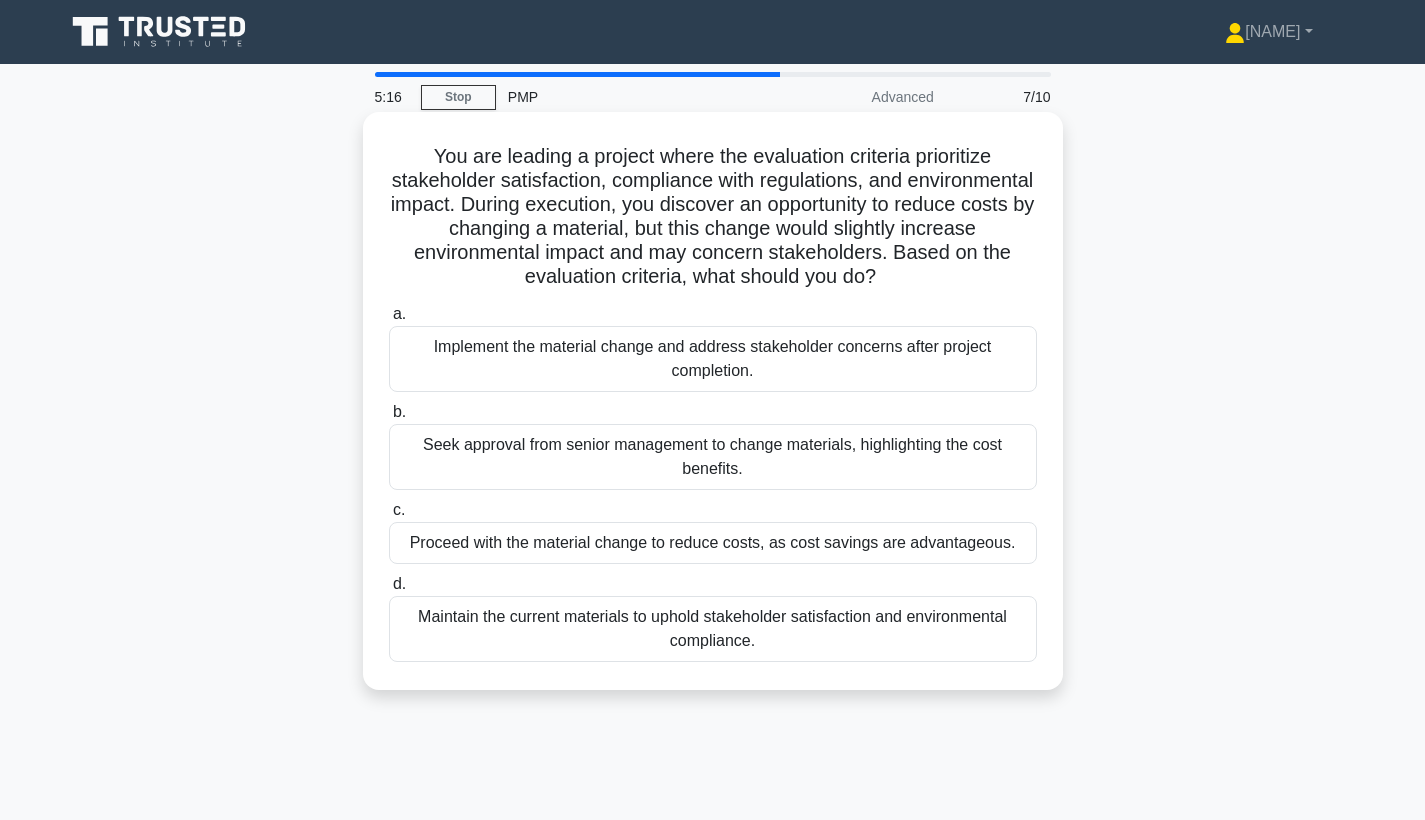 click on "Maintain the current materials to uphold stakeholder satisfaction and environmental compliance." at bounding box center [713, 629] 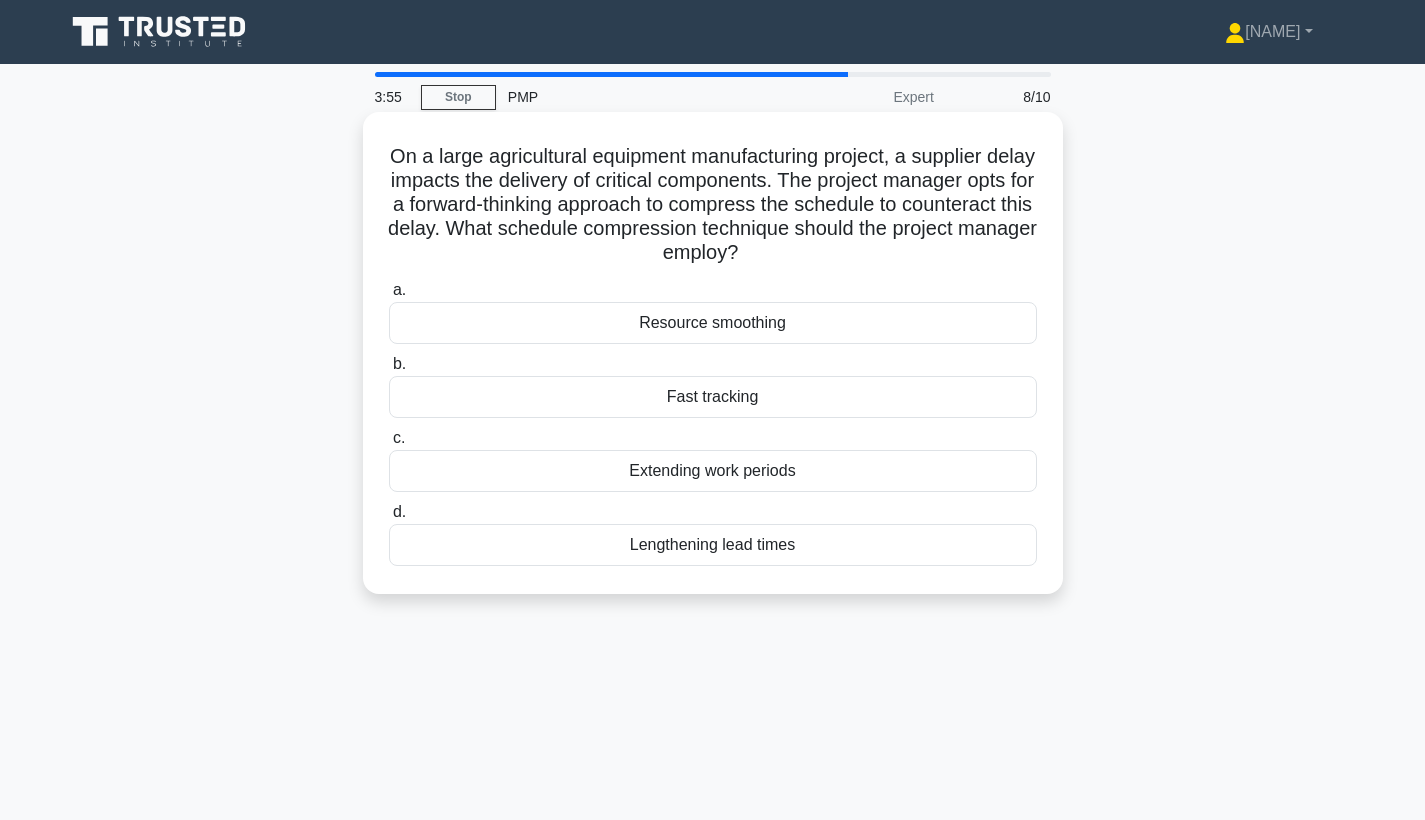 click on "Fast tracking" at bounding box center (713, 397) 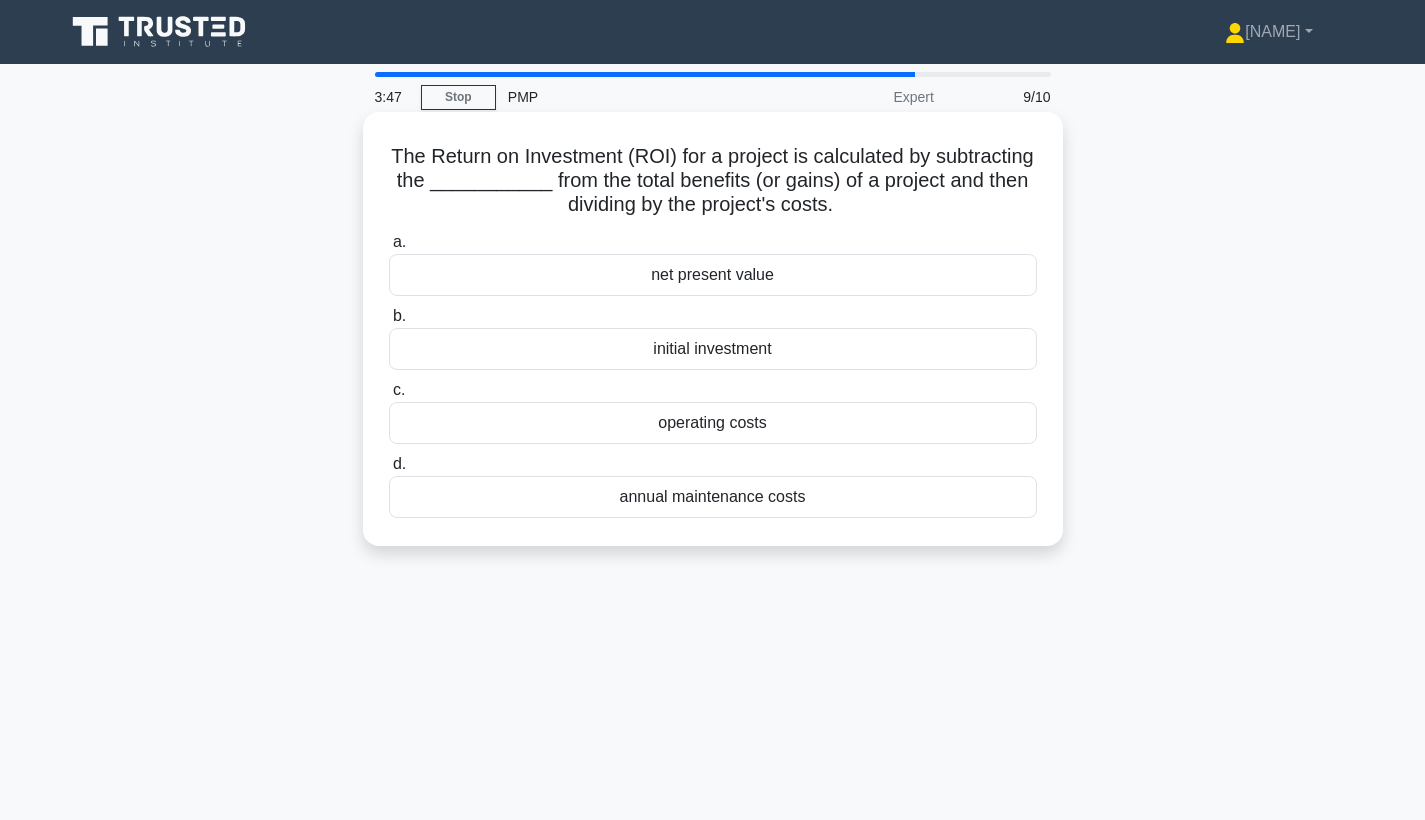 click on "The Return on Investment (ROI) for a project is calculated by subtracting the ___________ from the total benefits (or gains) of a project and then dividing by the project's costs.
.spinner_0XTQ{transform-origin:center;animation:spinner_y6GP .75s linear infinite}@keyframes spinner_y6GP{100%{transform:rotate(360deg)}}" at bounding box center [713, 181] 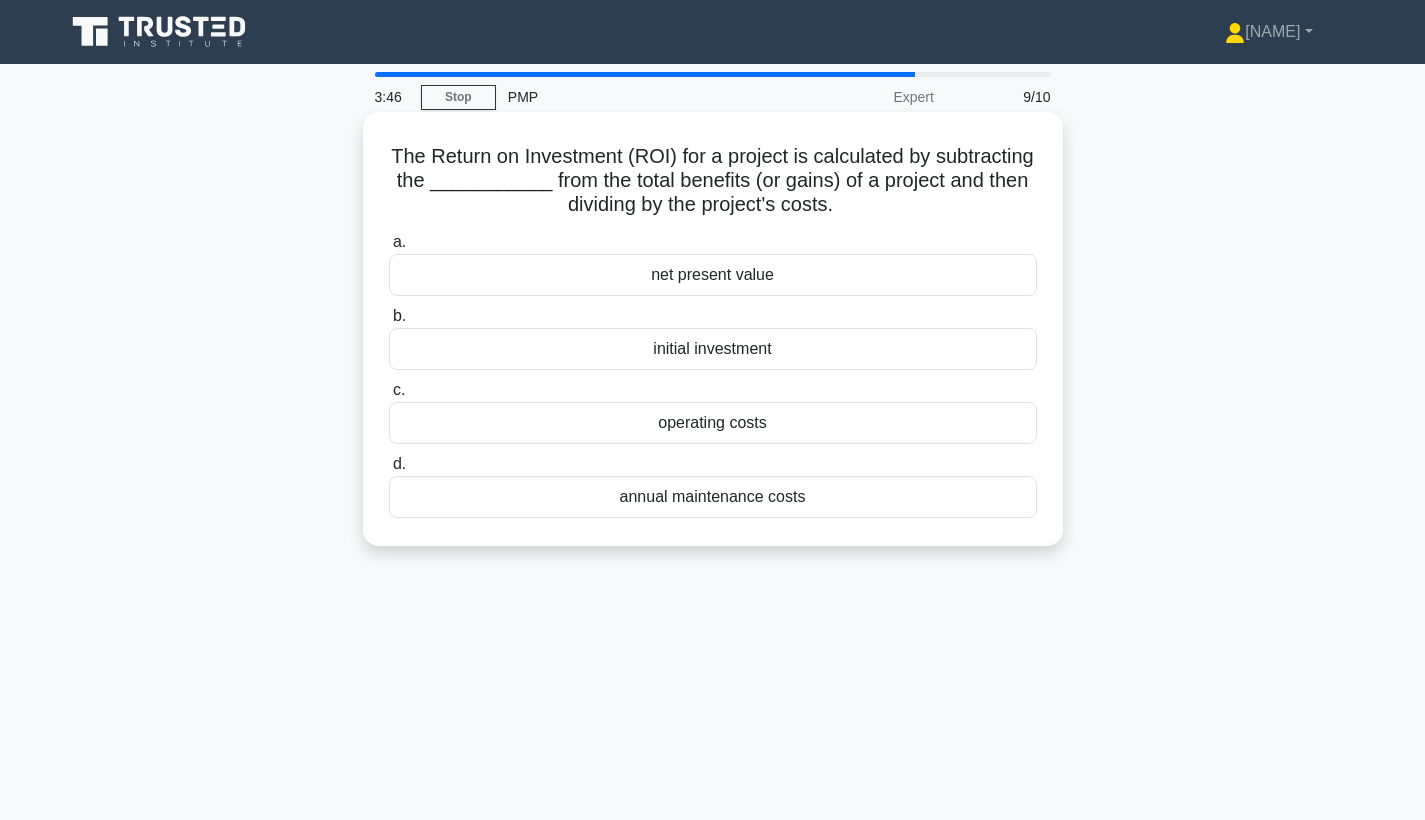 click on "The Return on Investment (ROI) for a project is calculated by subtracting the ___________ from the total benefits (or gains) of a project and then dividing by the project's costs.
.spinner_0XTQ{transform-origin:center;animation:spinner_y6GP .75s linear infinite}@keyframes spinner_y6GP{100%{transform:rotate(360deg)}}" at bounding box center [713, 181] 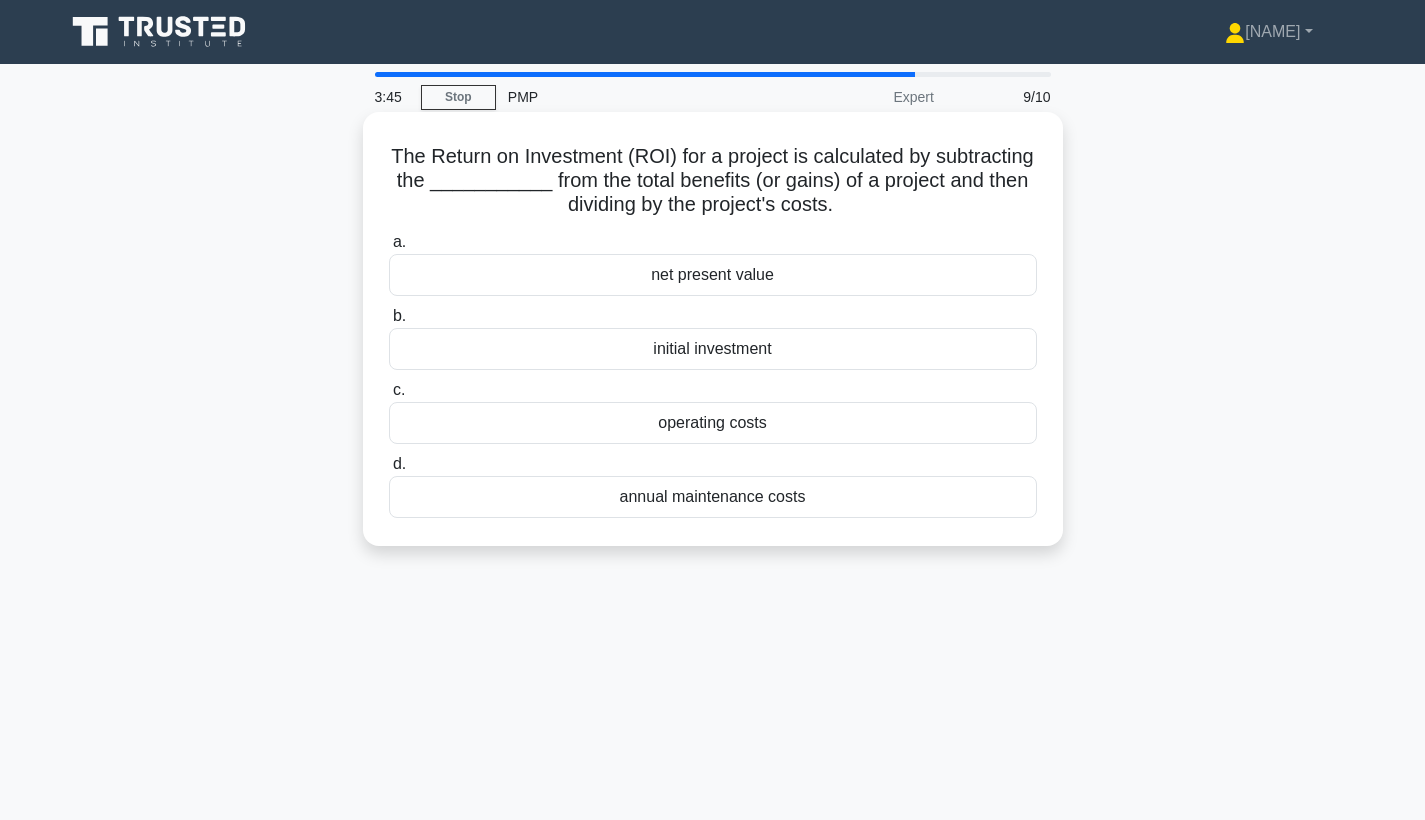 click on "The Return on Investment (ROI) for a project is calculated by subtracting the ___________ from the total benefits (or gains) of a project and then dividing by the project's costs.
.spinner_0XTQ{transform-origin:center;animation:spinner_y6GP .75s linear infinite}@keyframes spinner_y6GP{100%{transform:rotate(360deg)}}" at bounding box center (713, 181) 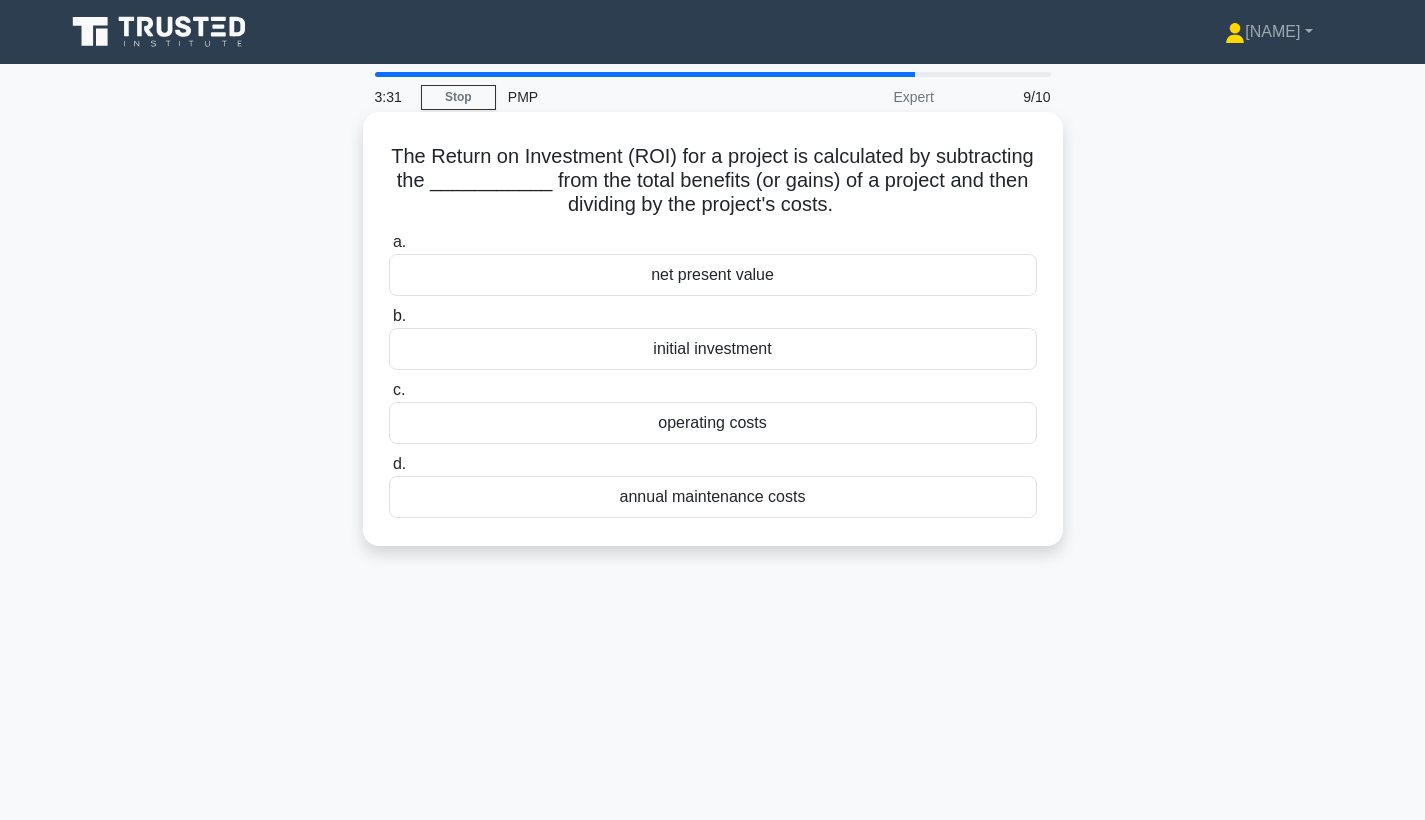 click on "initial investment" at bounding box center [713, 349] 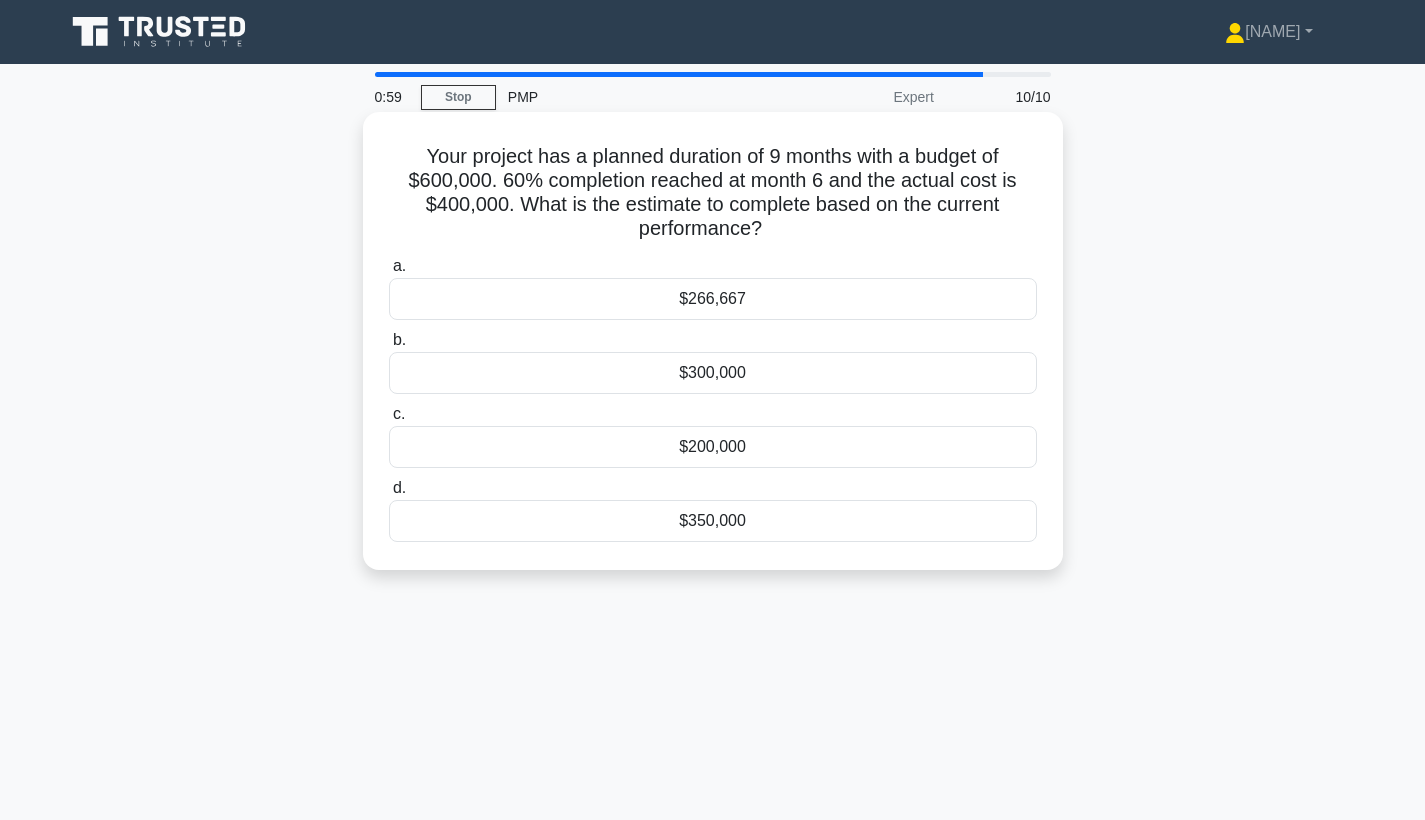click on "$200,000" at bounding box center (713, 447) 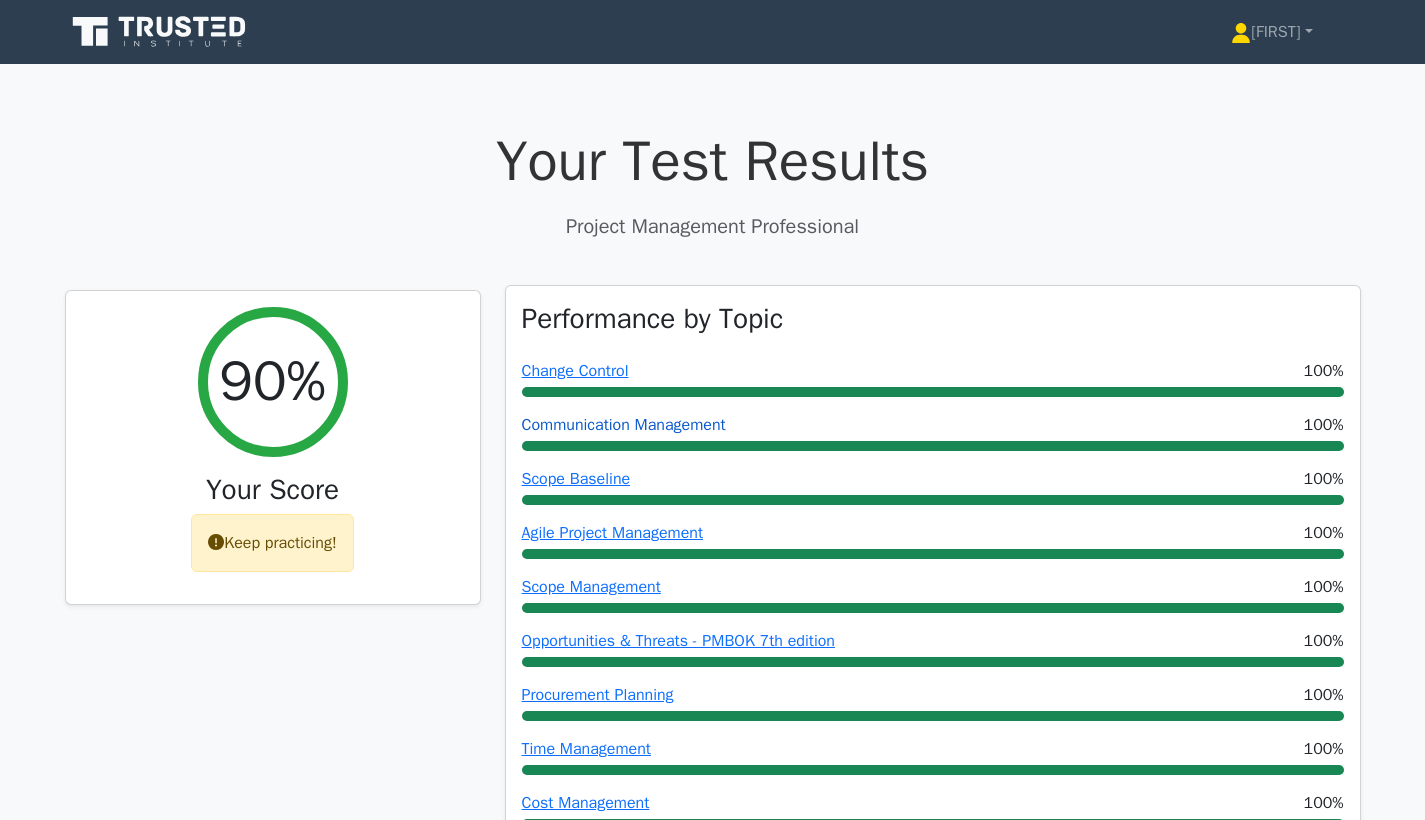 scroll, scrollTop: 0, scrollLeft: 0, axis: both 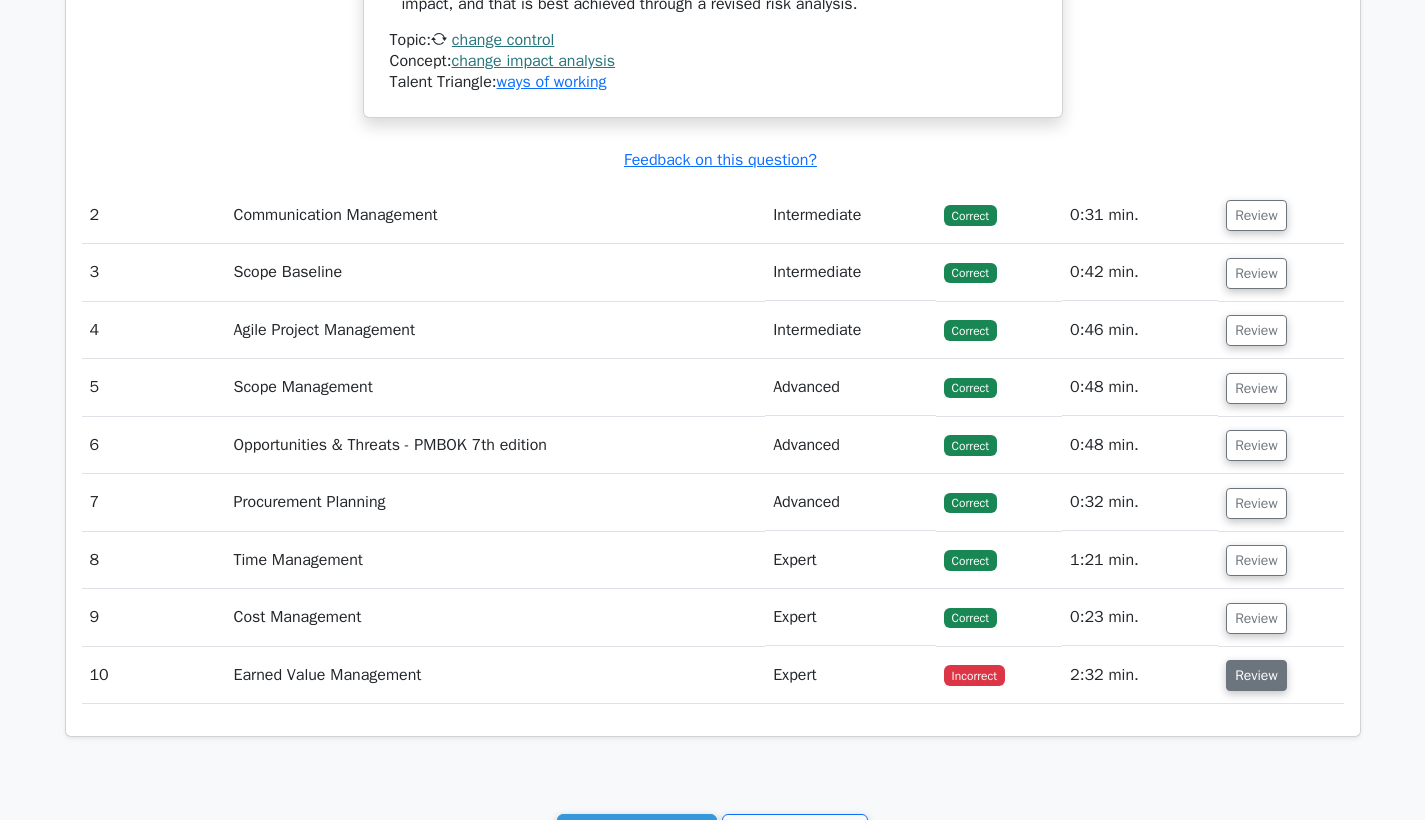click on "Review" at bounding box center (1256, 675) 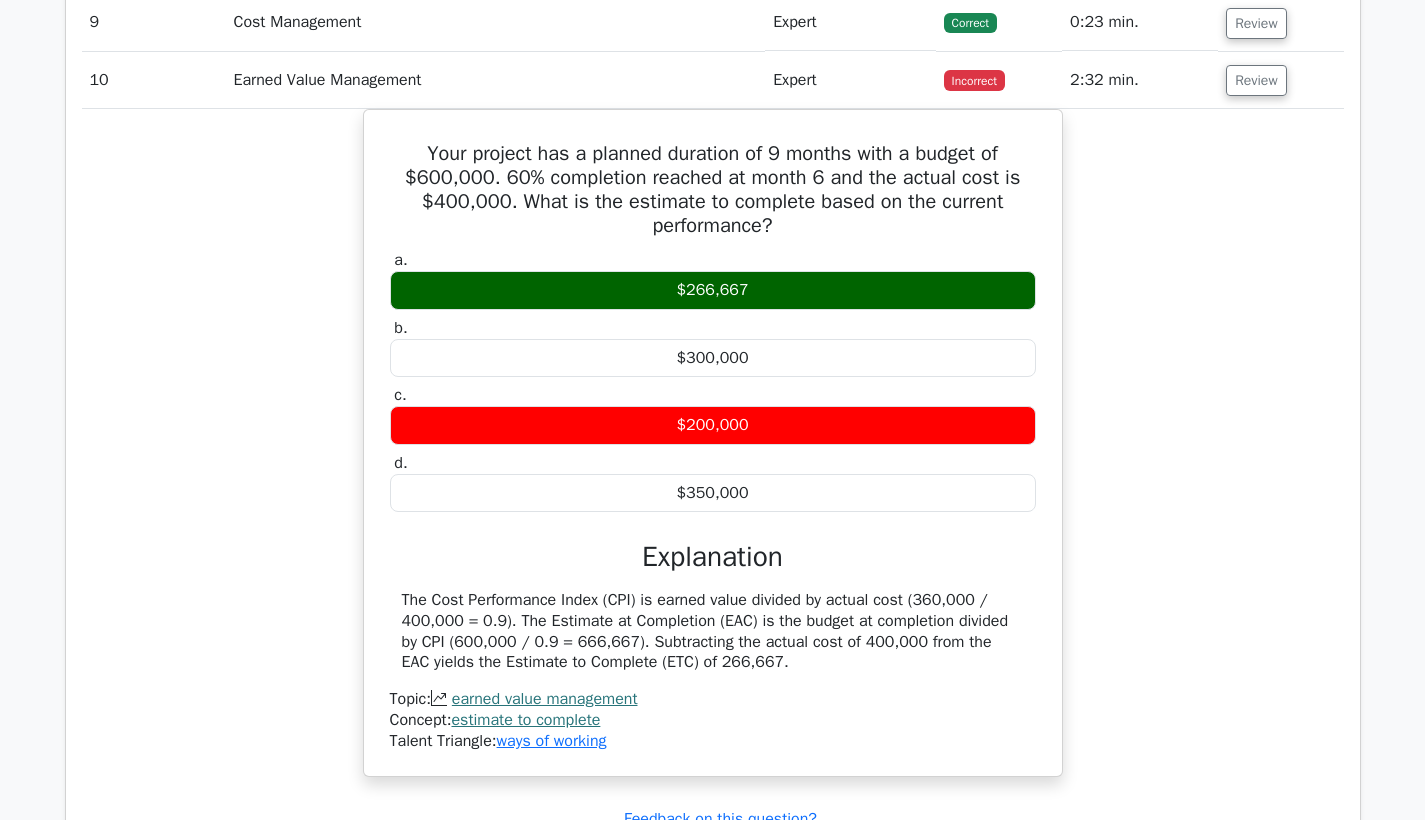scroll, scrollTop: 2904, scrollLeft: 0, axis: vertical 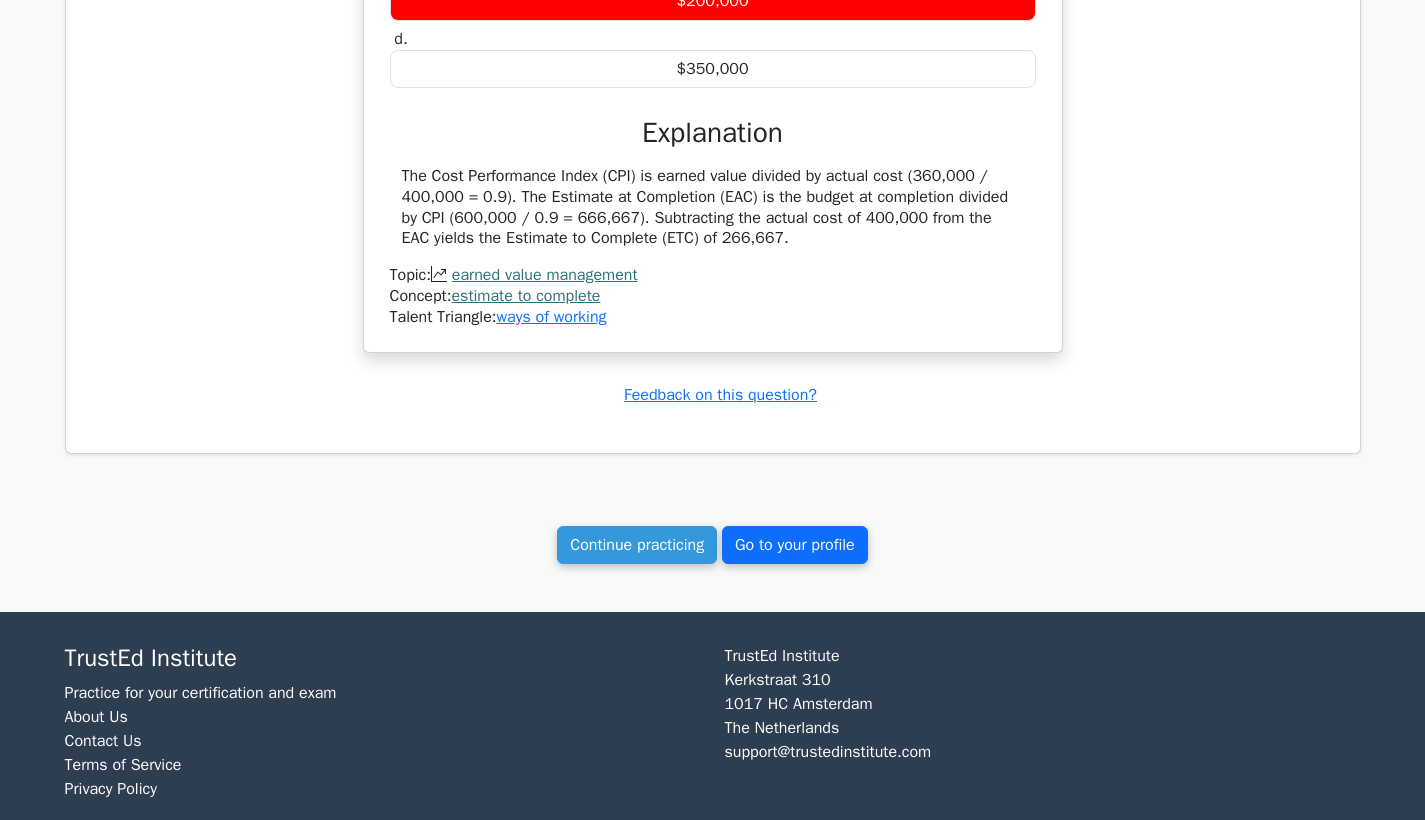 click on "Go to your profile" at bounding box center [795, 545] 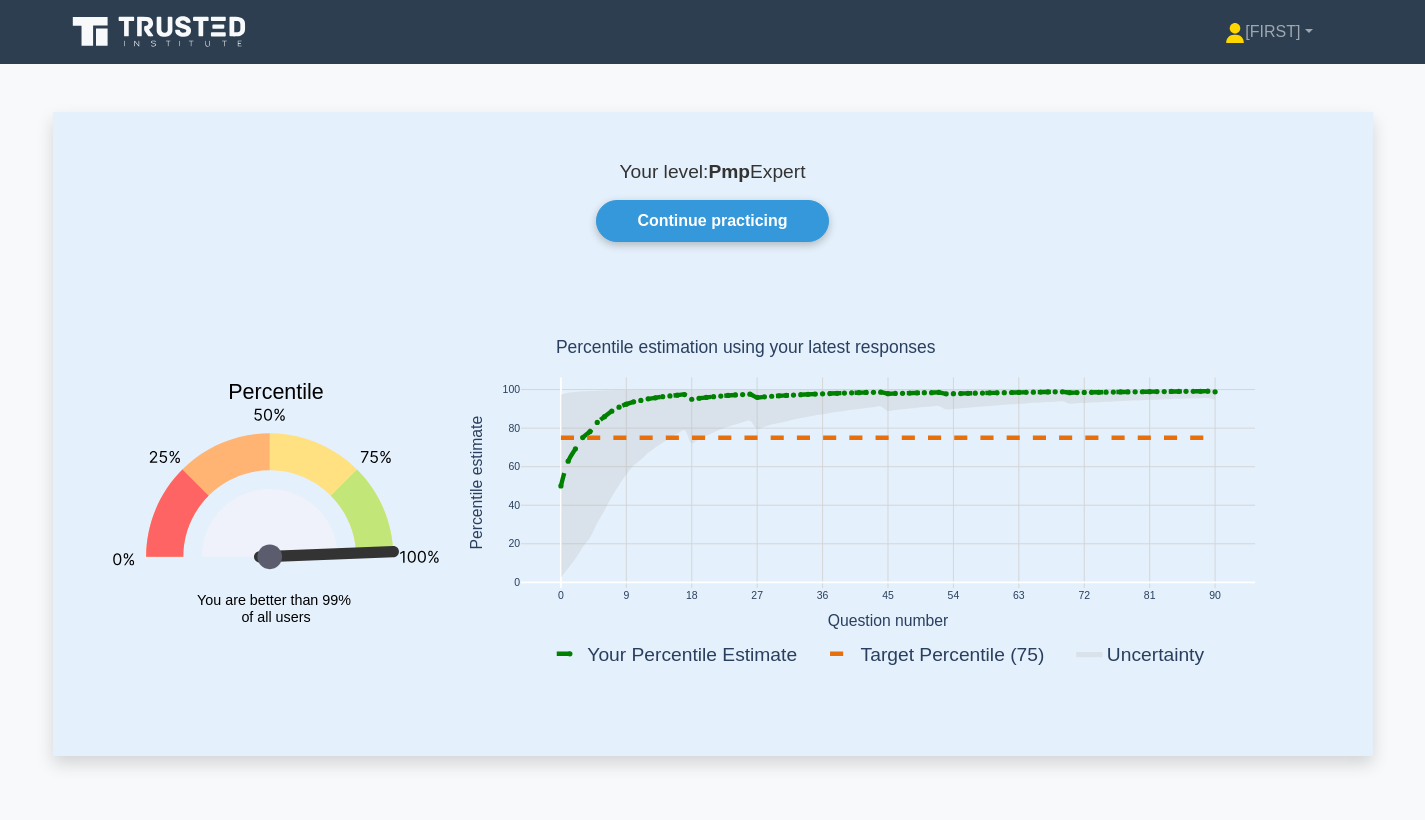 scroll, scrollTop: 0, scrollLeft: 0, axis: both 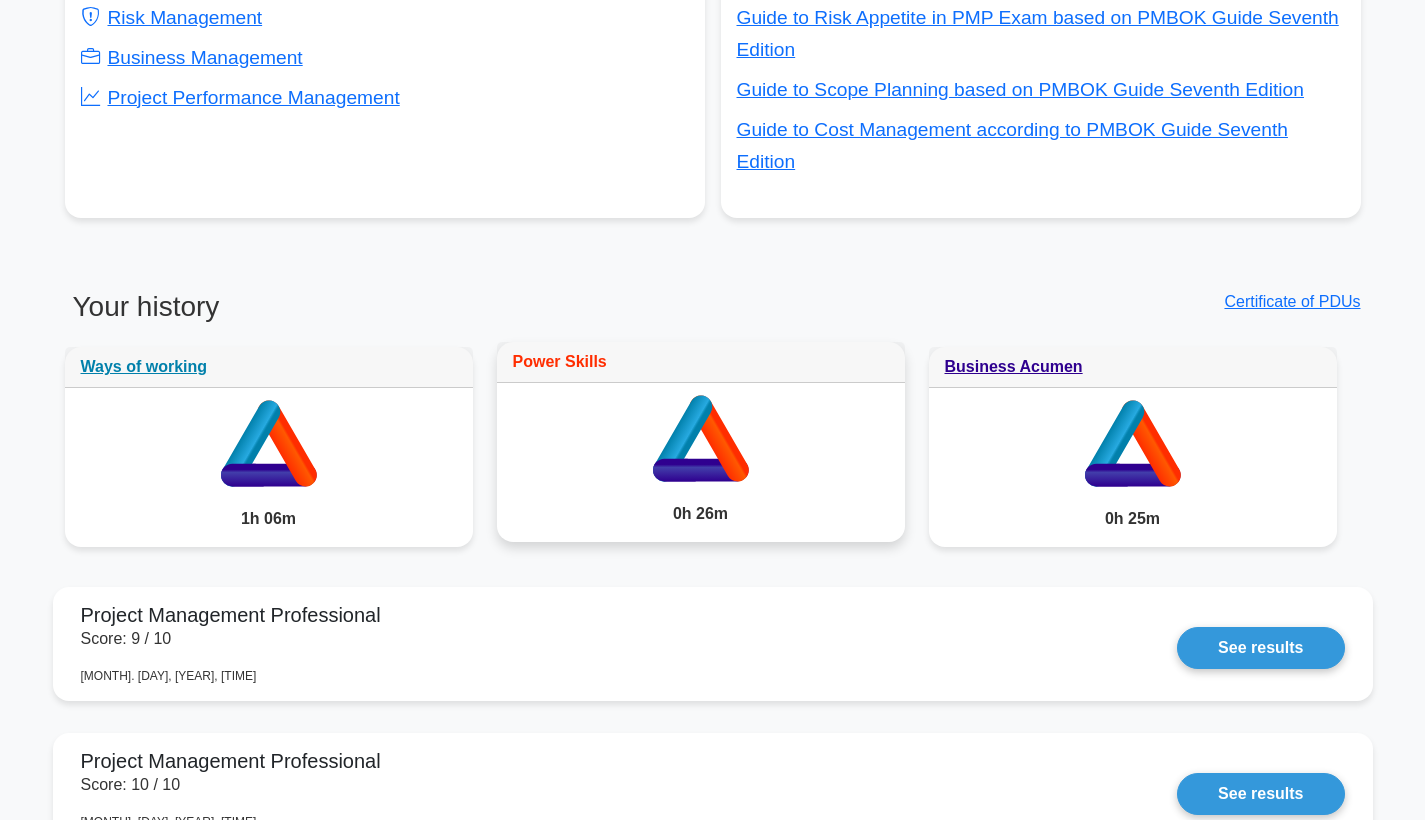 click on "Power Skills" at bounding box center [560, 361] 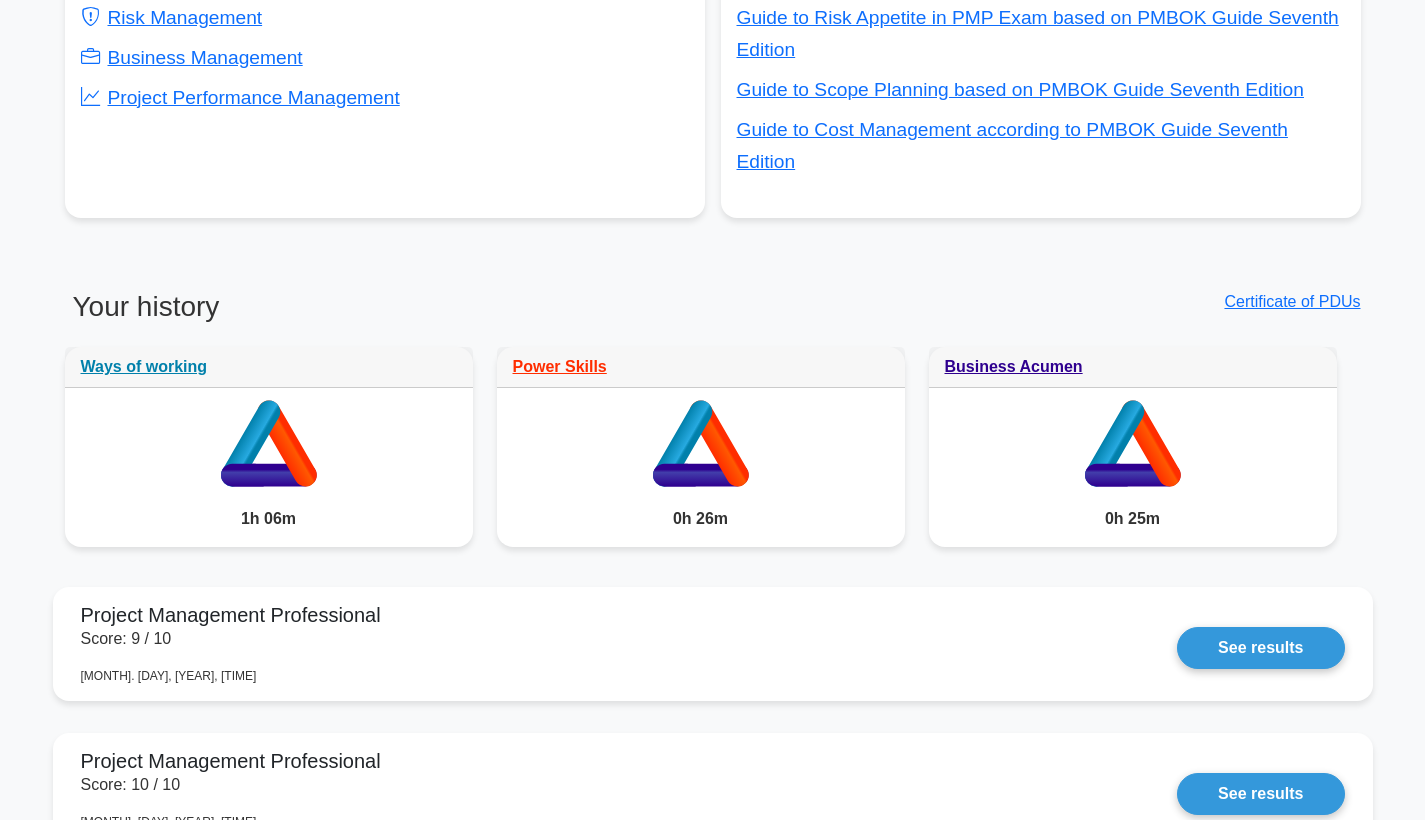 scroll, scrollTop: 887, scrollLeft: 0, axis: vertical 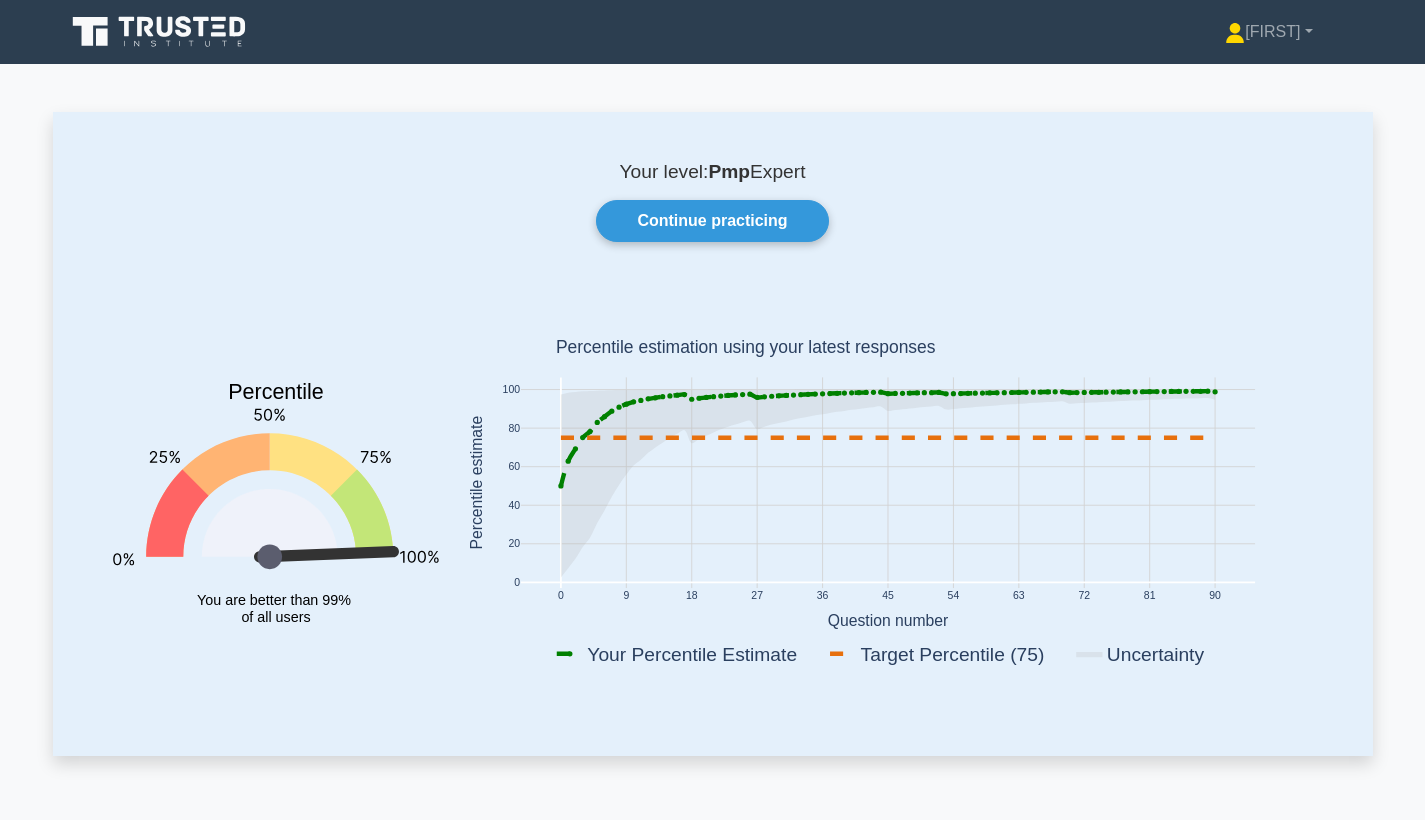 click 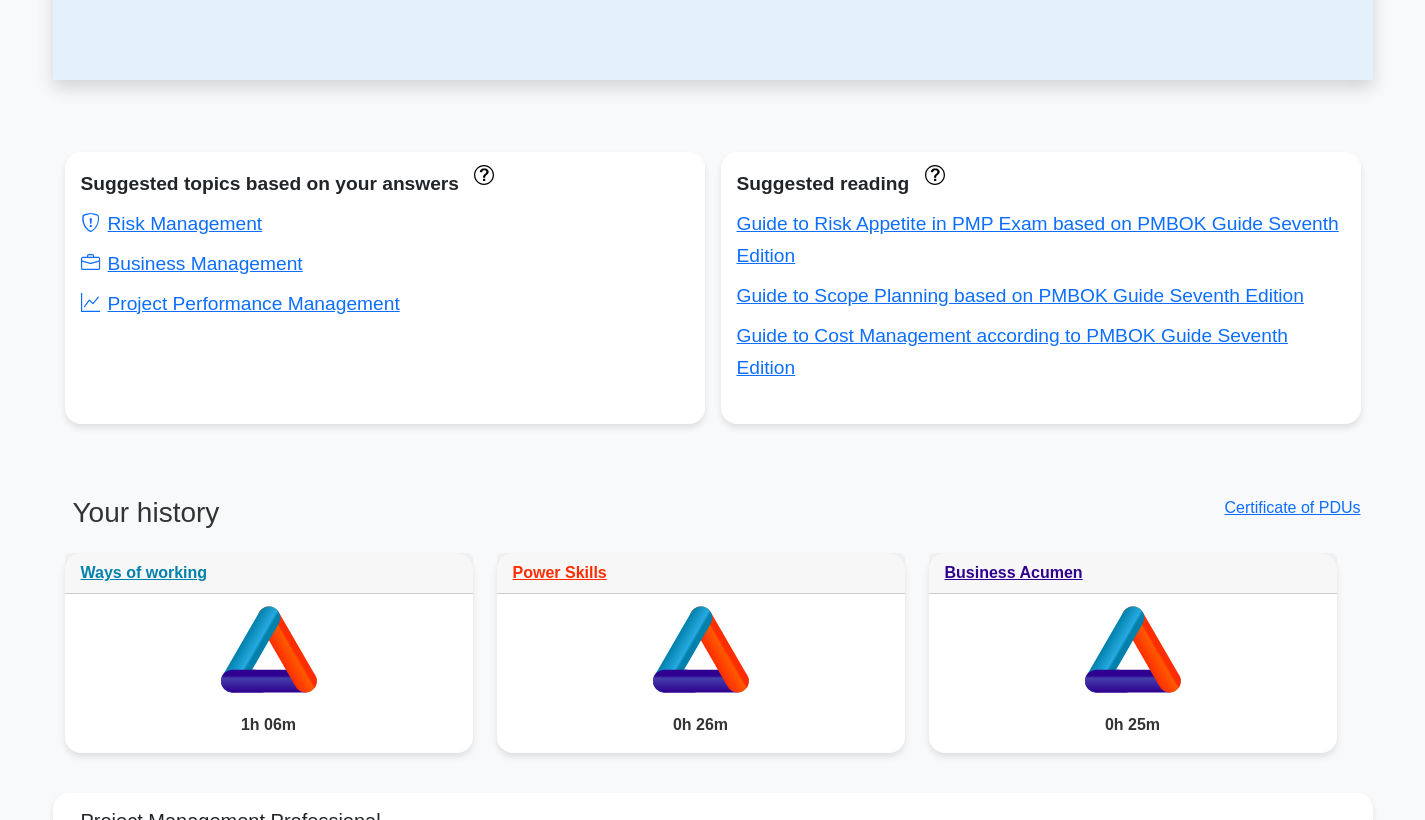 scroll, scrollTop: 780, scrollLeft: 0, axis: vertical 